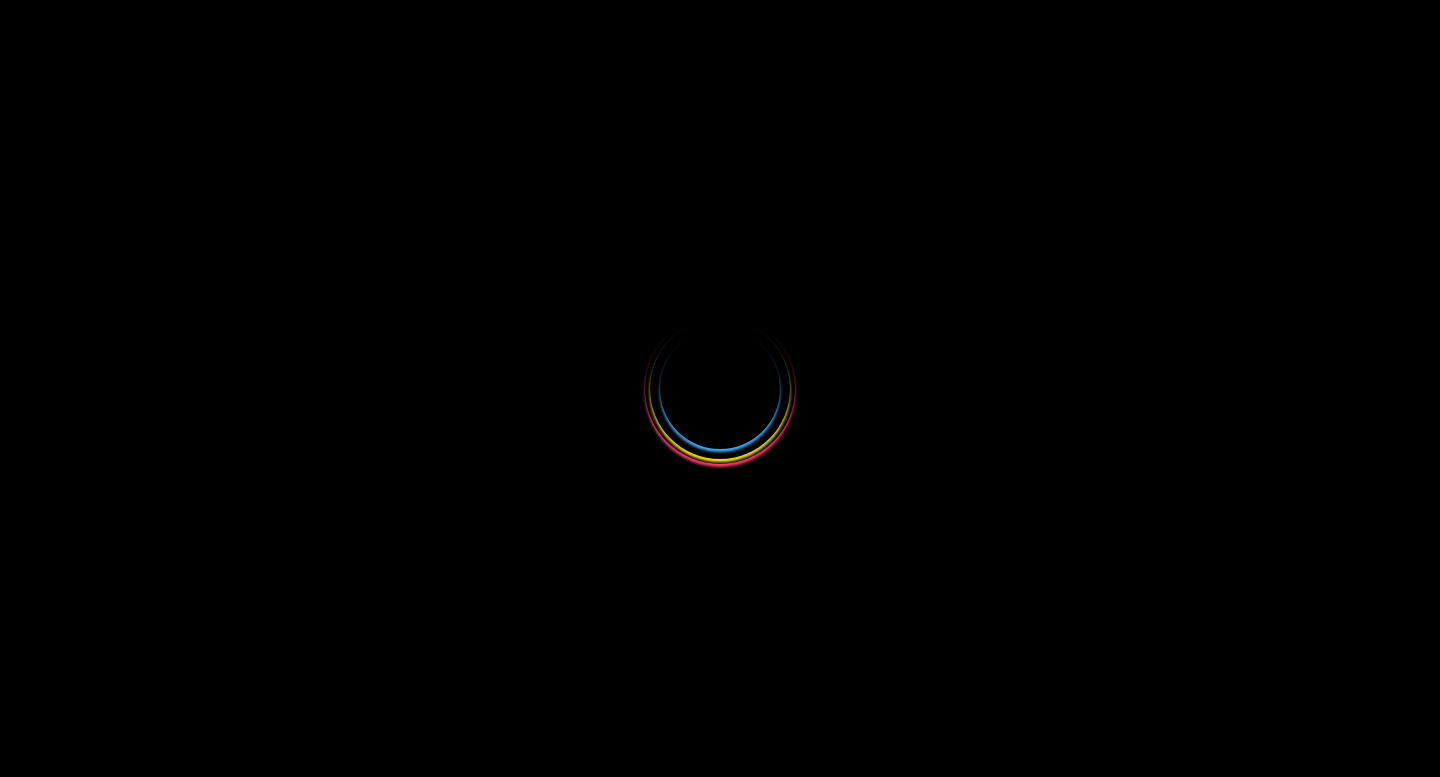 select 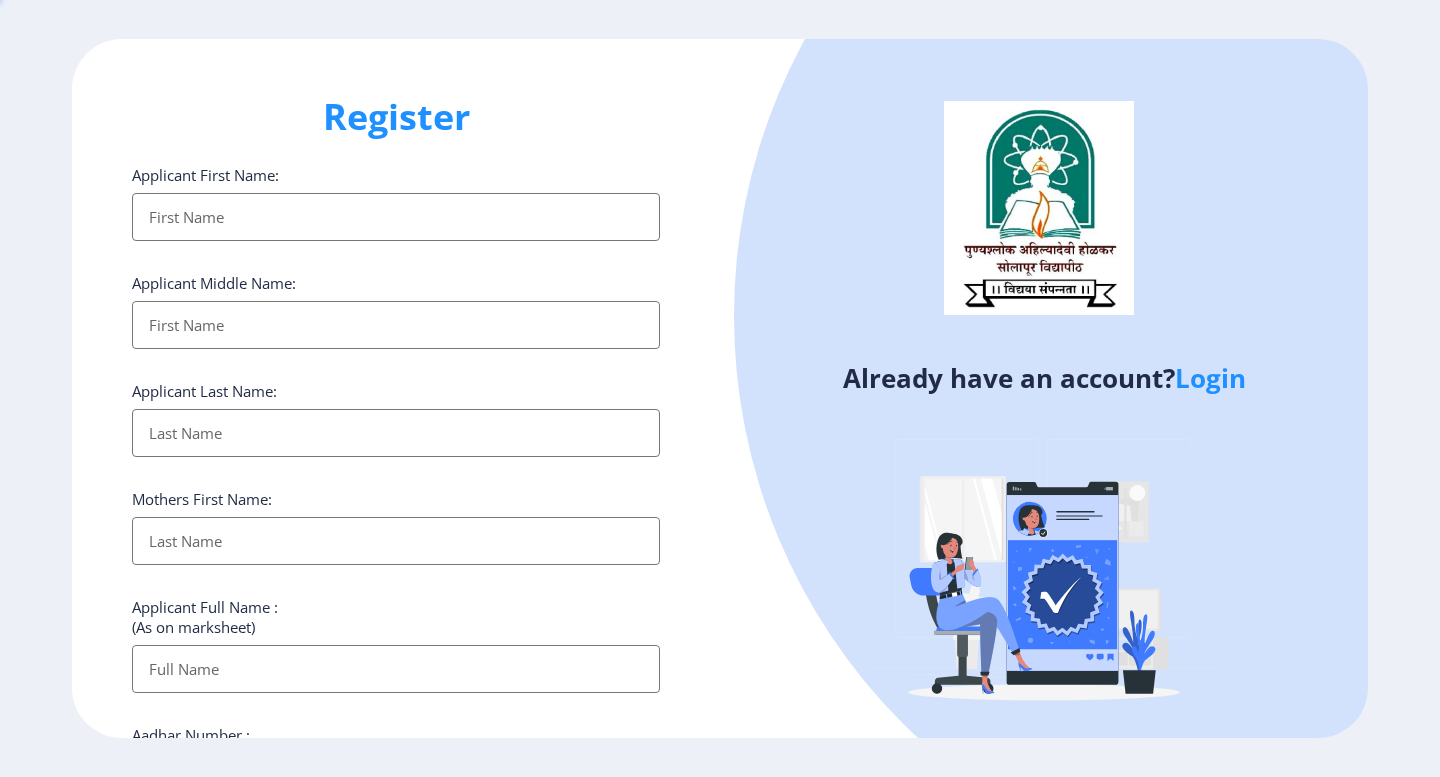 scroll, scrollTop: 0, scrollLeft: 0, axis: both 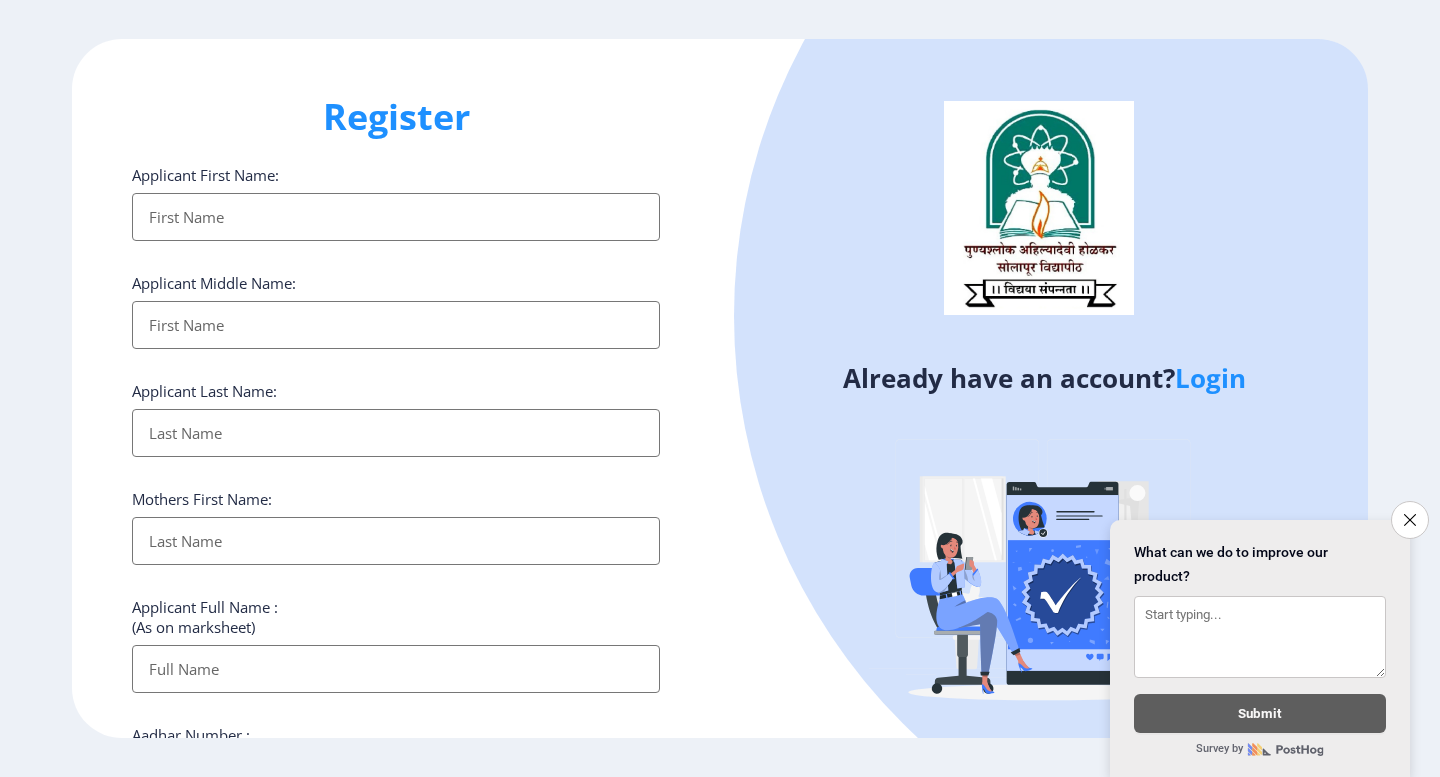 click on "Applicant First Name:" at bounding box center [396, 217] 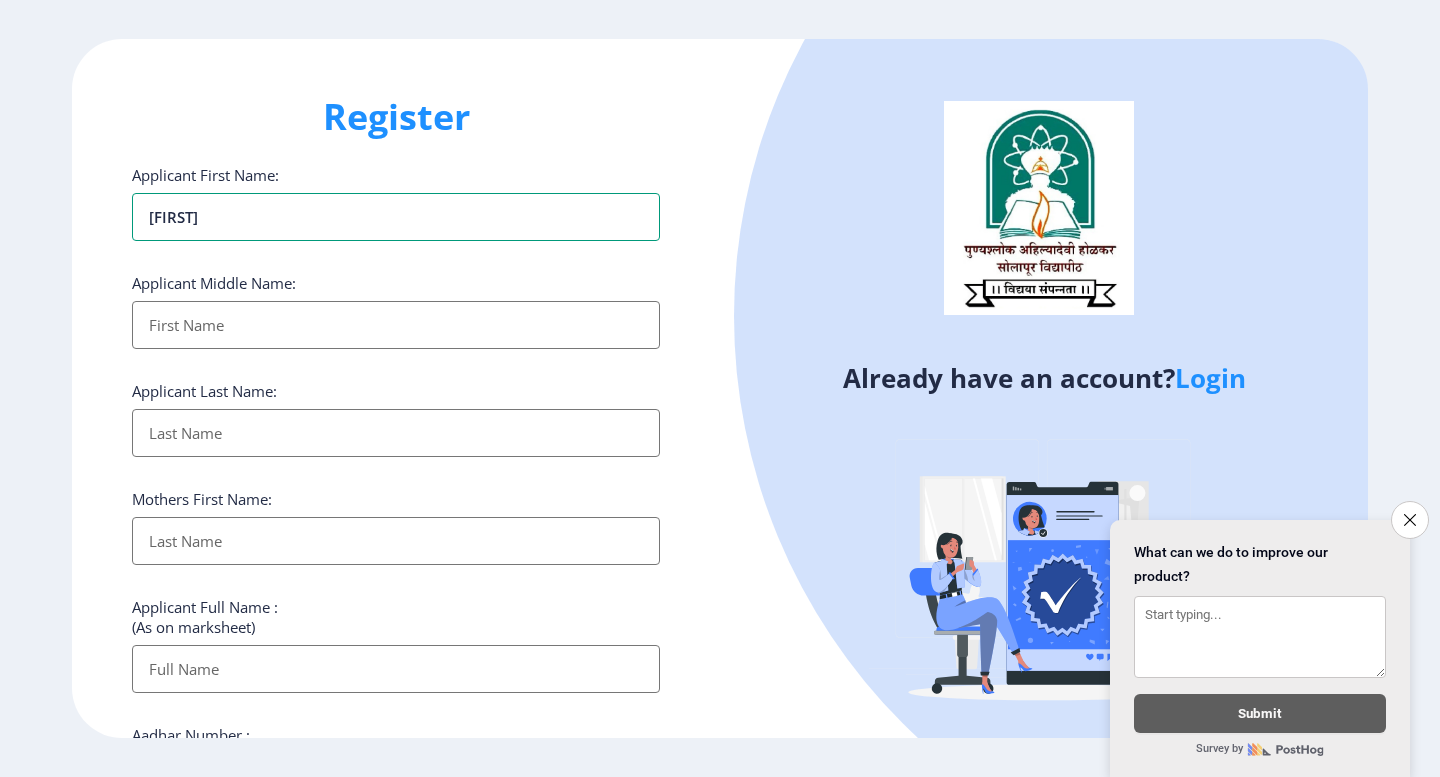 type on "[FIRST]" 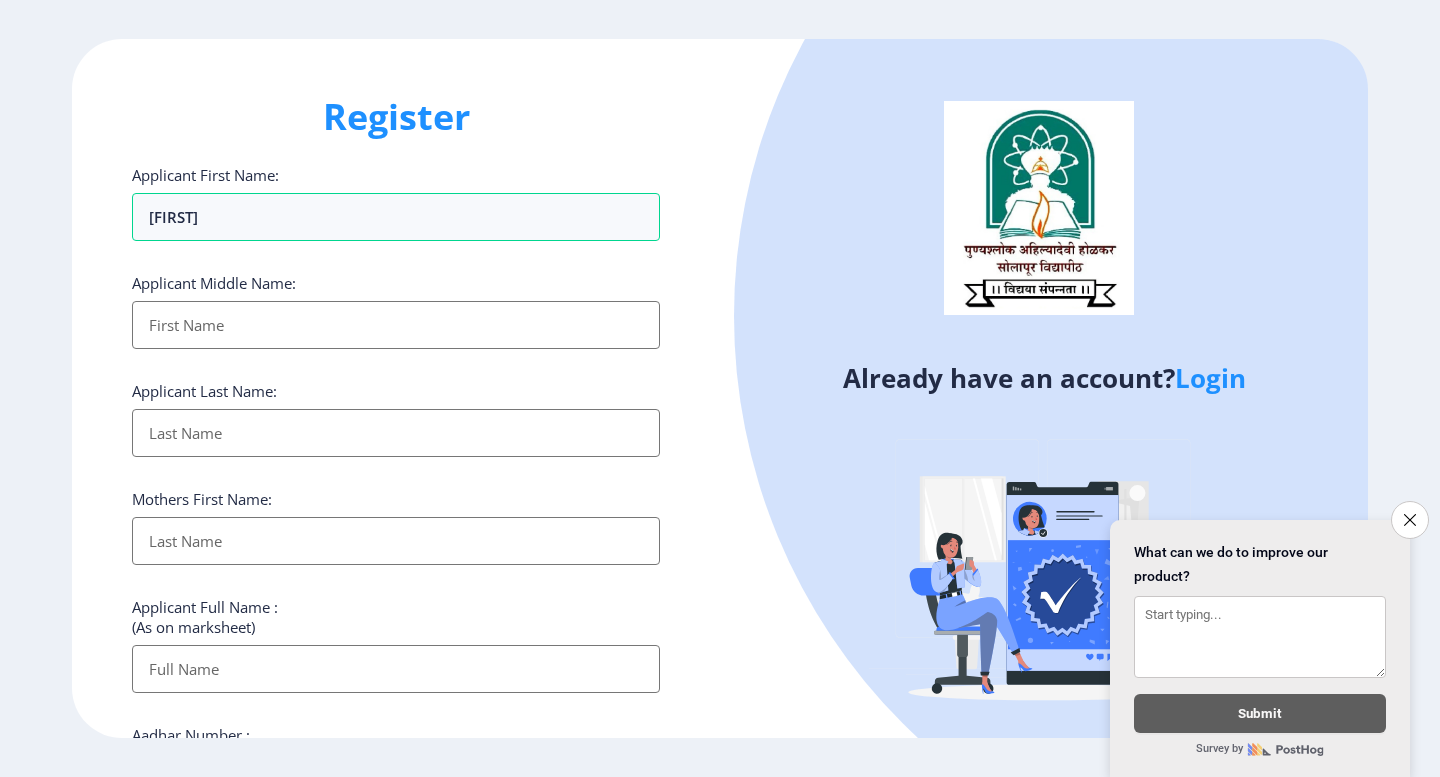 click on "Applicant First Name:" at bounding box center (396, 325) 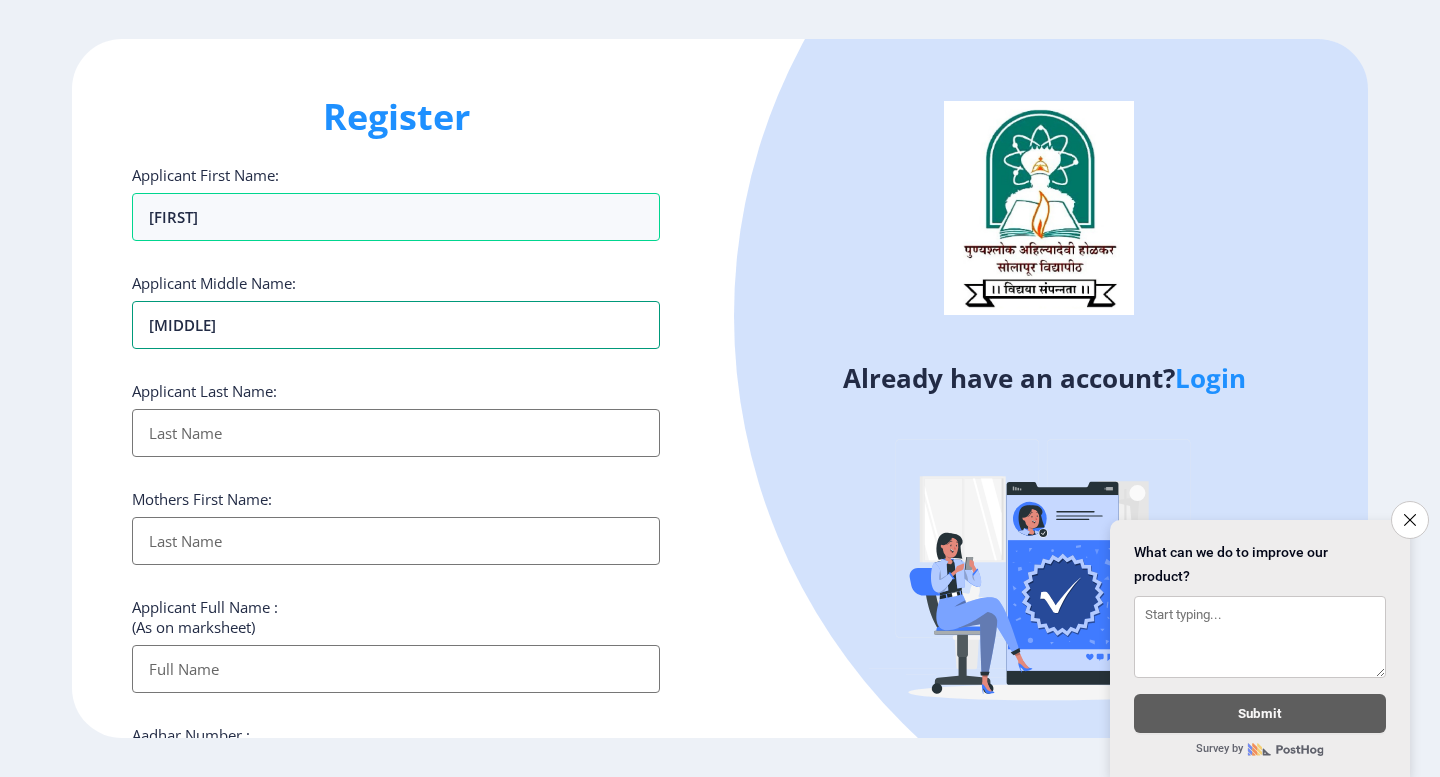 type on "[MIDDLE]" 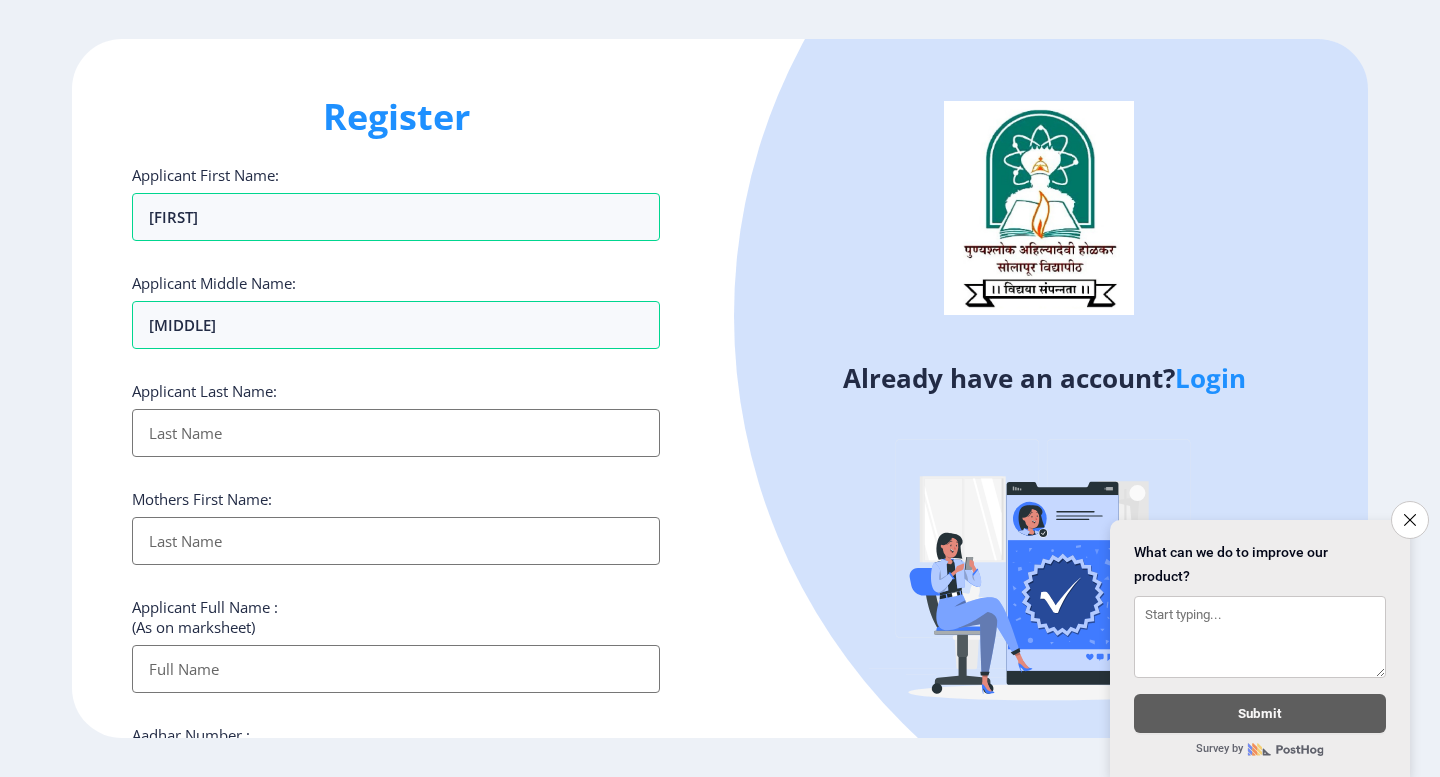 click on "Applicant First Name:" at bounding box center [396, 433] 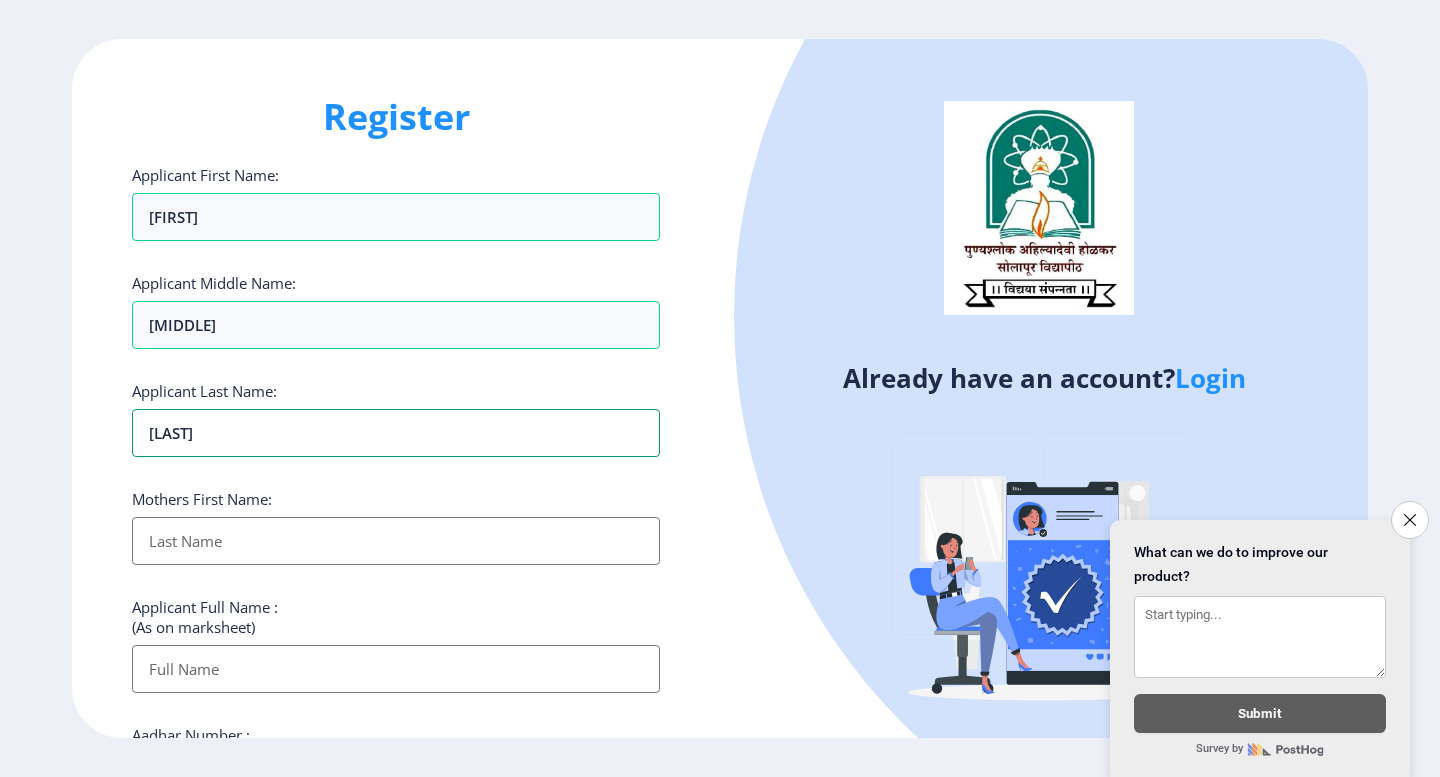 type on "[LAST]" 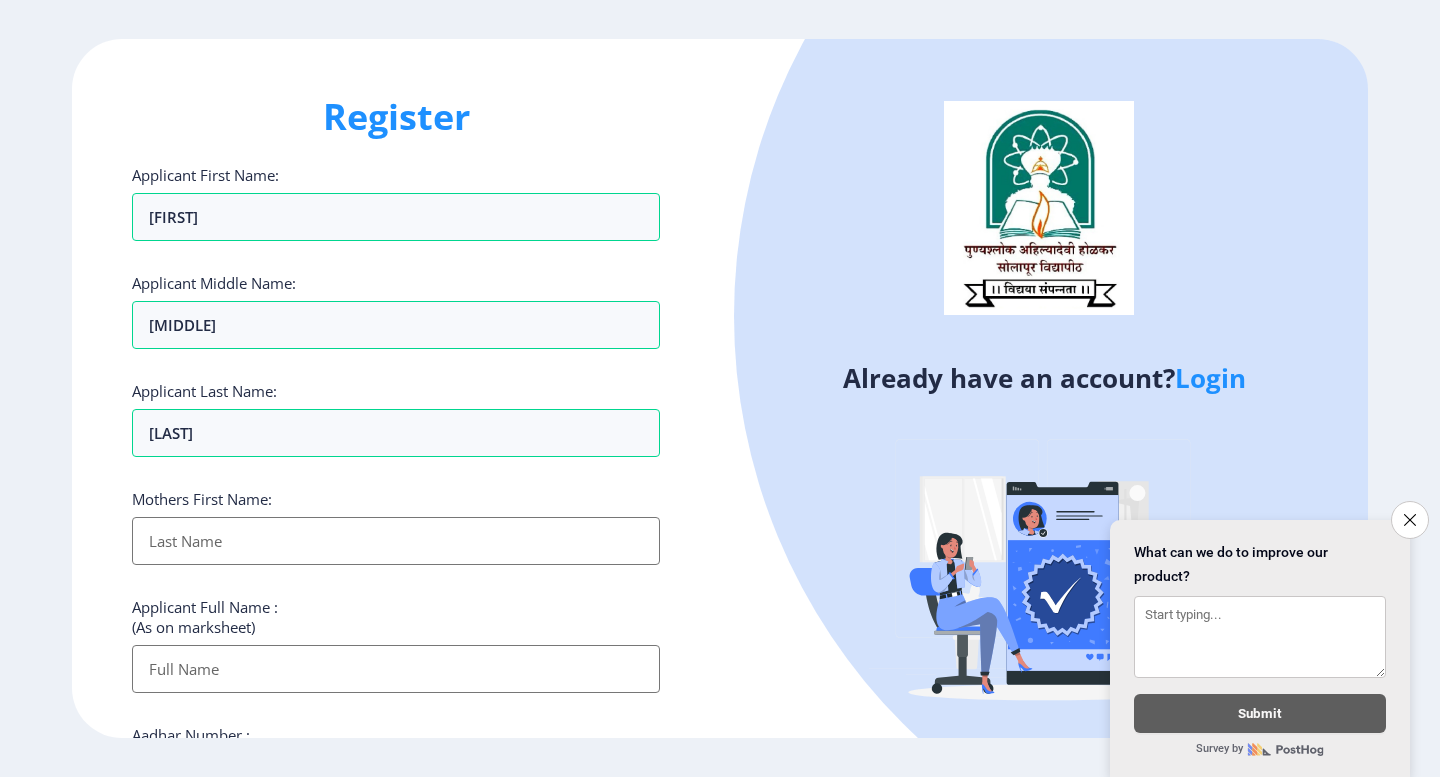 click on "Applicant First Name:" at bounding box center [396, 541] 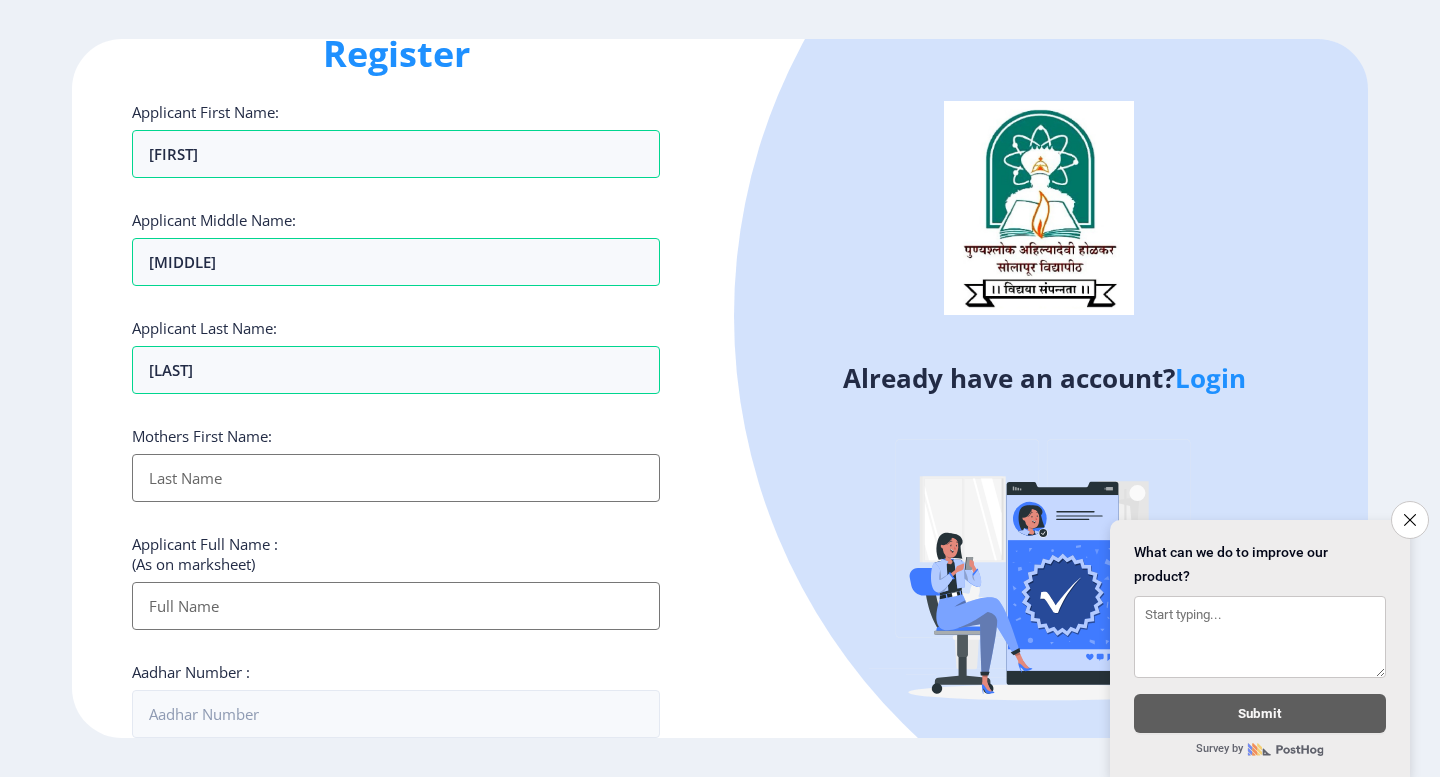 scroll, scrollTop: 100, scrollLeft: 0, axis: vertical 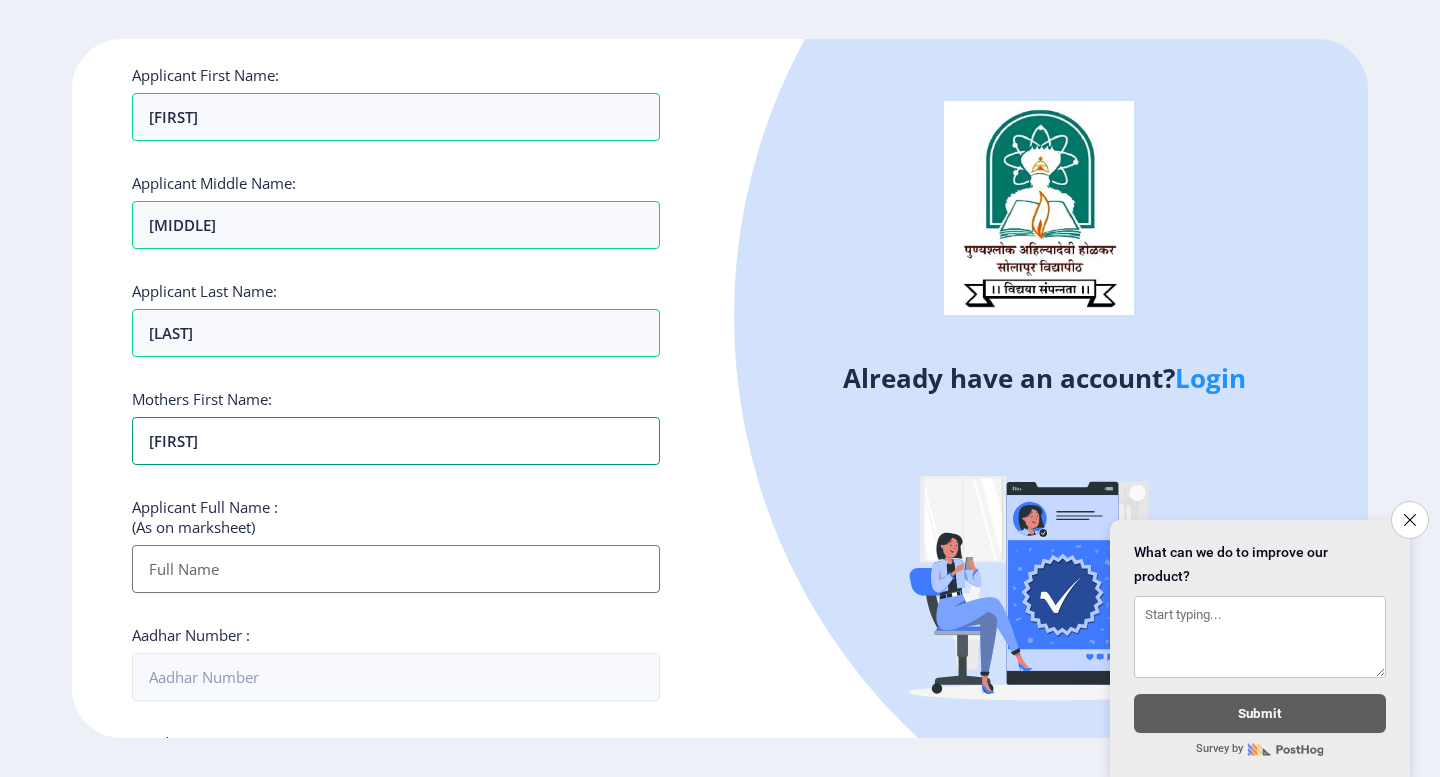 type on "[FIRST]" 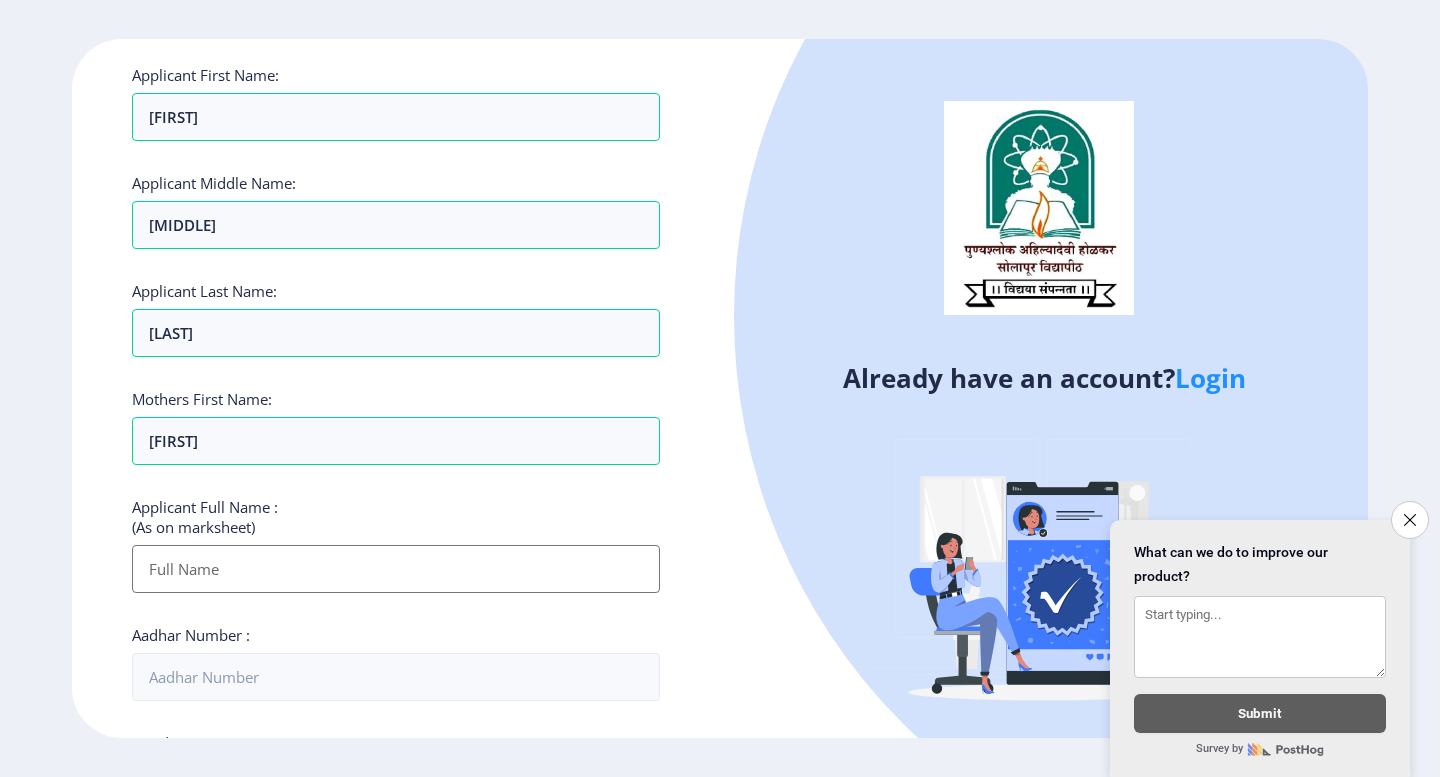 click on "Applicant First Name:" at bounding box center [396, 569] 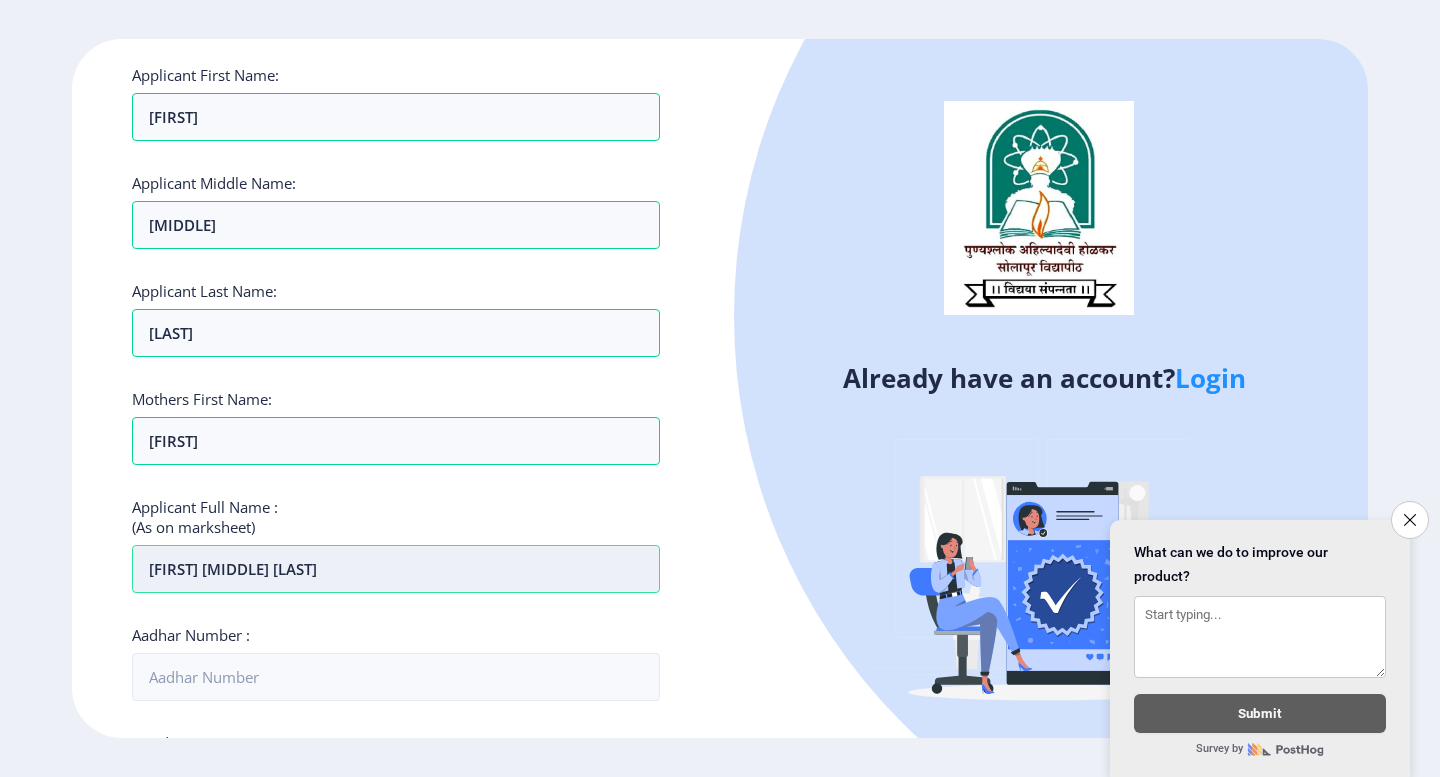 click on "[FIRST] [MIDDLE] [LAST]" at bounding box center [396, 569] 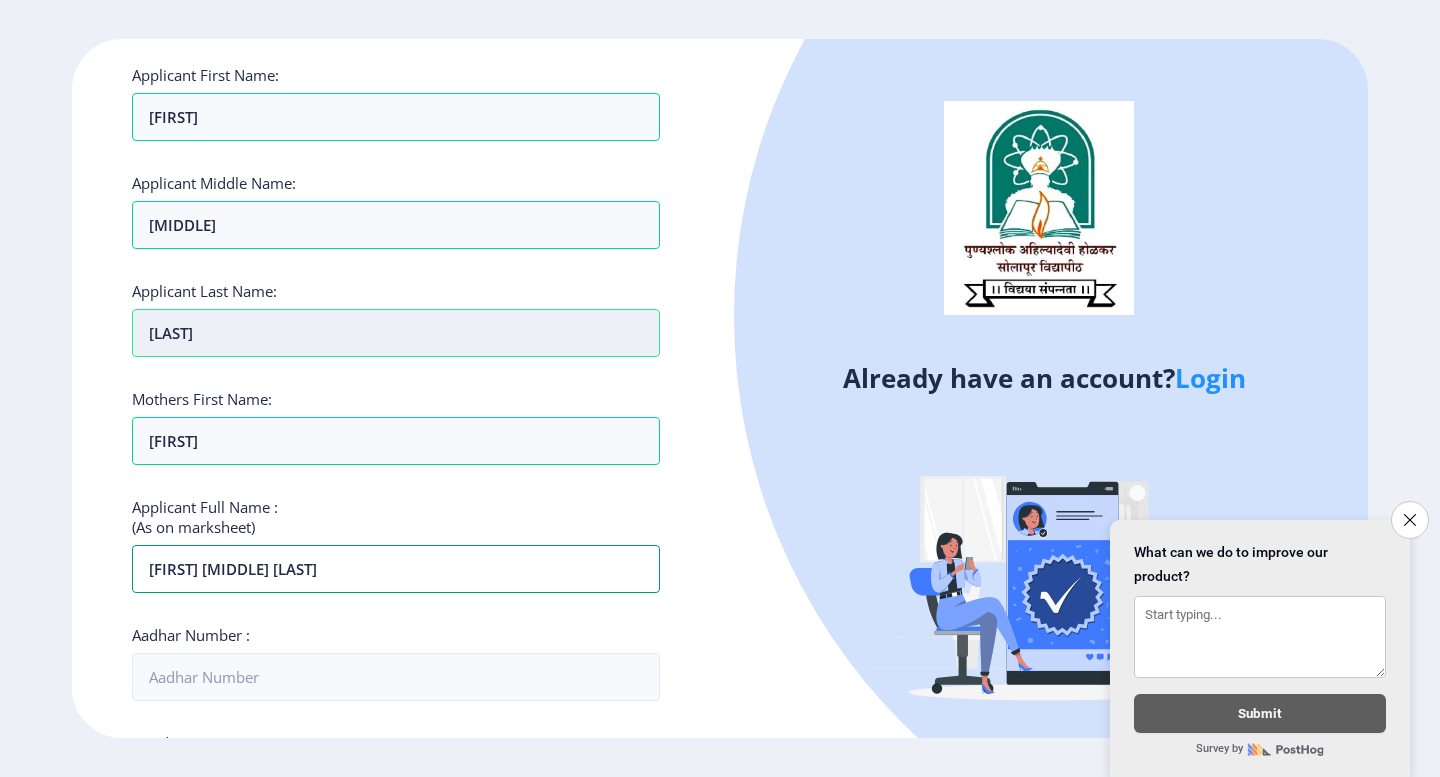 type on "[FIRST] [MIDDLE] [LAST]" 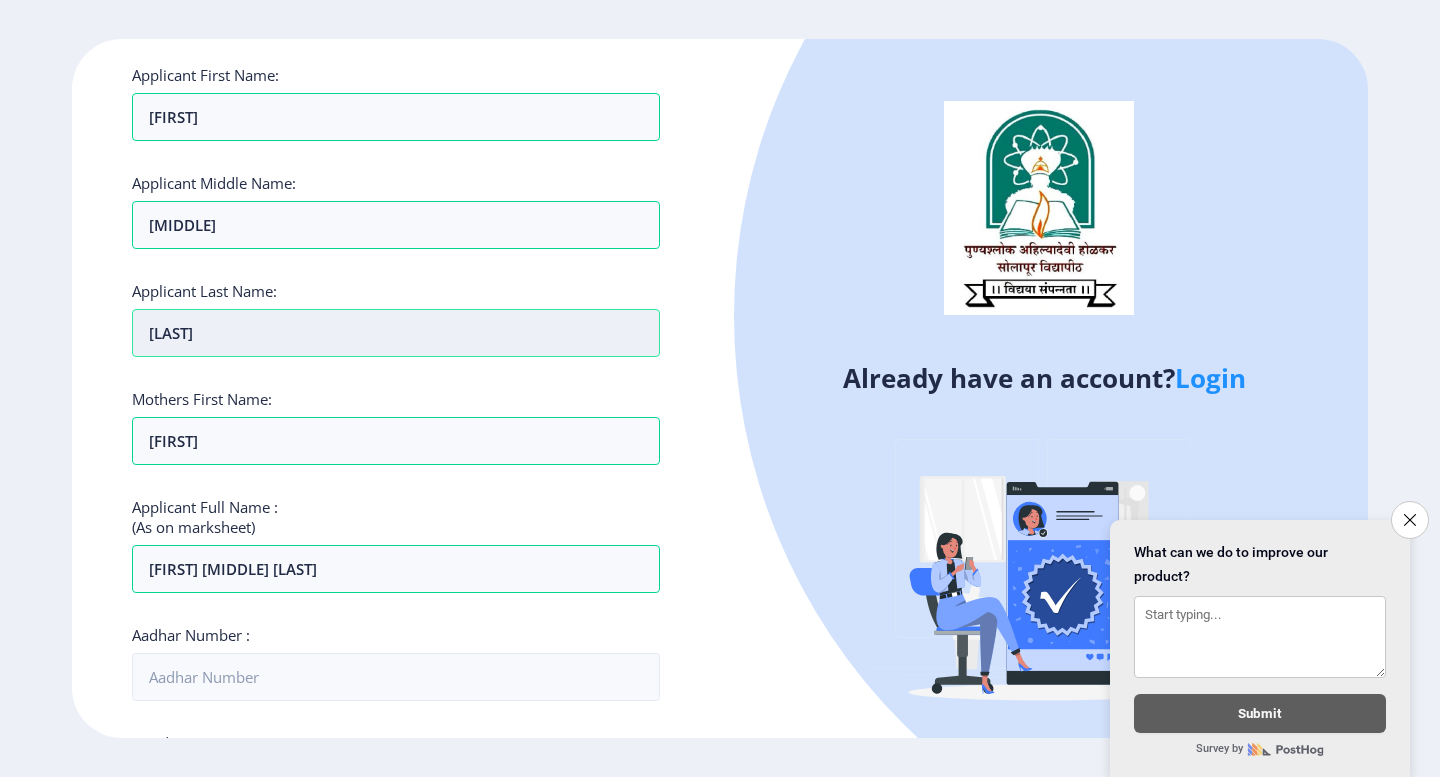 click on "[LAST]" at bounding box center (396, 117) 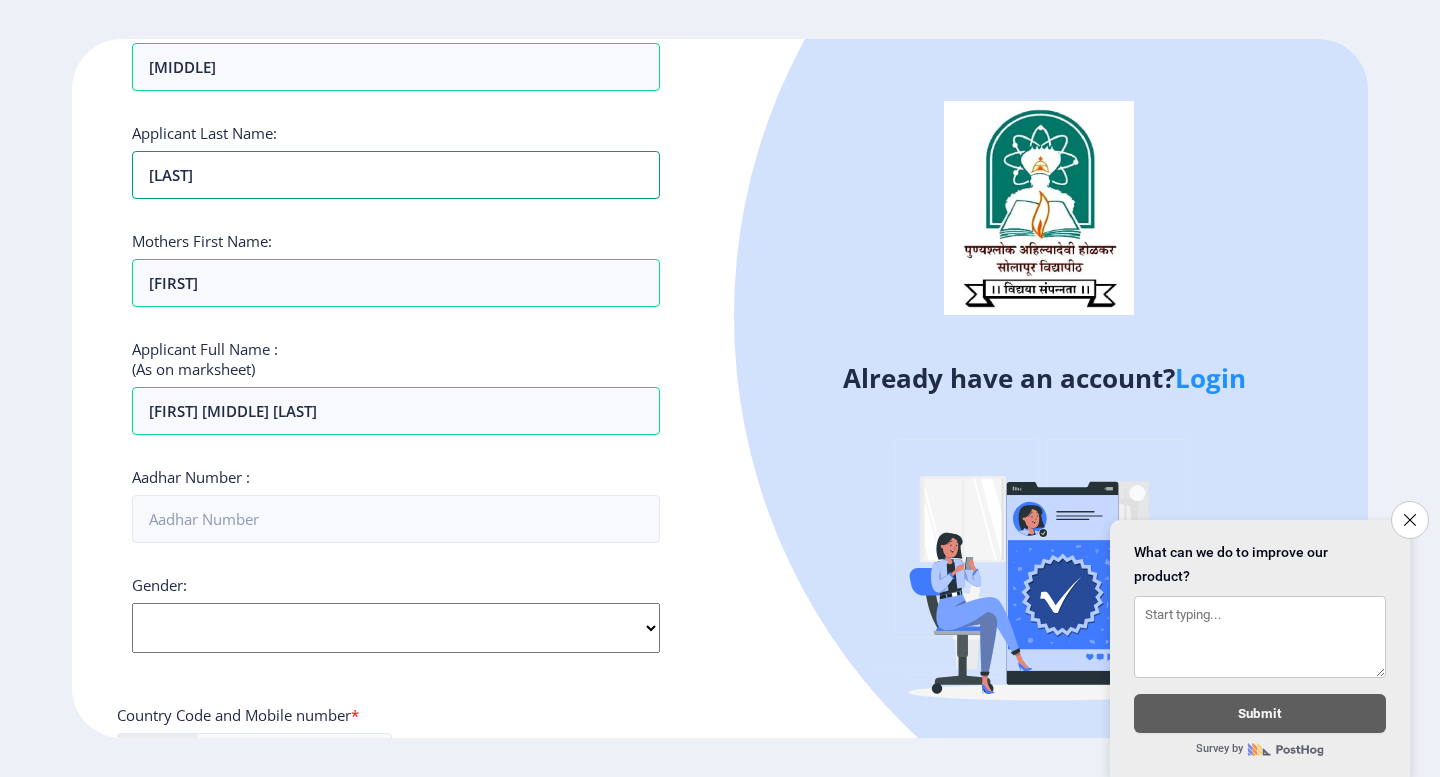 scroll, scrollTop: 300, scrollLeft: 0, axis: vertical 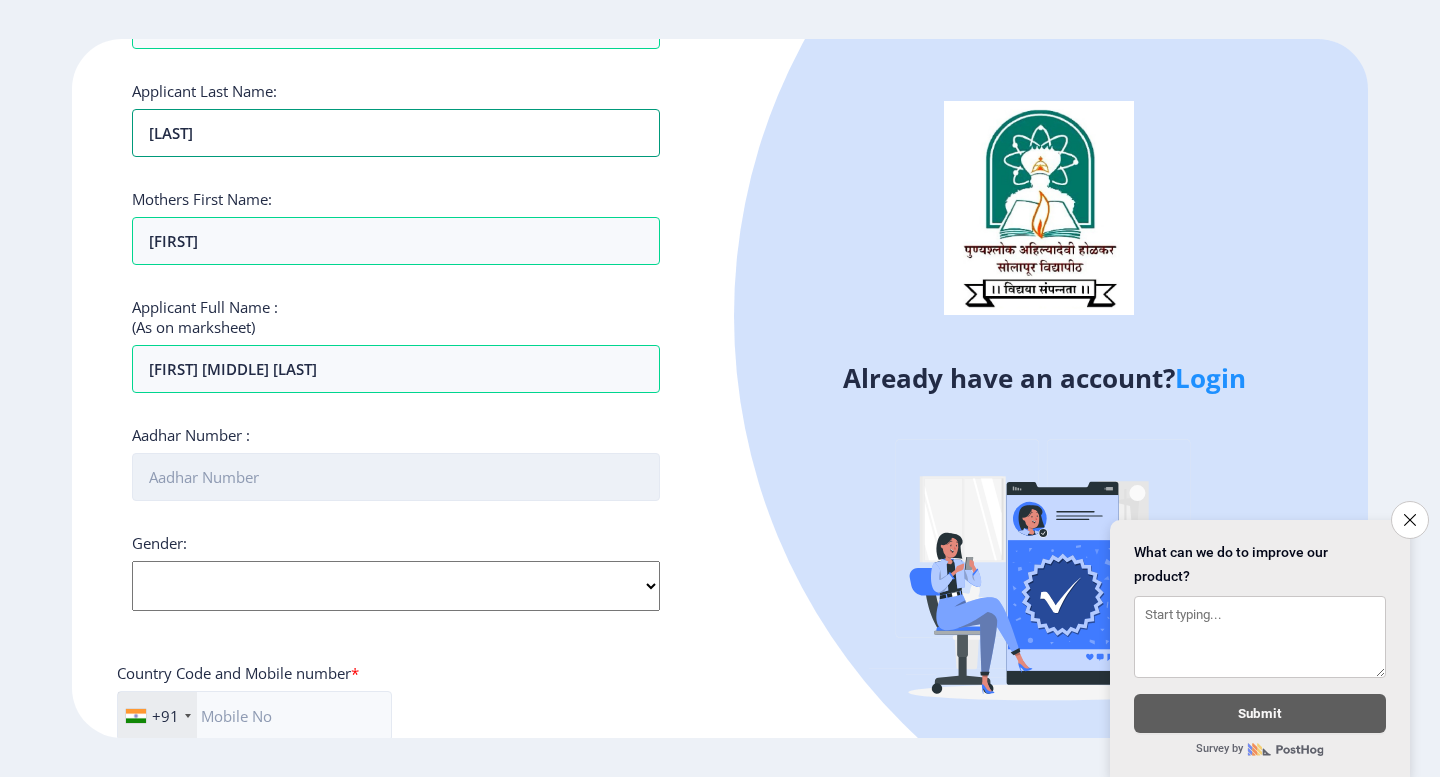 type on "[LAST]" 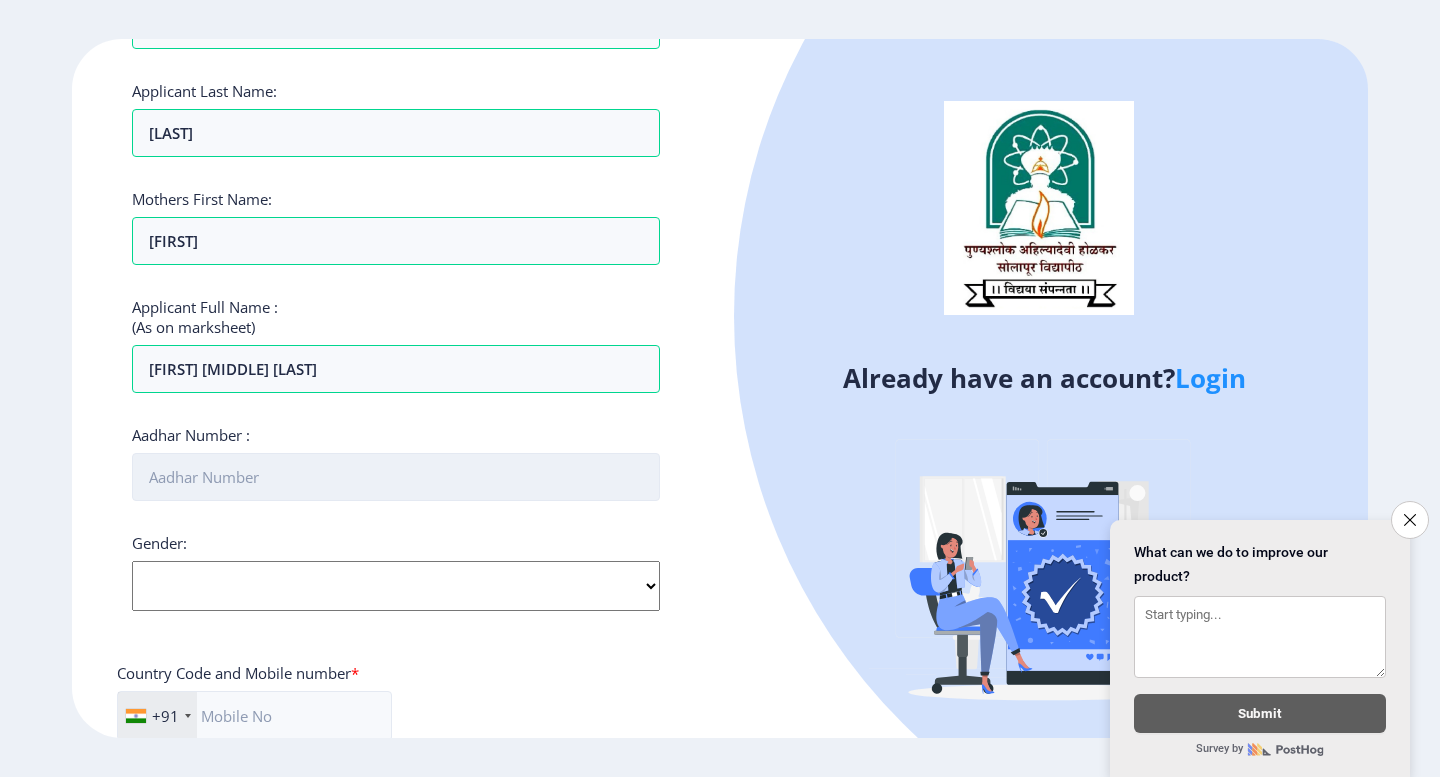 click on "Aadhar Number :" at bounding box center [396, 477] 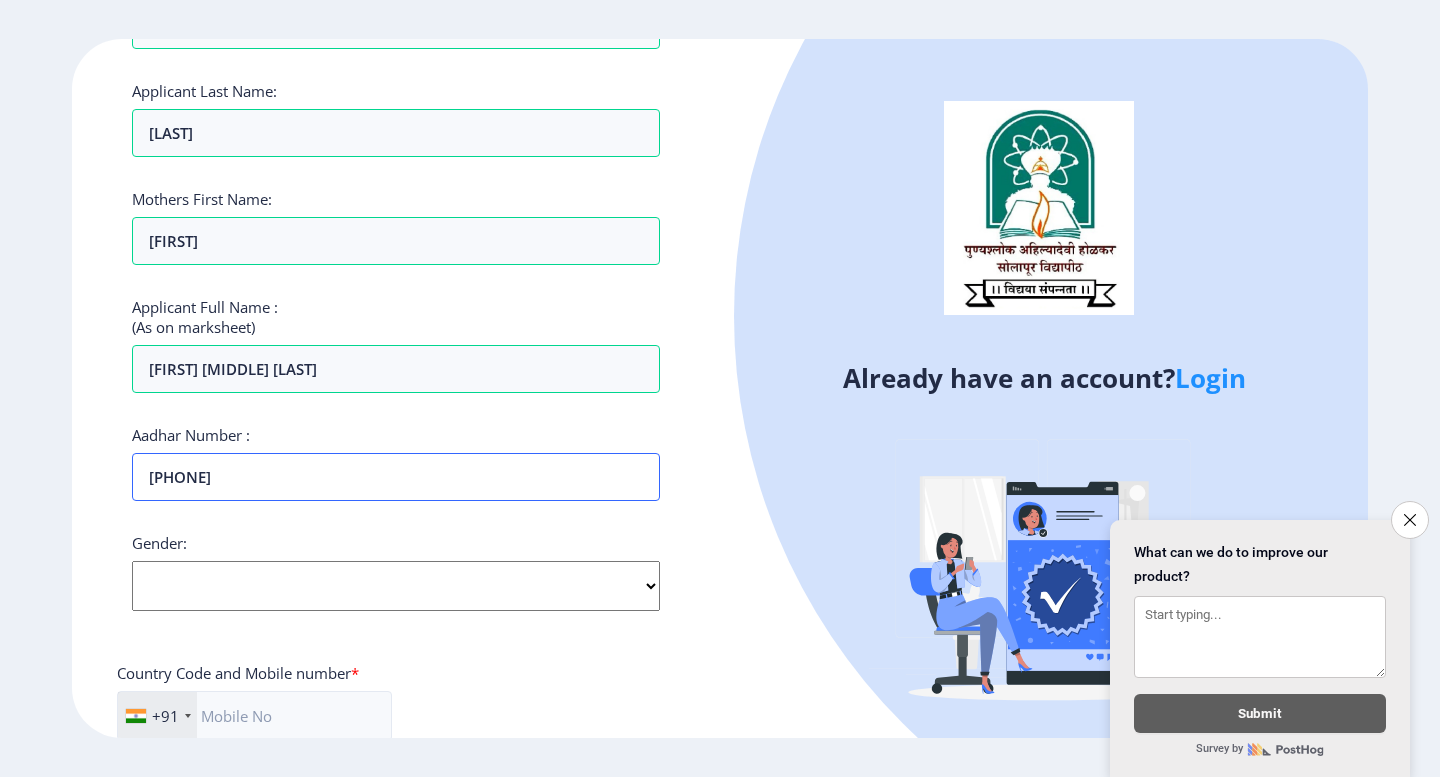 type on "[PHONE]" 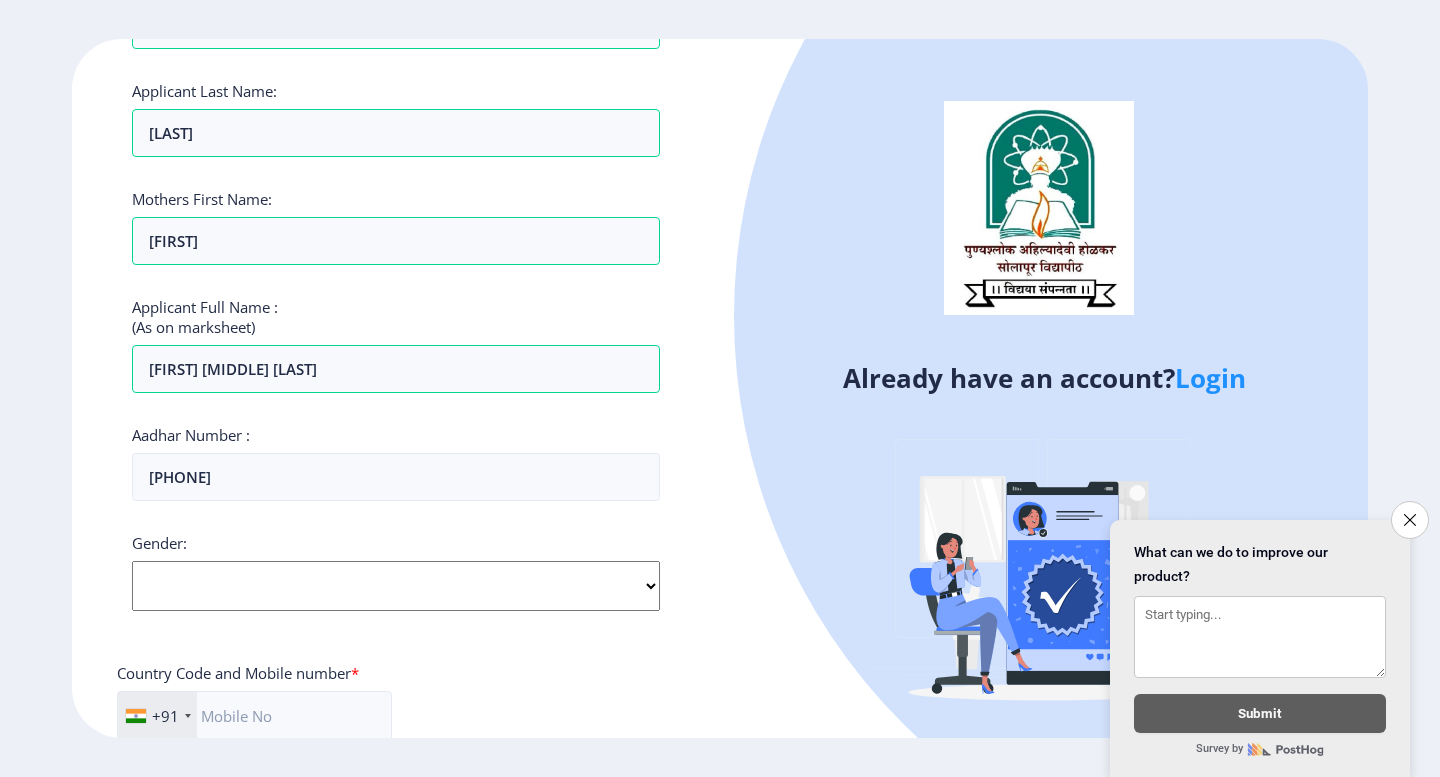 click on "Select Gender Male Female Other" 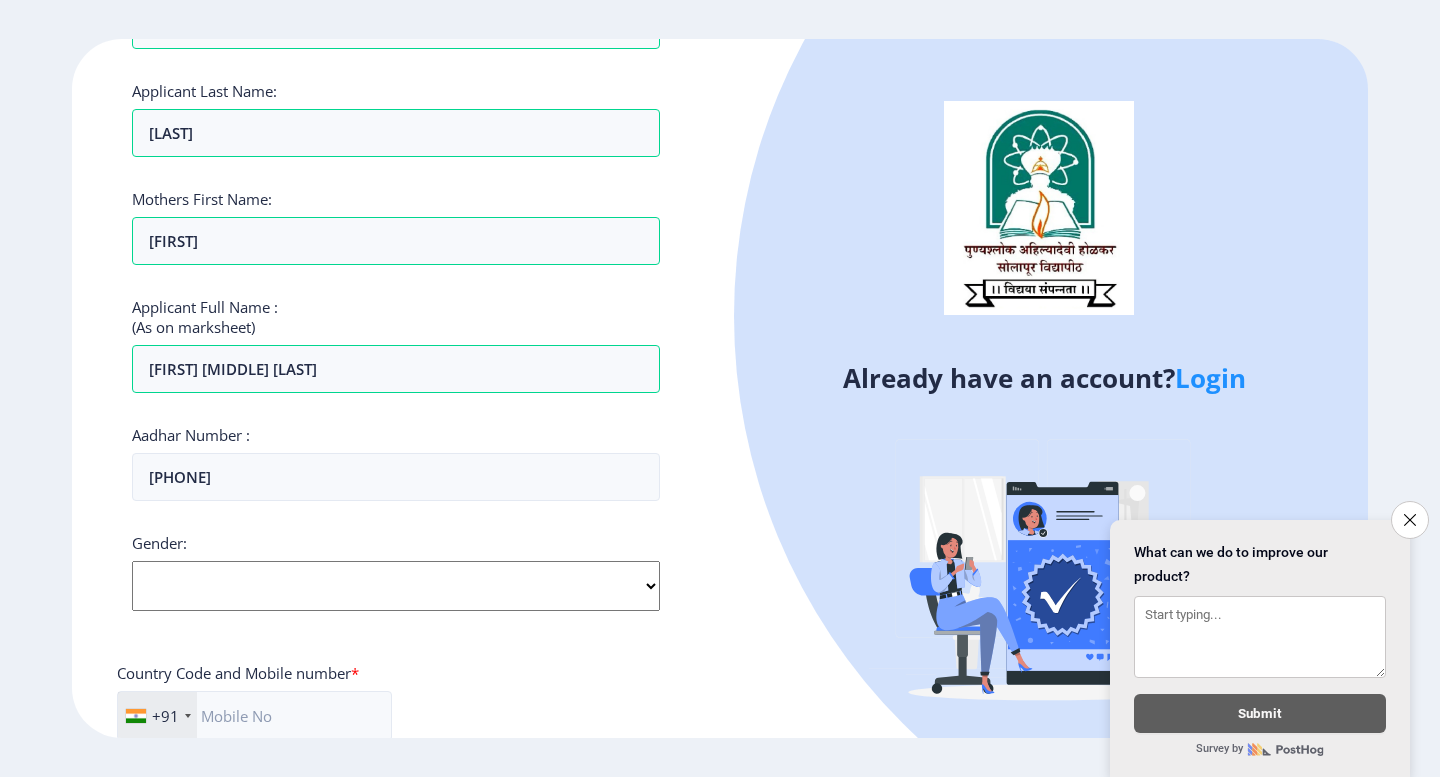 select on "Female" 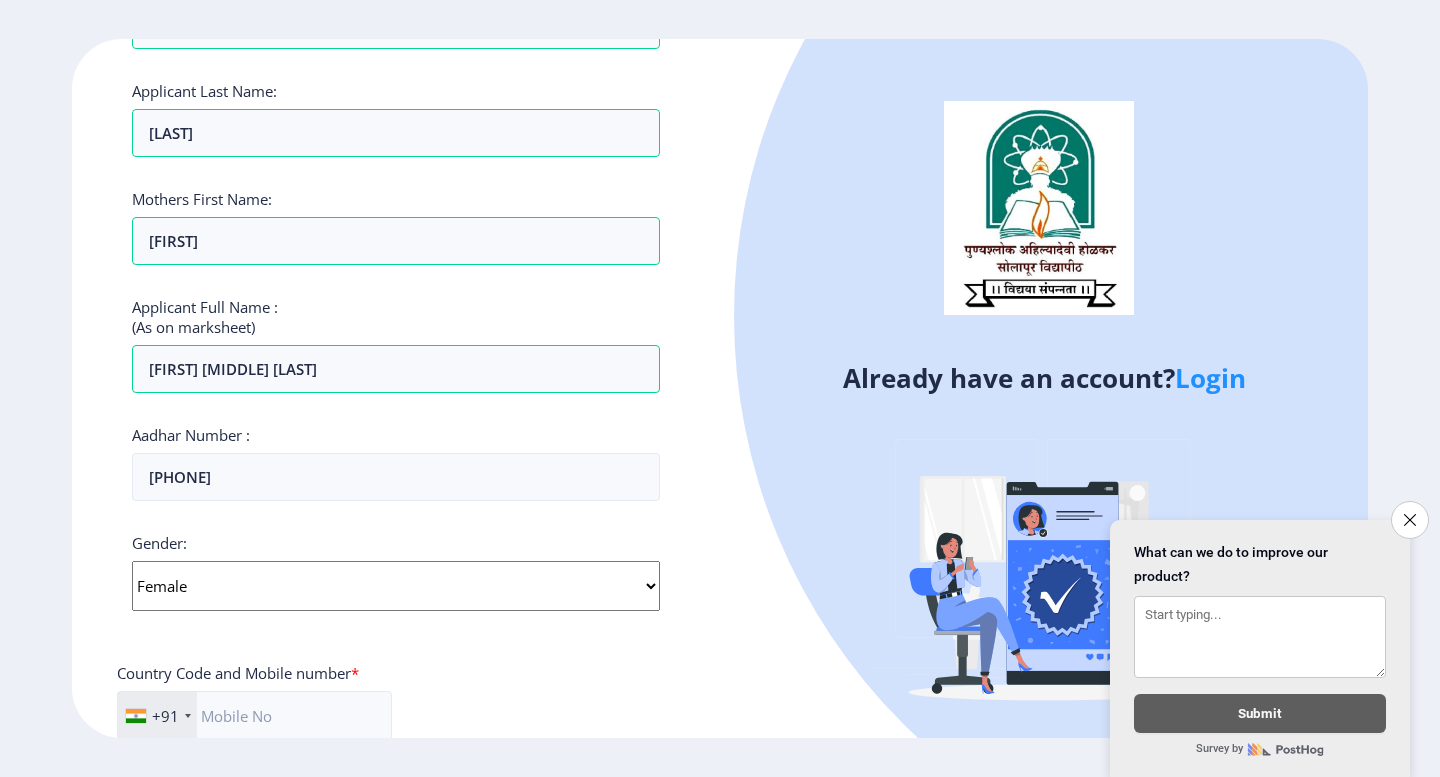 click on "Select Gender Male Female Other" 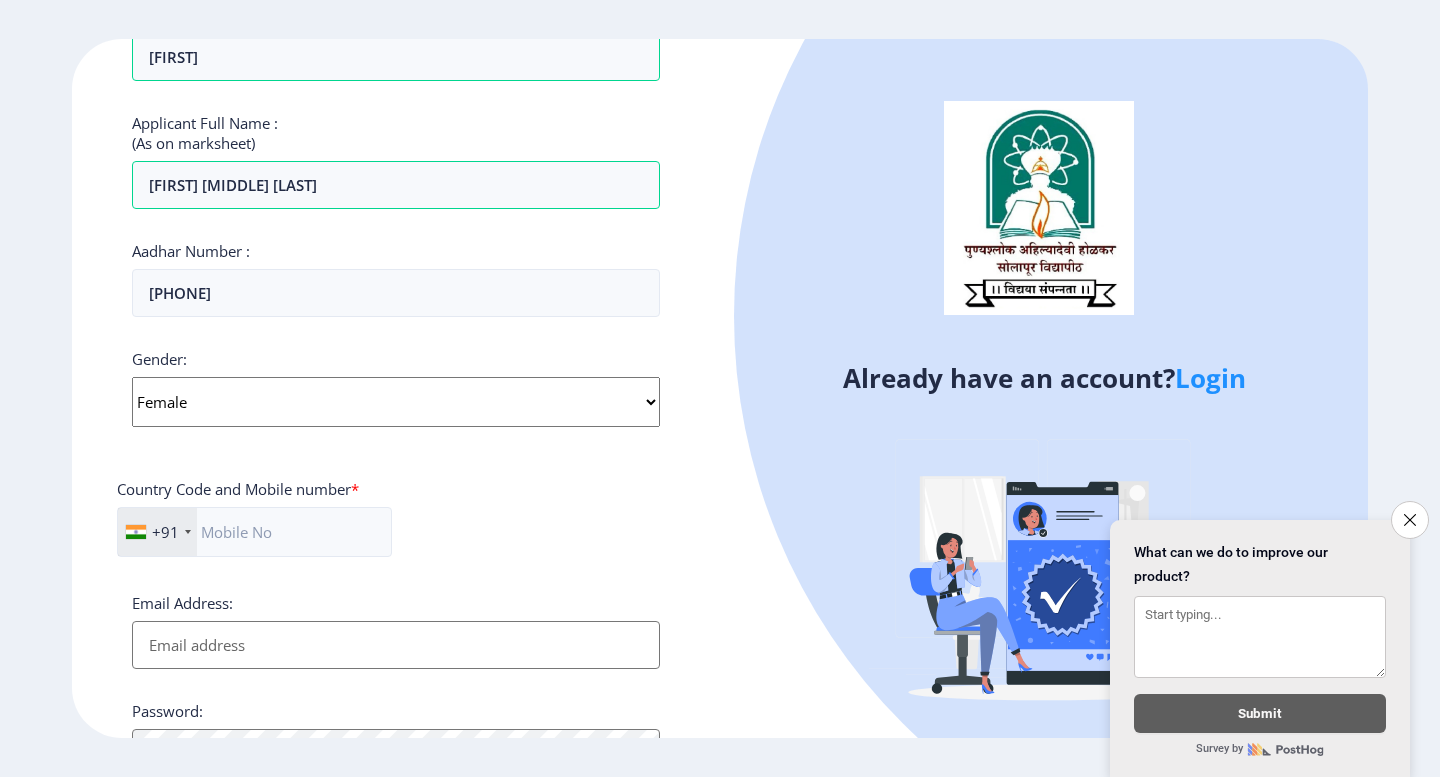scroll, scrollTop: 500, scrollLeft: 0, axis: vertical 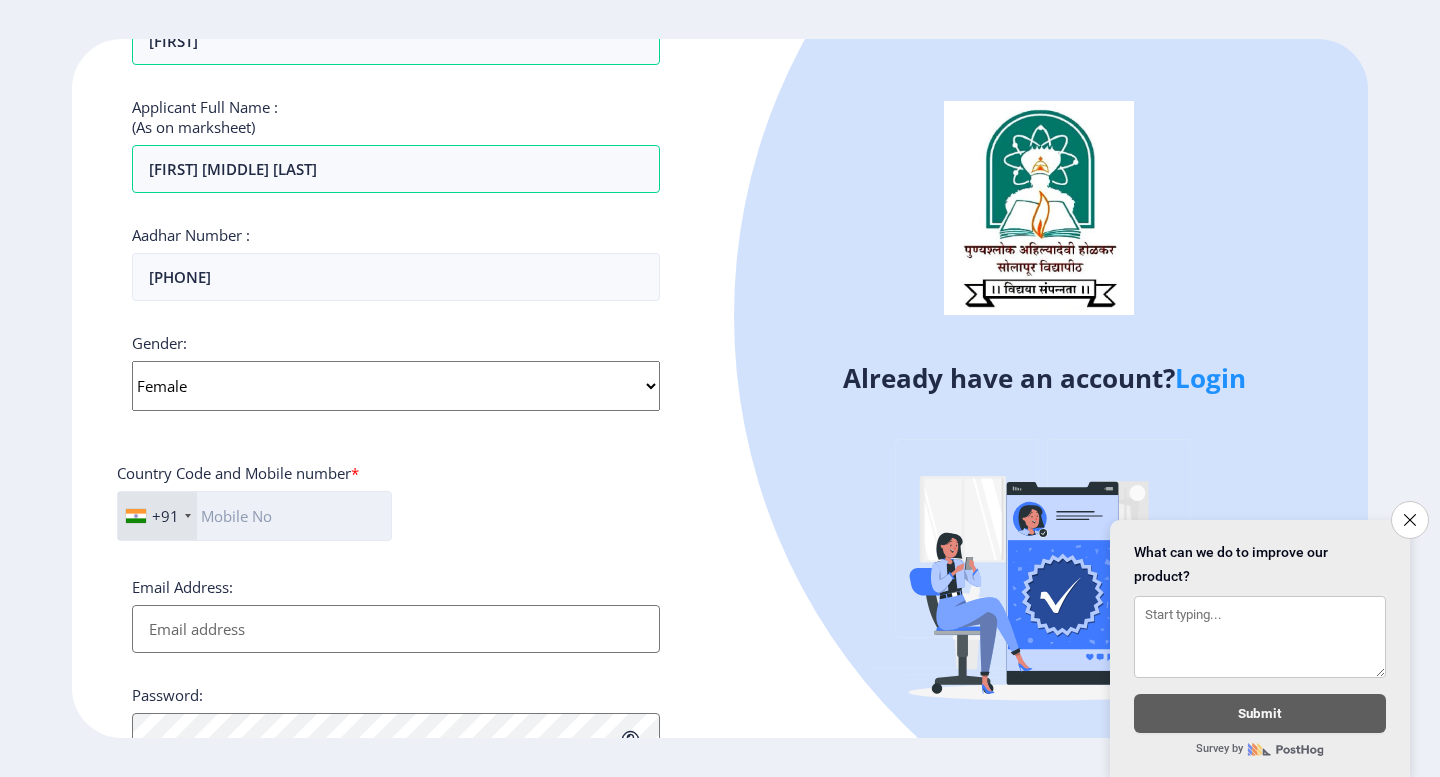 click 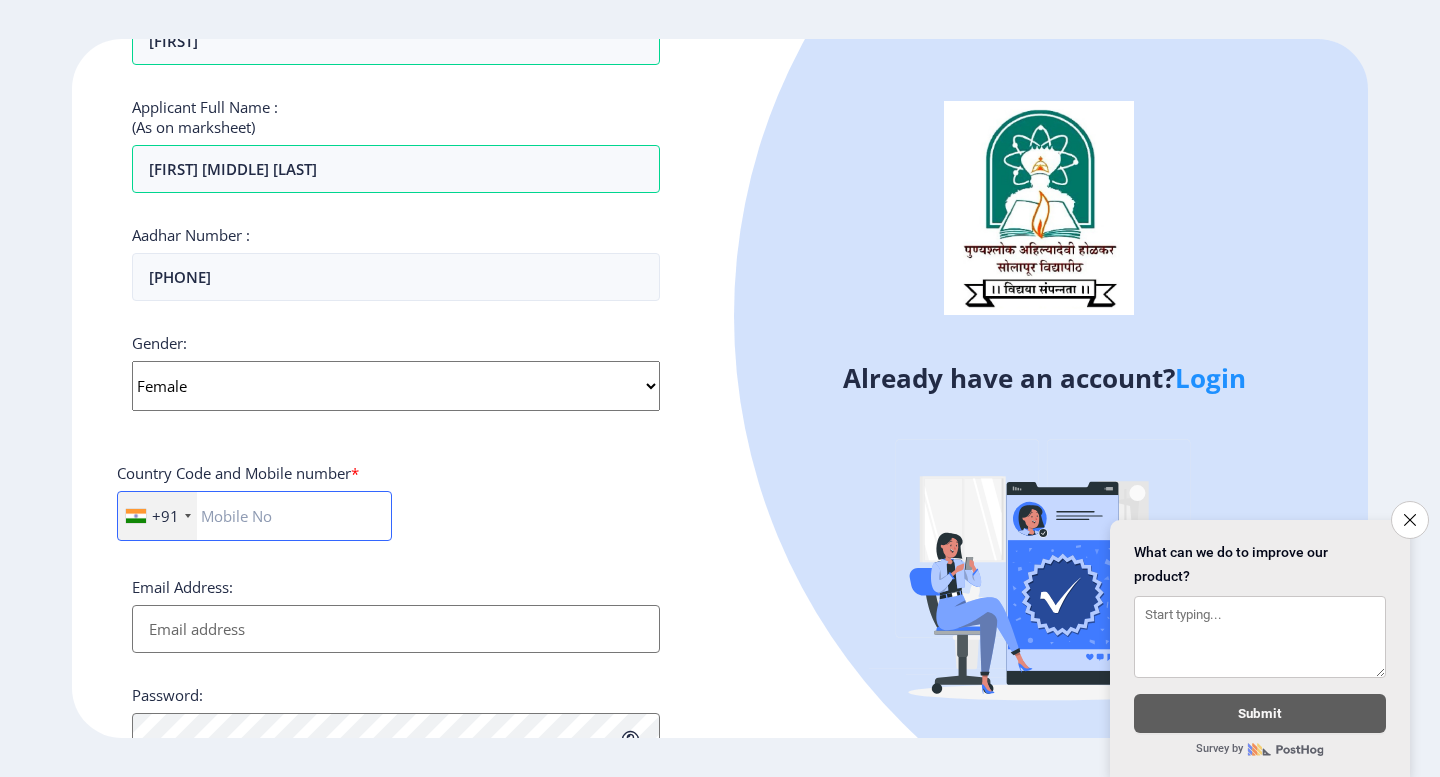 type on "[PHONE]" 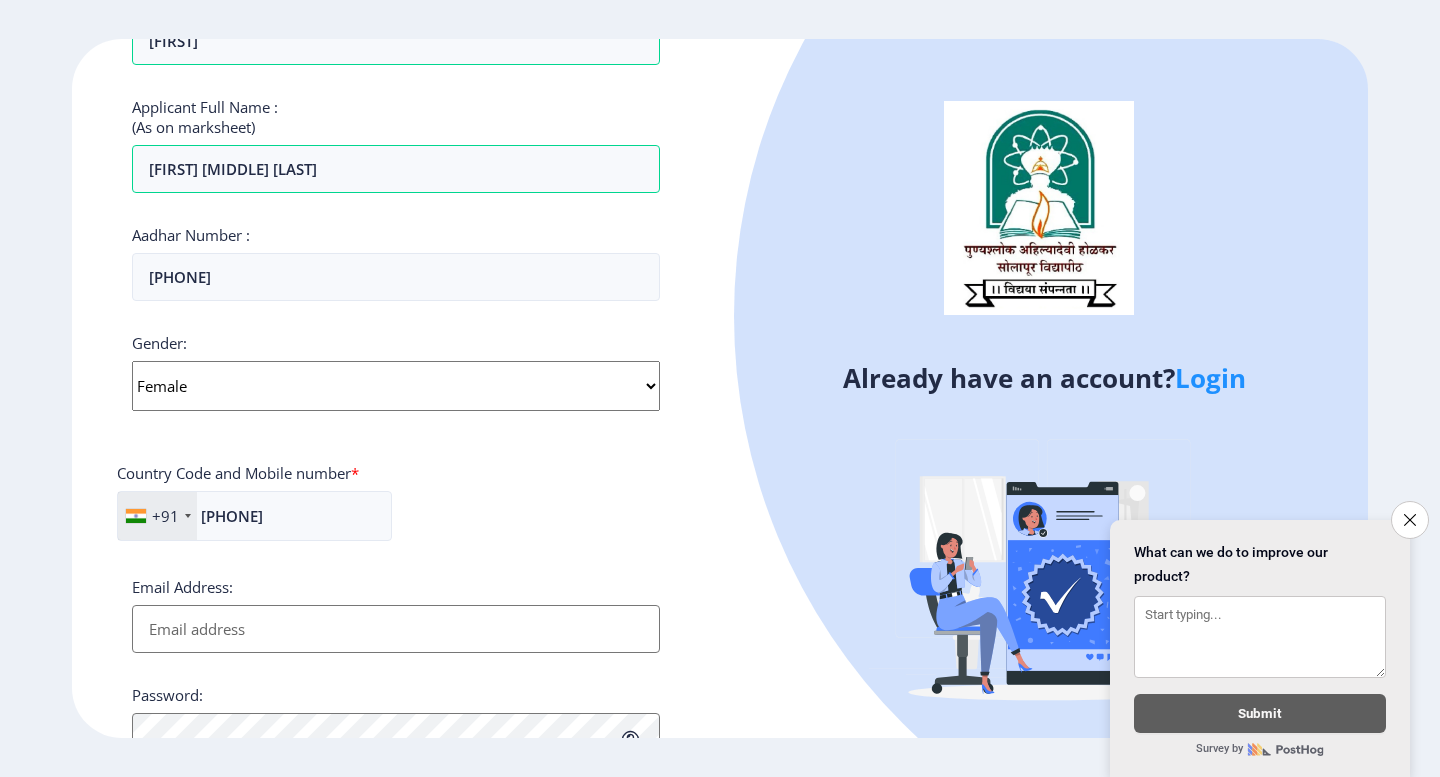 type on "[EMAIL]" 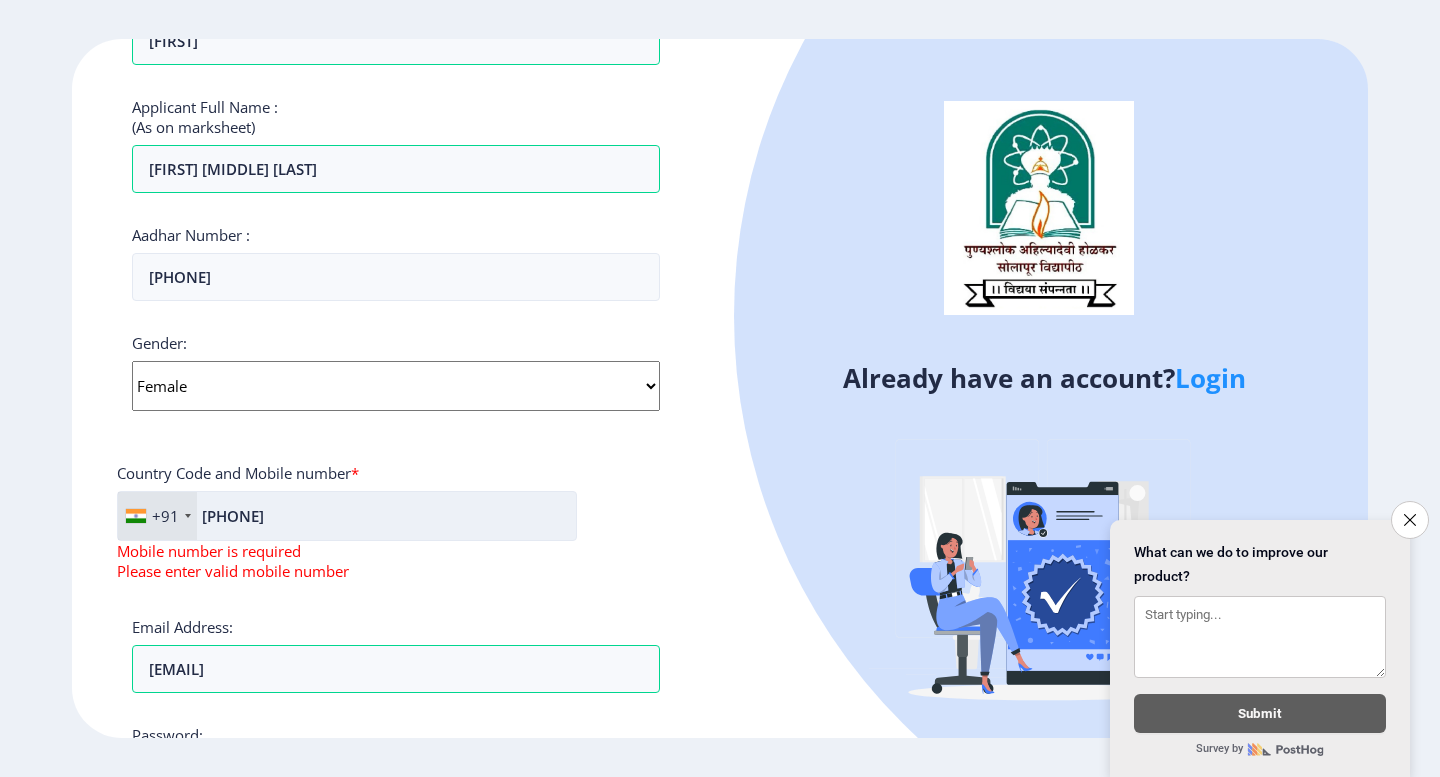 click on "[PHONE]" 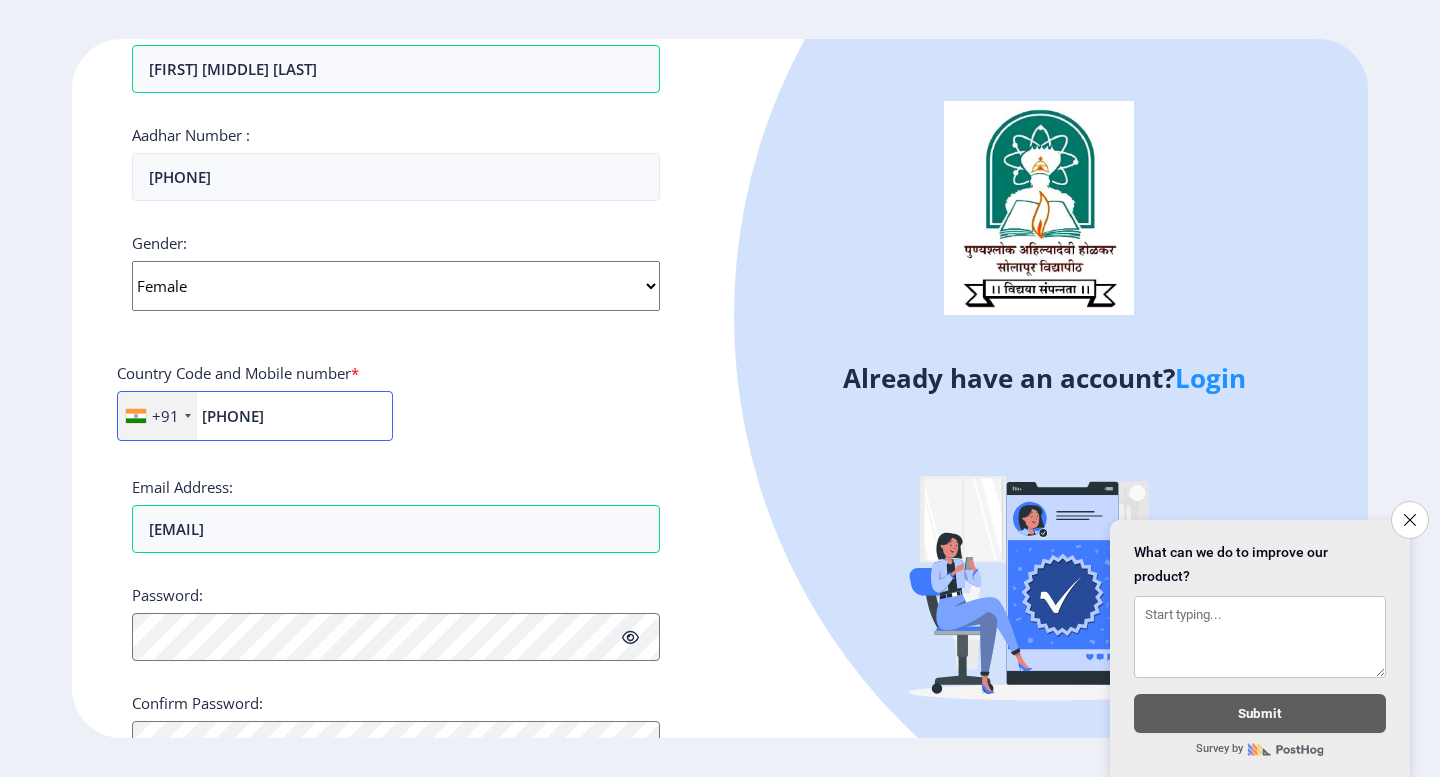 scroll, scrollTop: 693, scrollLeft: 0, axis: vertical 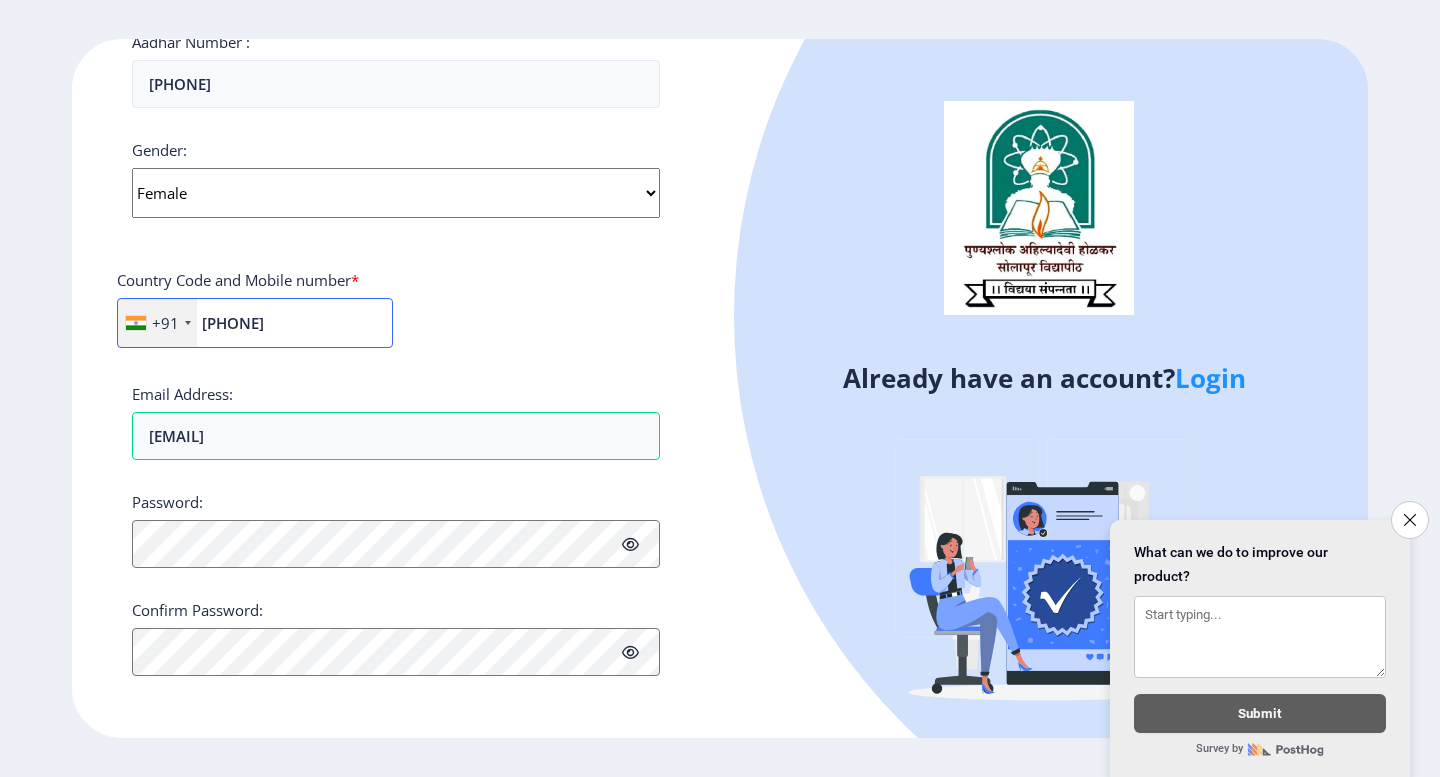 type on "[PHONE]" 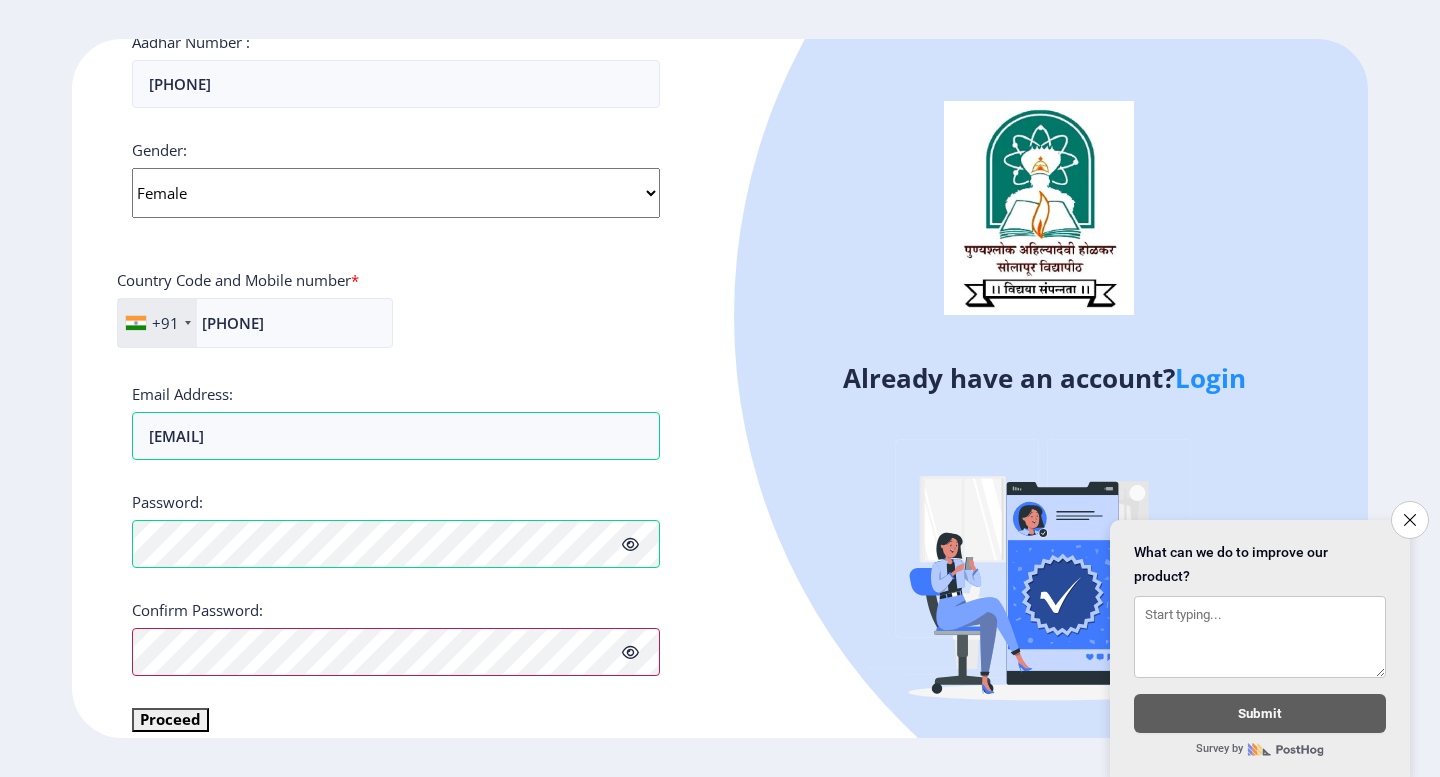 scroll, scrollTop: 717, scrollLeft: 0, axis: vertical 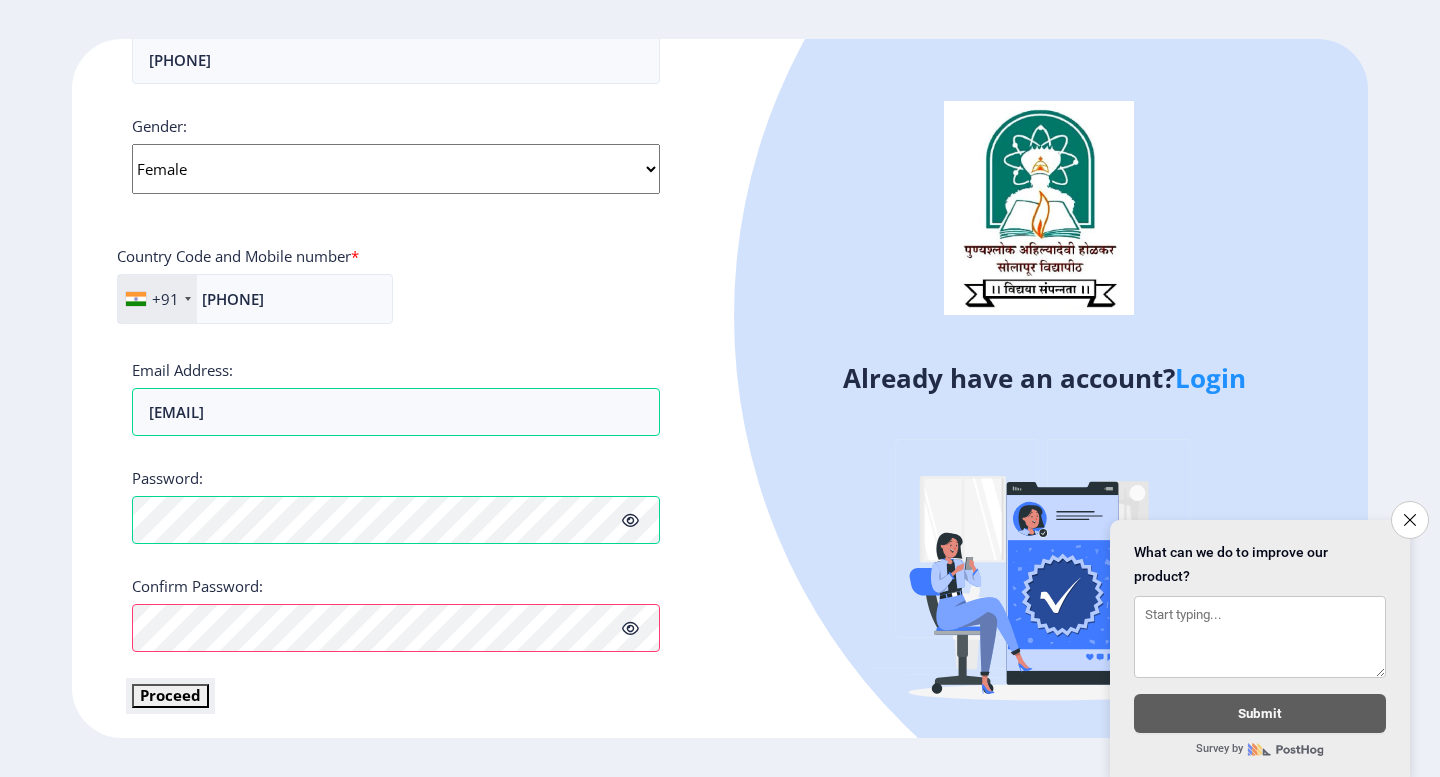 click on "Proceed" 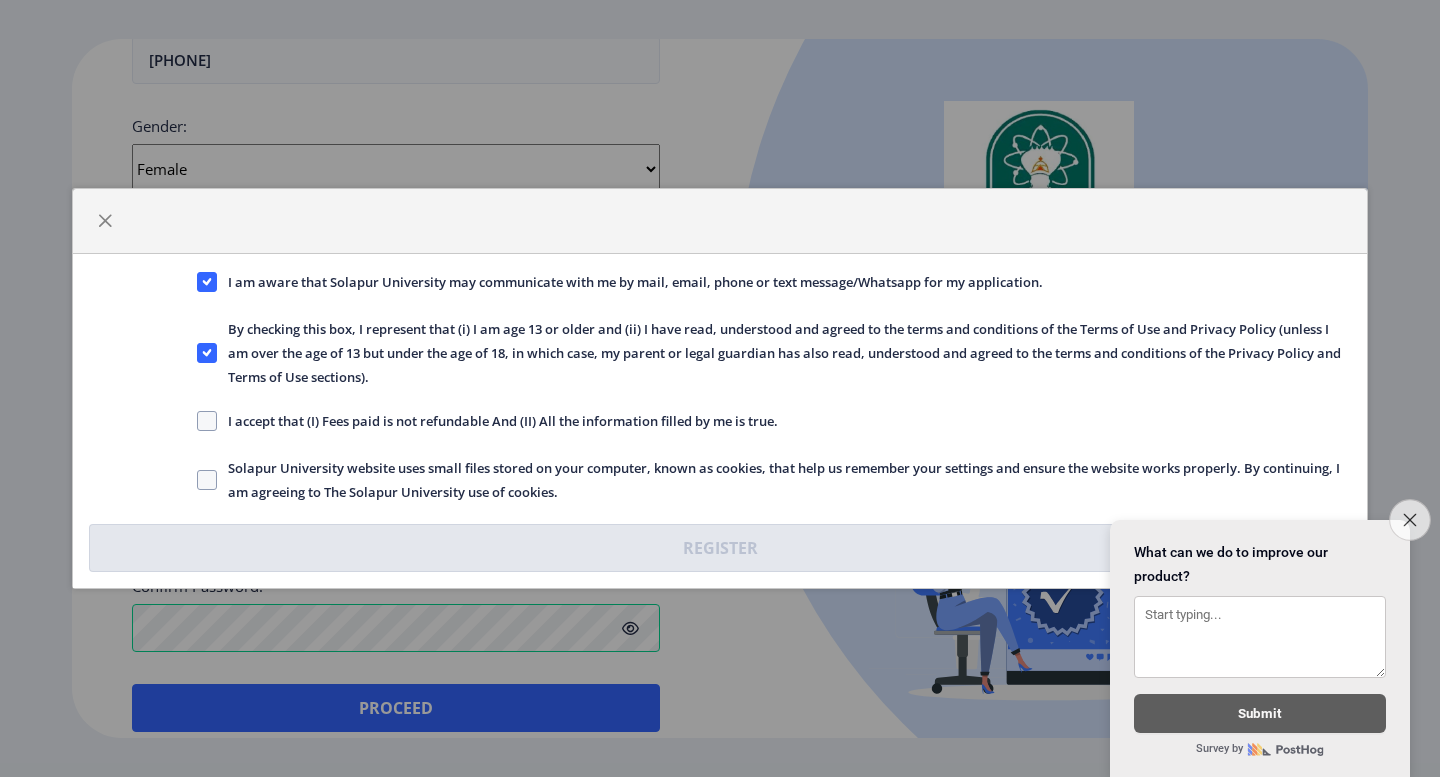 click on "Close survey" 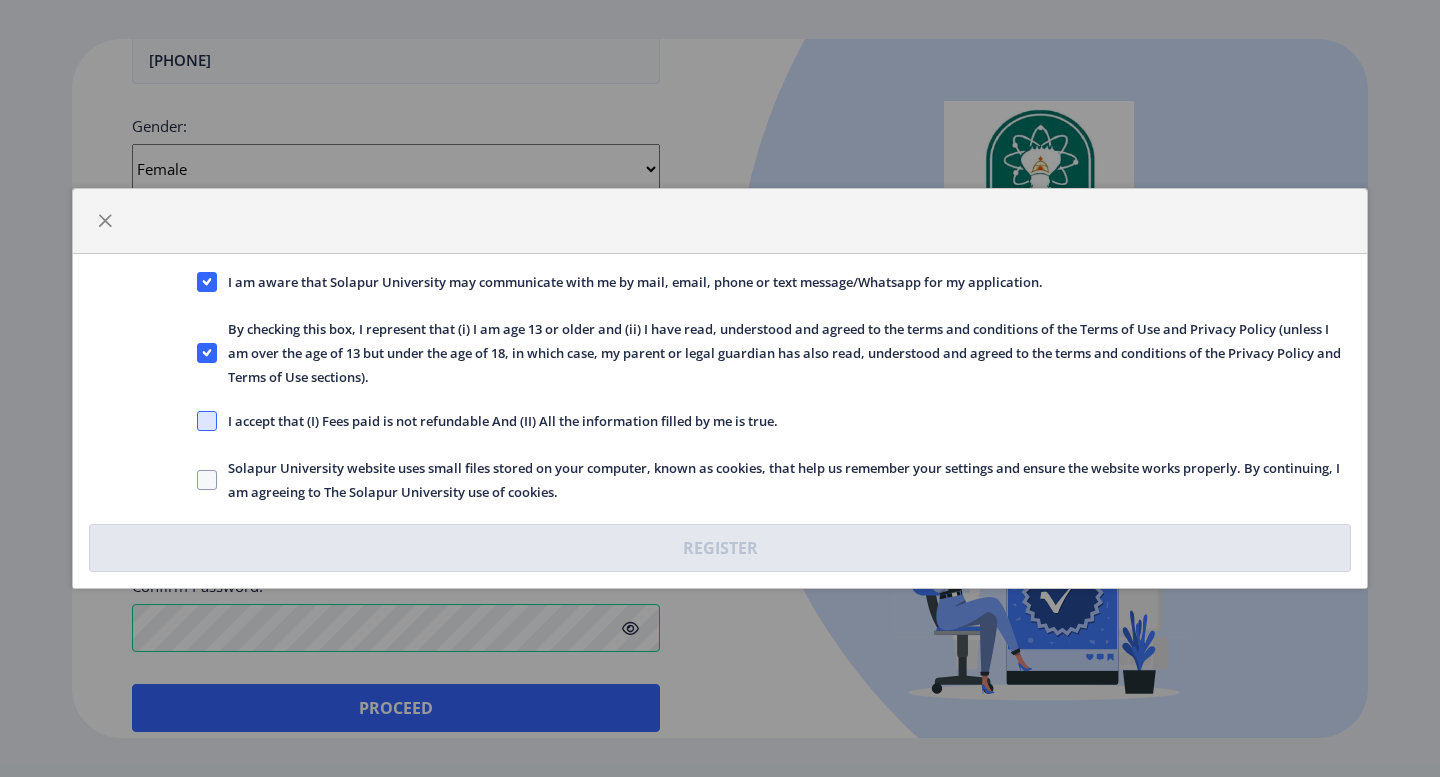 click 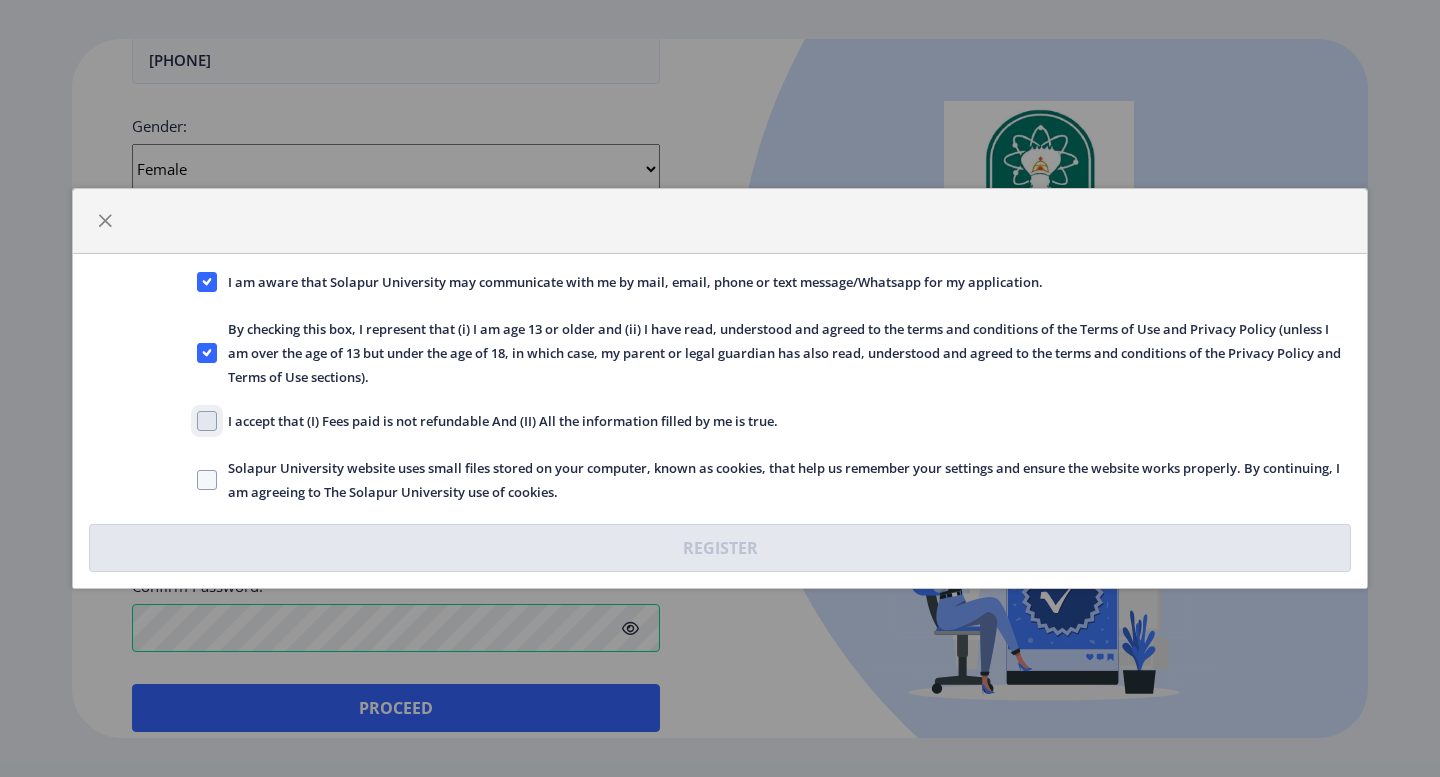 click on "I accept that (I) Fees paid is not refundable And (II) All the information filled by me is true." 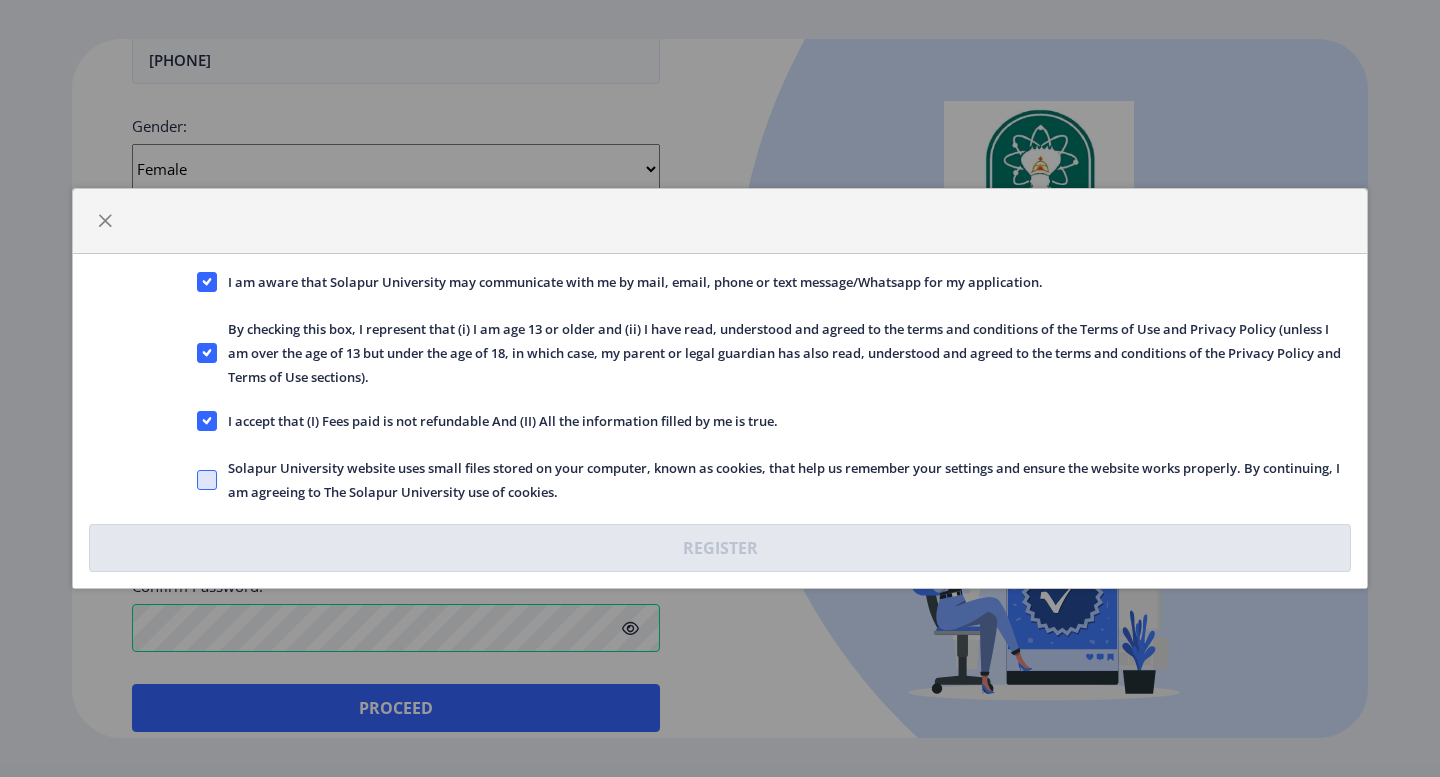 click 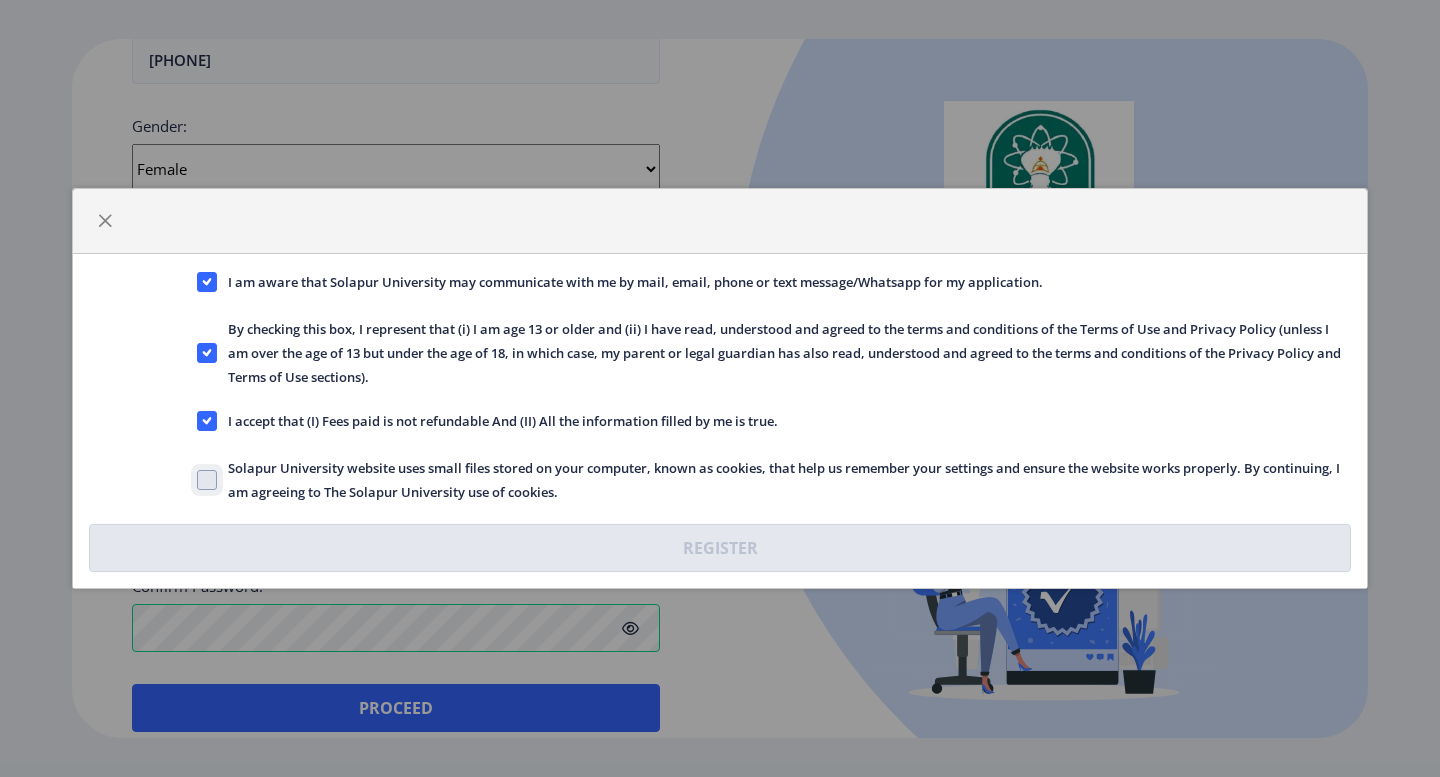 click on "Solapur University website uses small files stored on your computer, known as cookies, that help us remember your settings and ensure the website works properly. By continuing, I am agreeing to The Solapur University use of cookies." 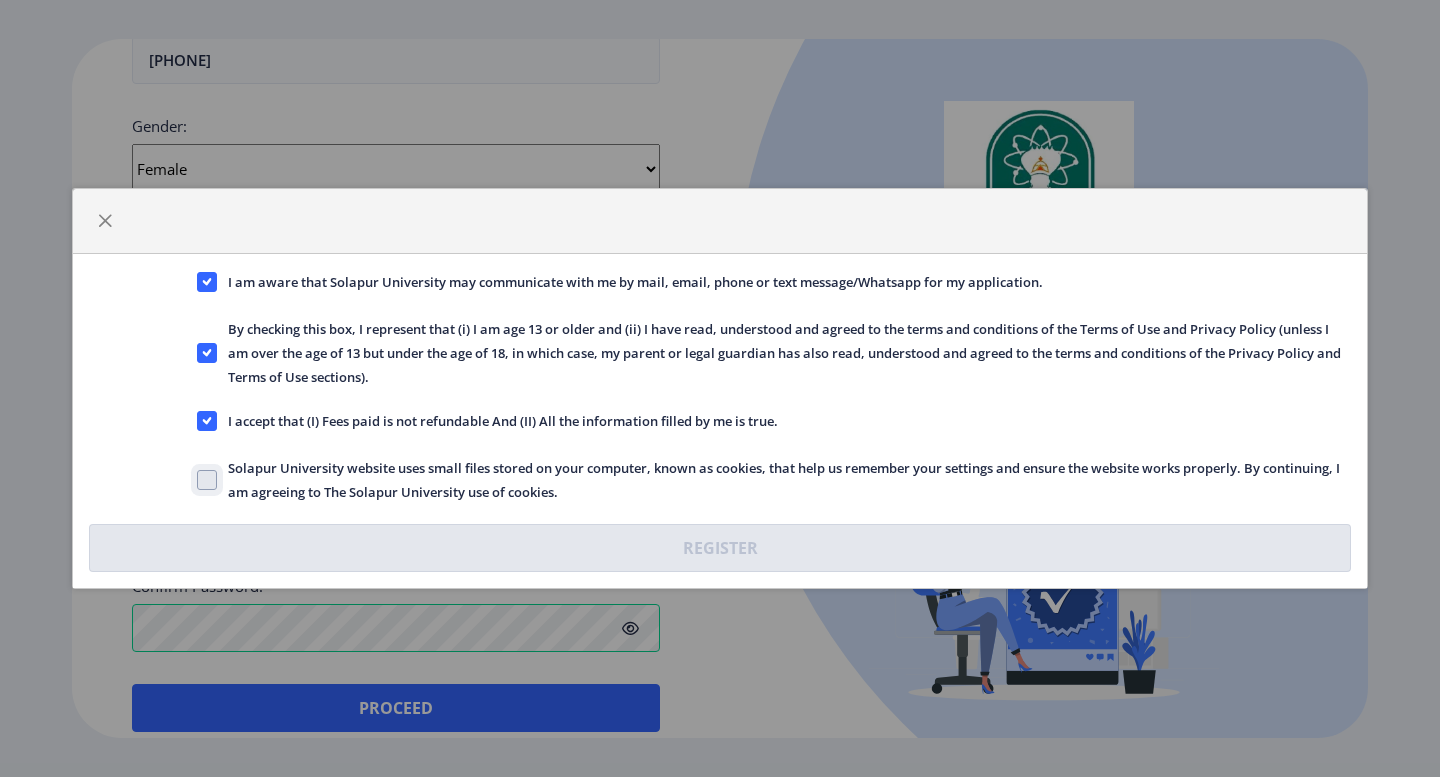 checkbox on "true" 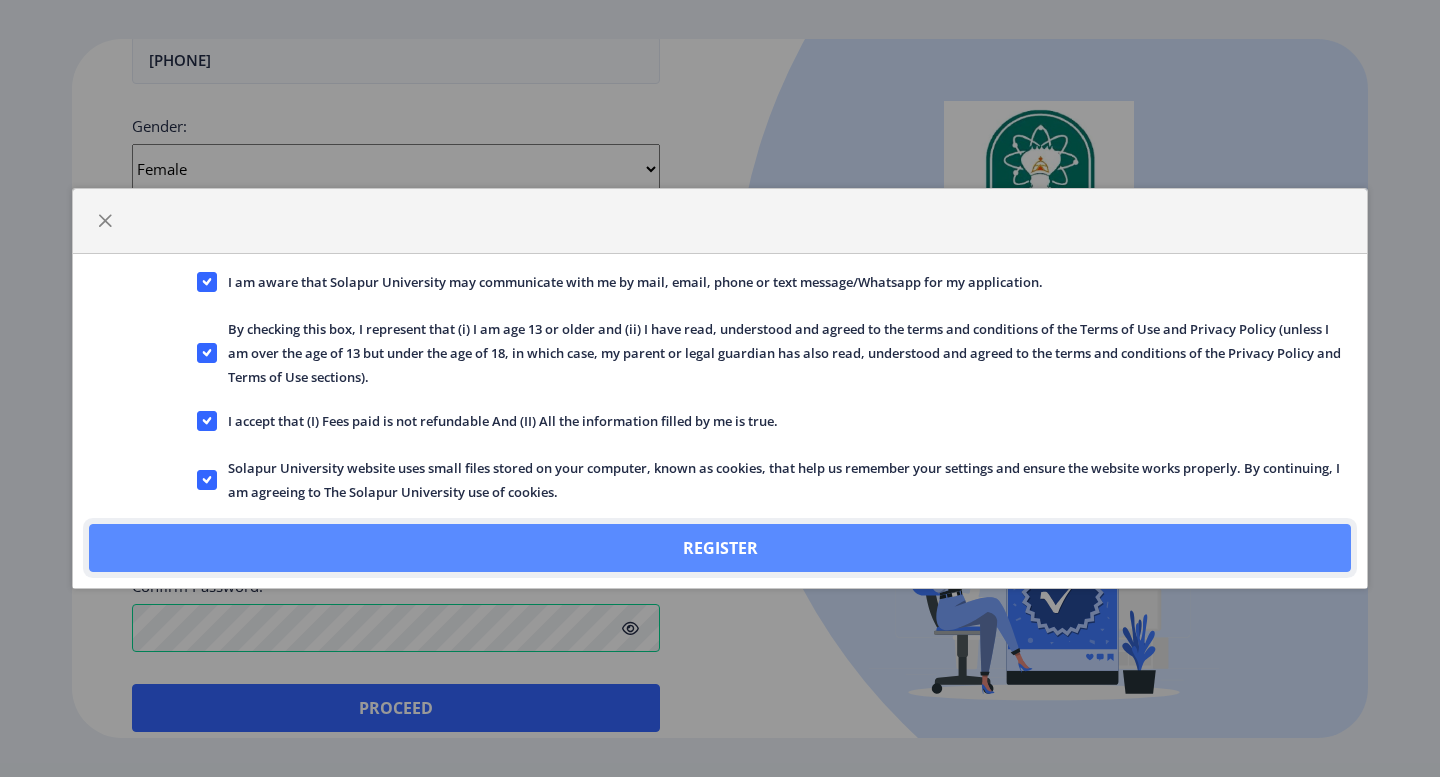 click on "Register" 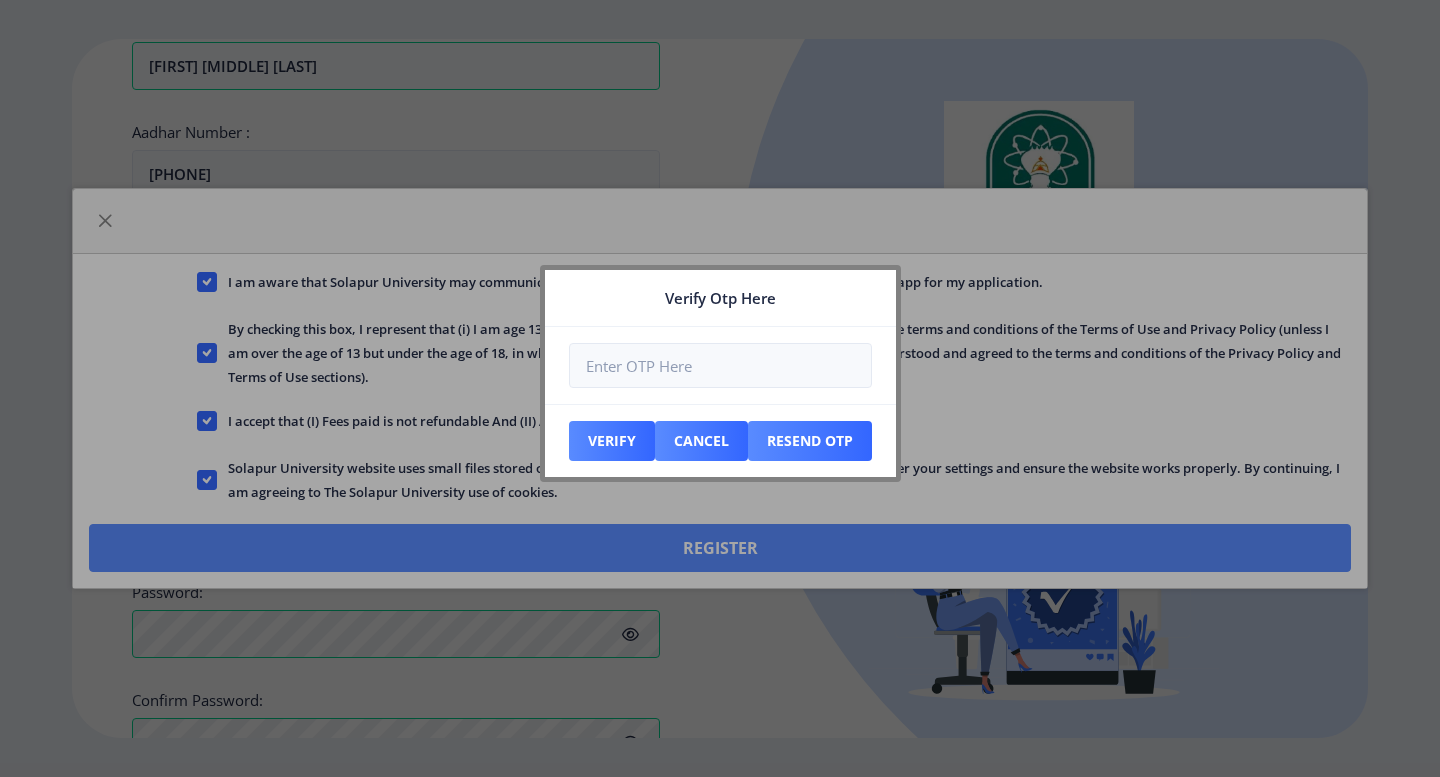 scroll, scrollTop: 831, scrollLeft: 0, axis: vertical 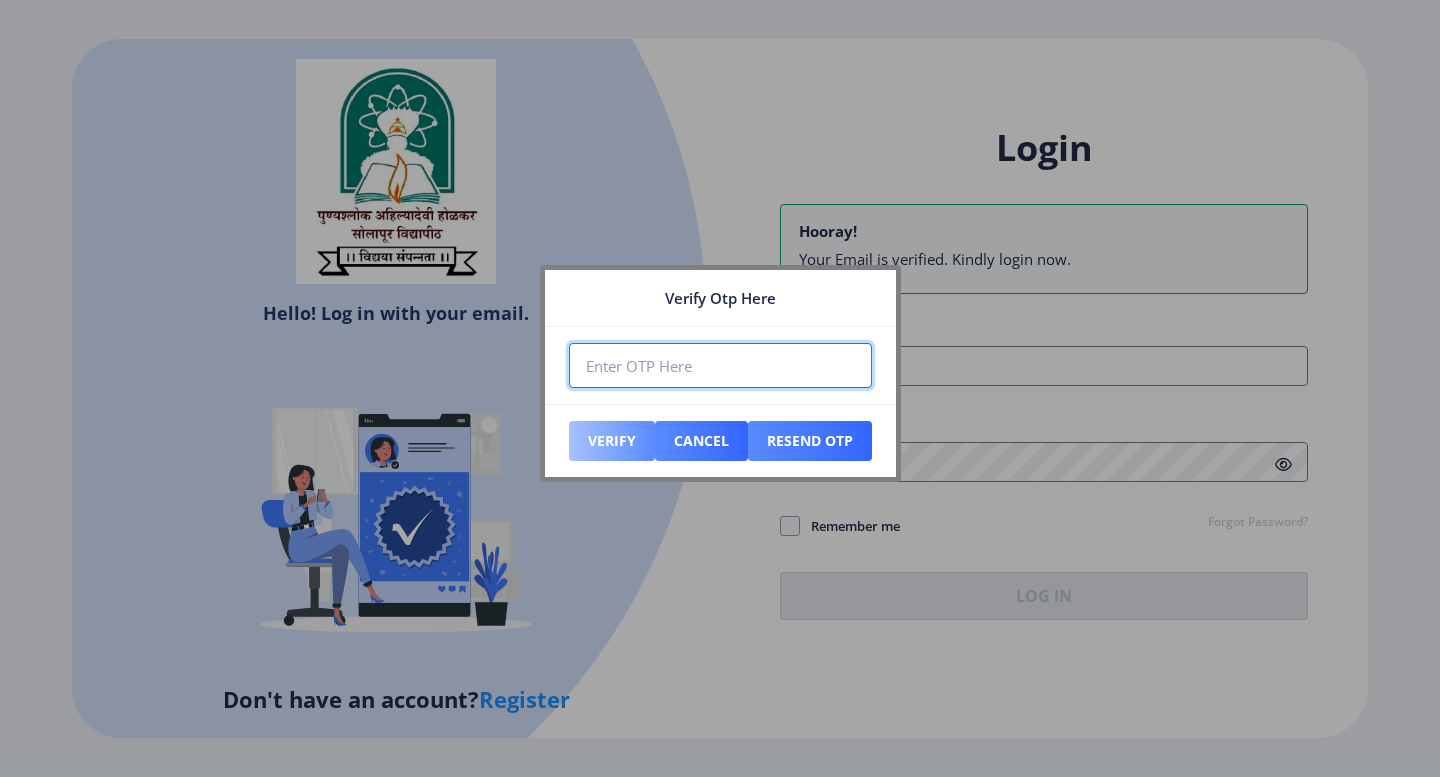 type on "[NUMBER]" 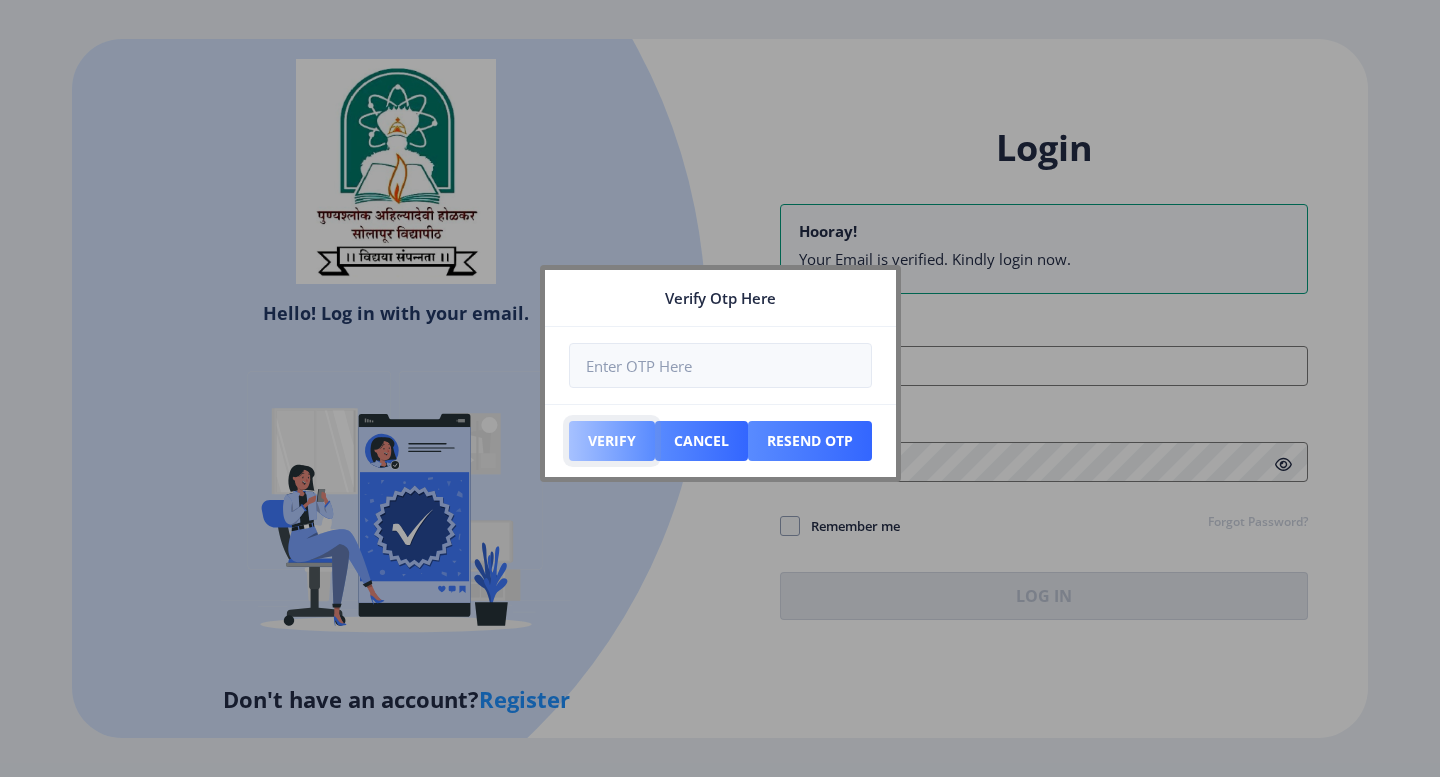 click on "Verify" at bounding box center [612, 441] 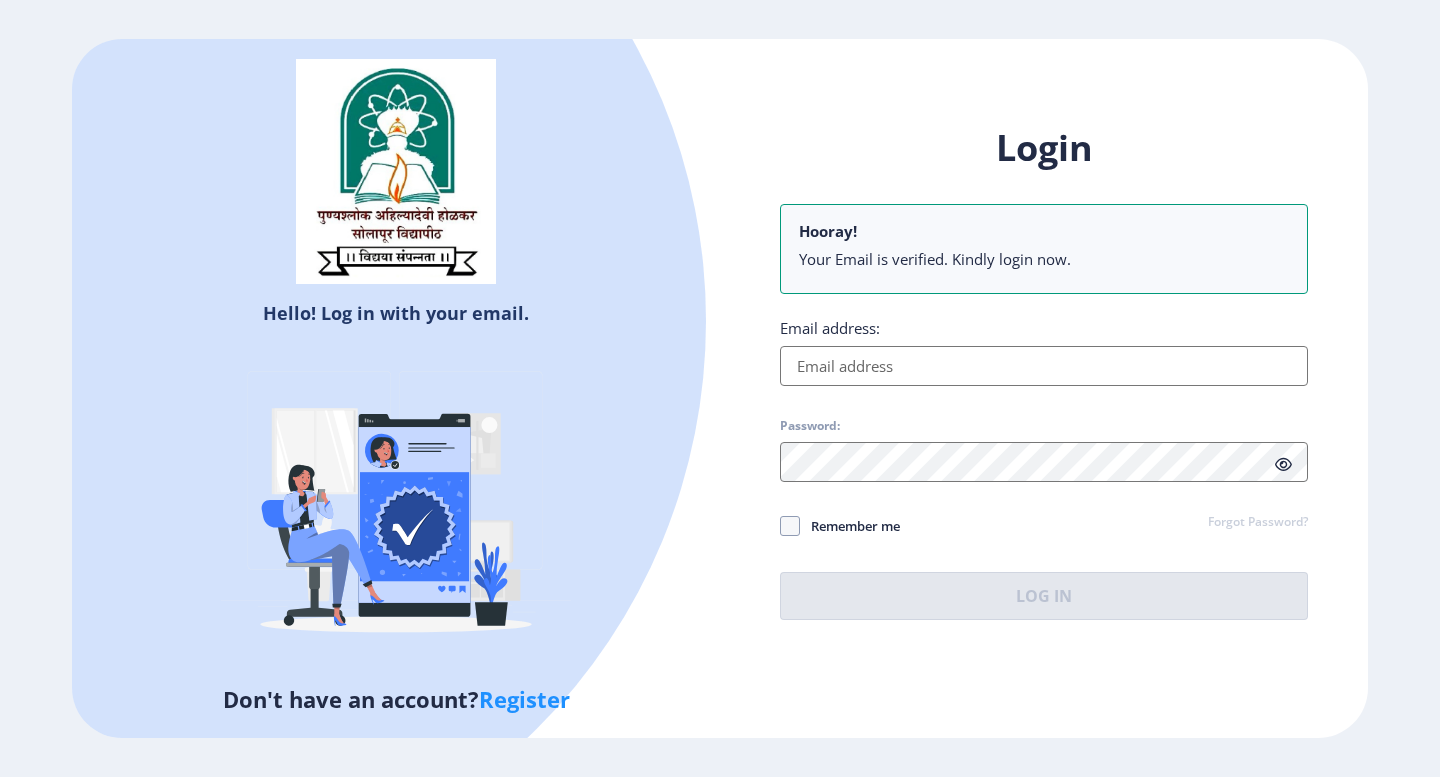 click on "Email address:" at bounding box center [1044, 366] 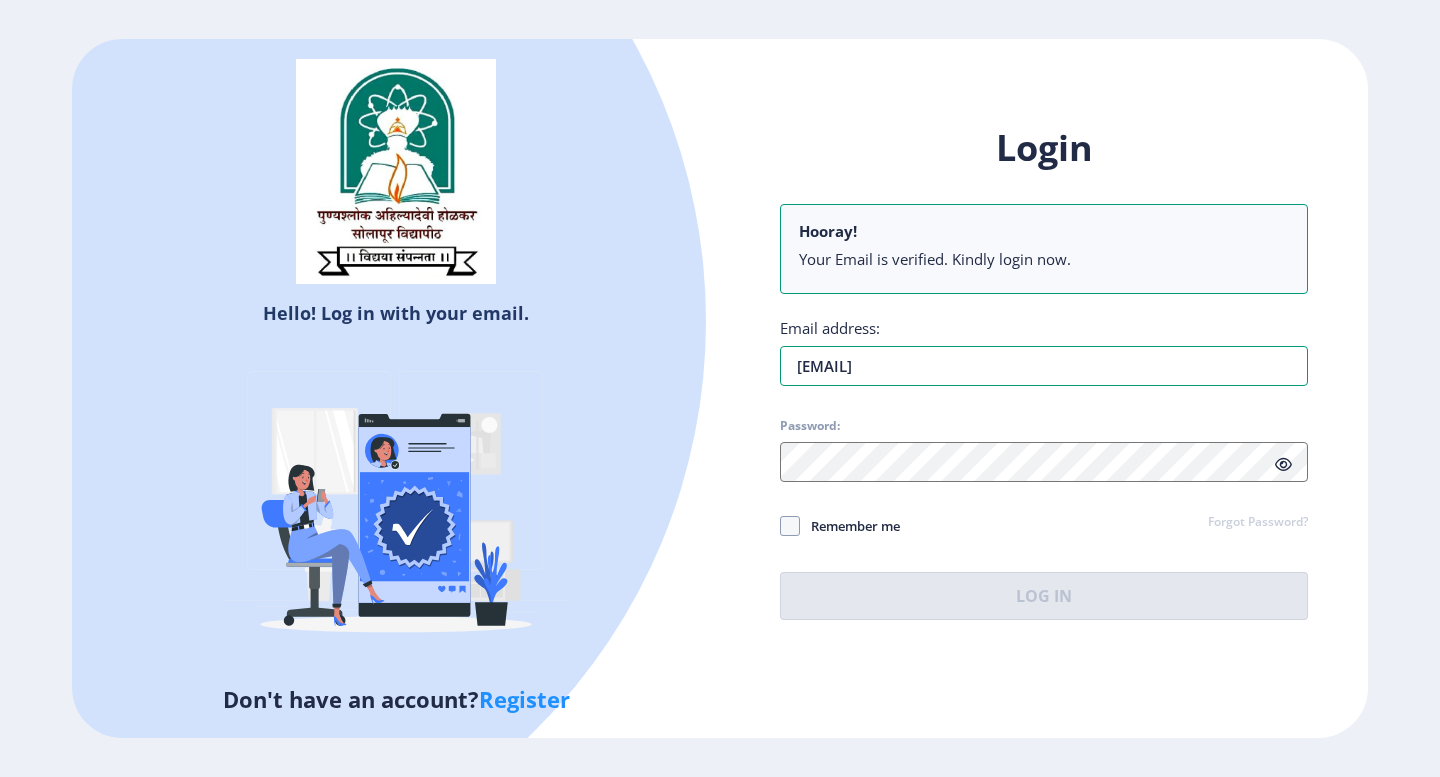 type on "[EMAIL]" 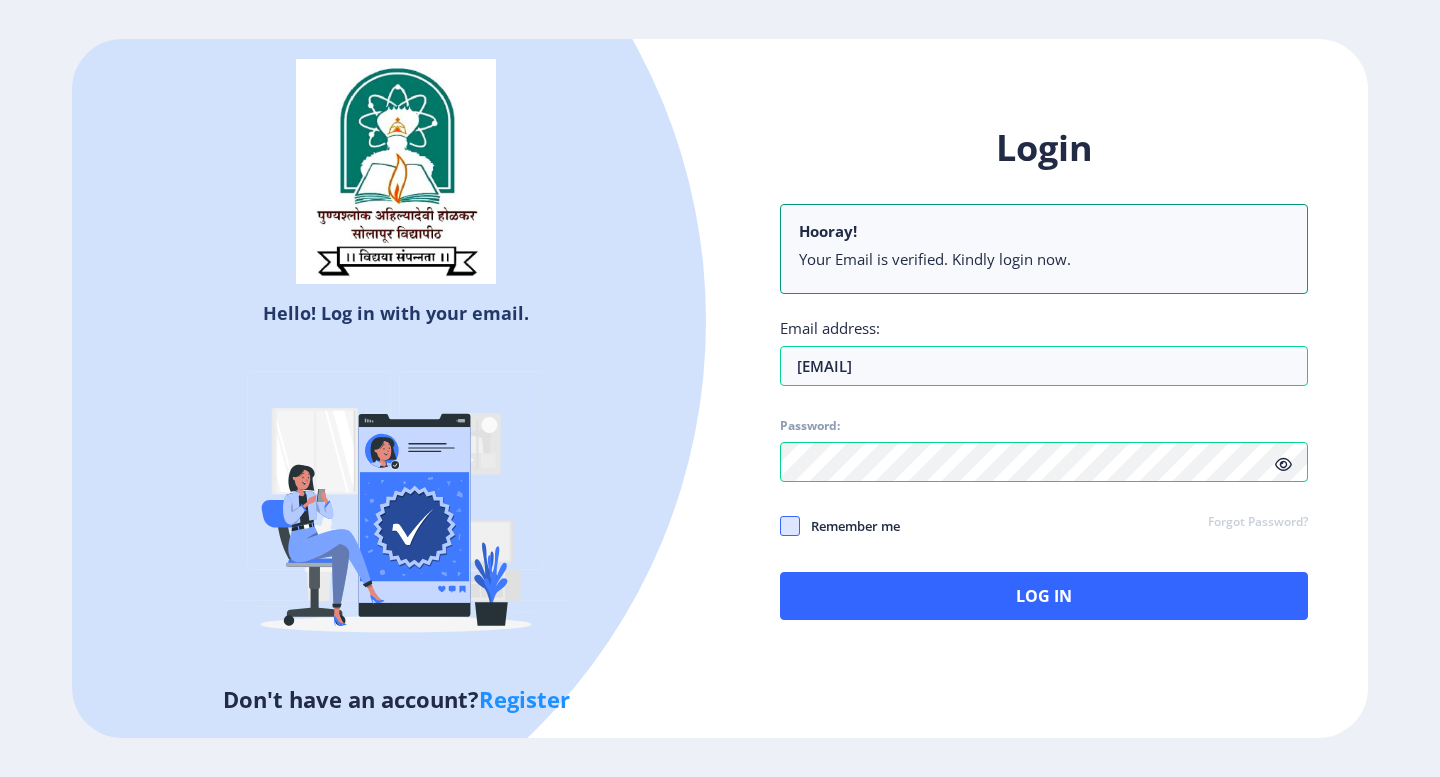 click 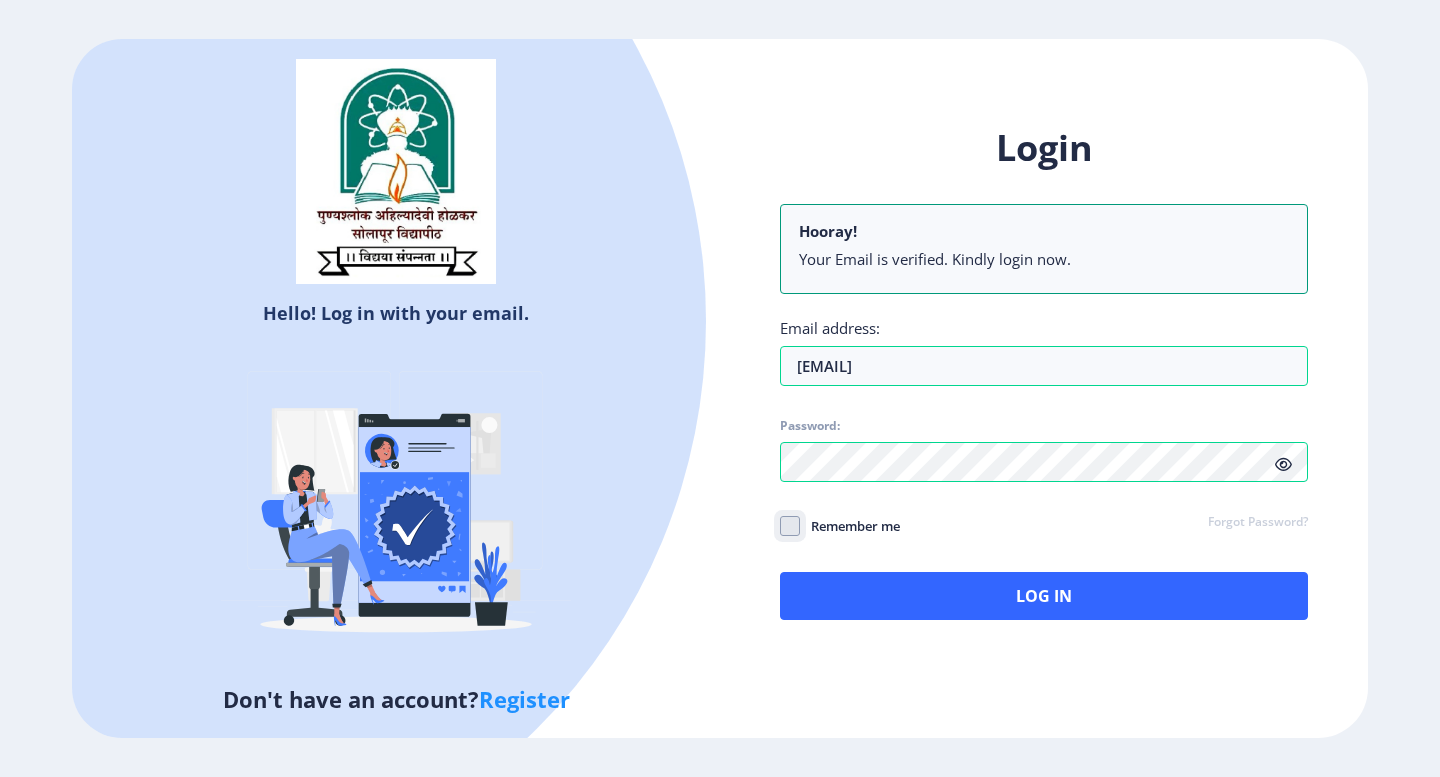click on "Remember me" 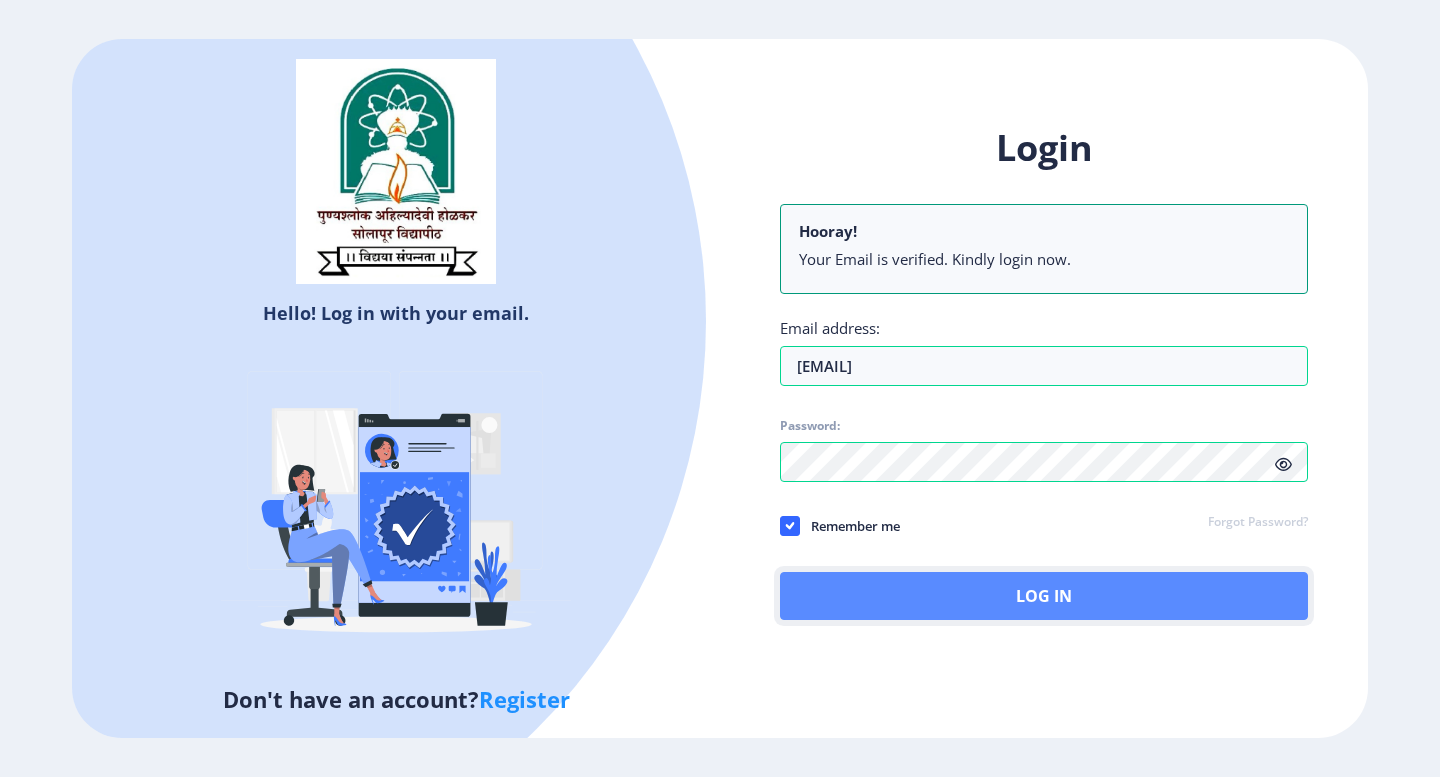 click on "Log In" 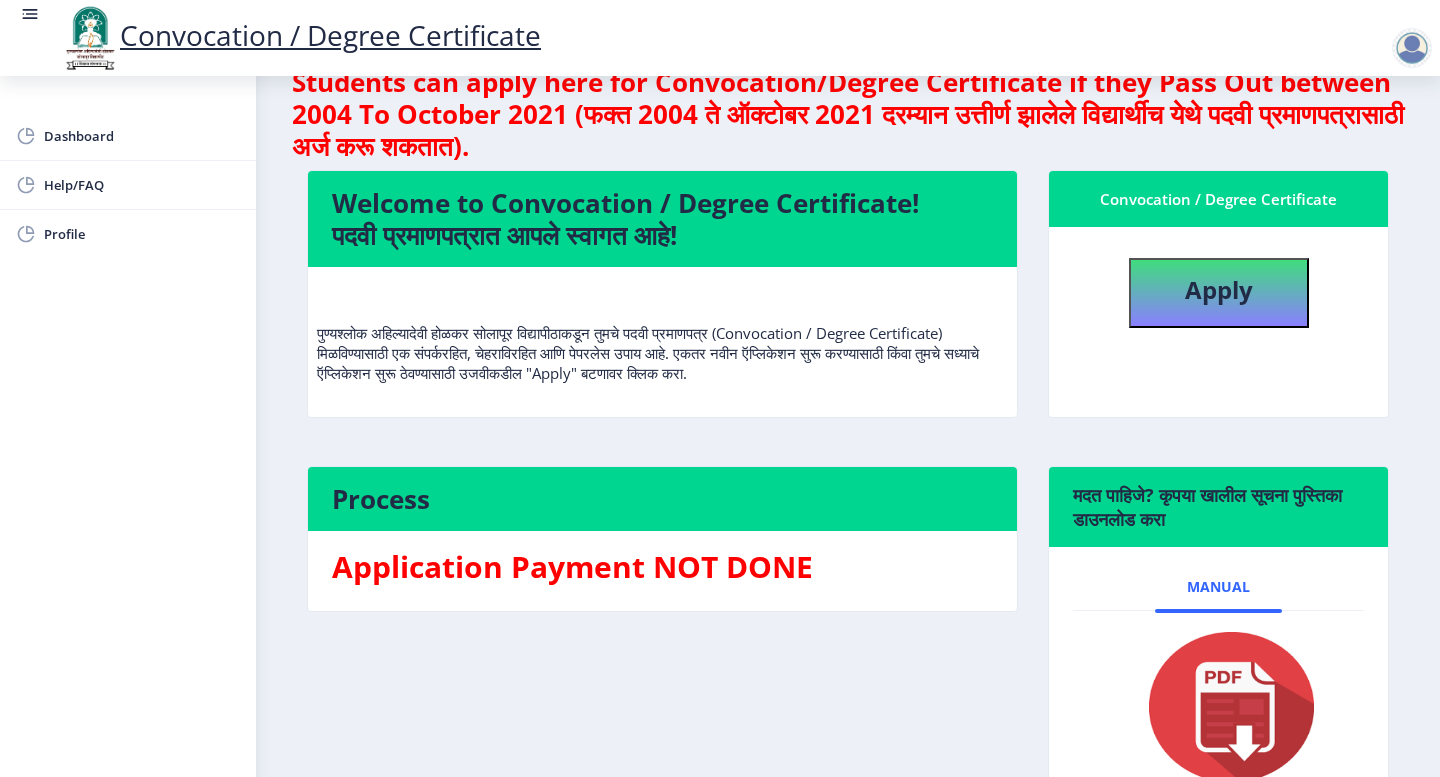 scroll, scrollTop: 0, scrollLeft: 0, axis: both 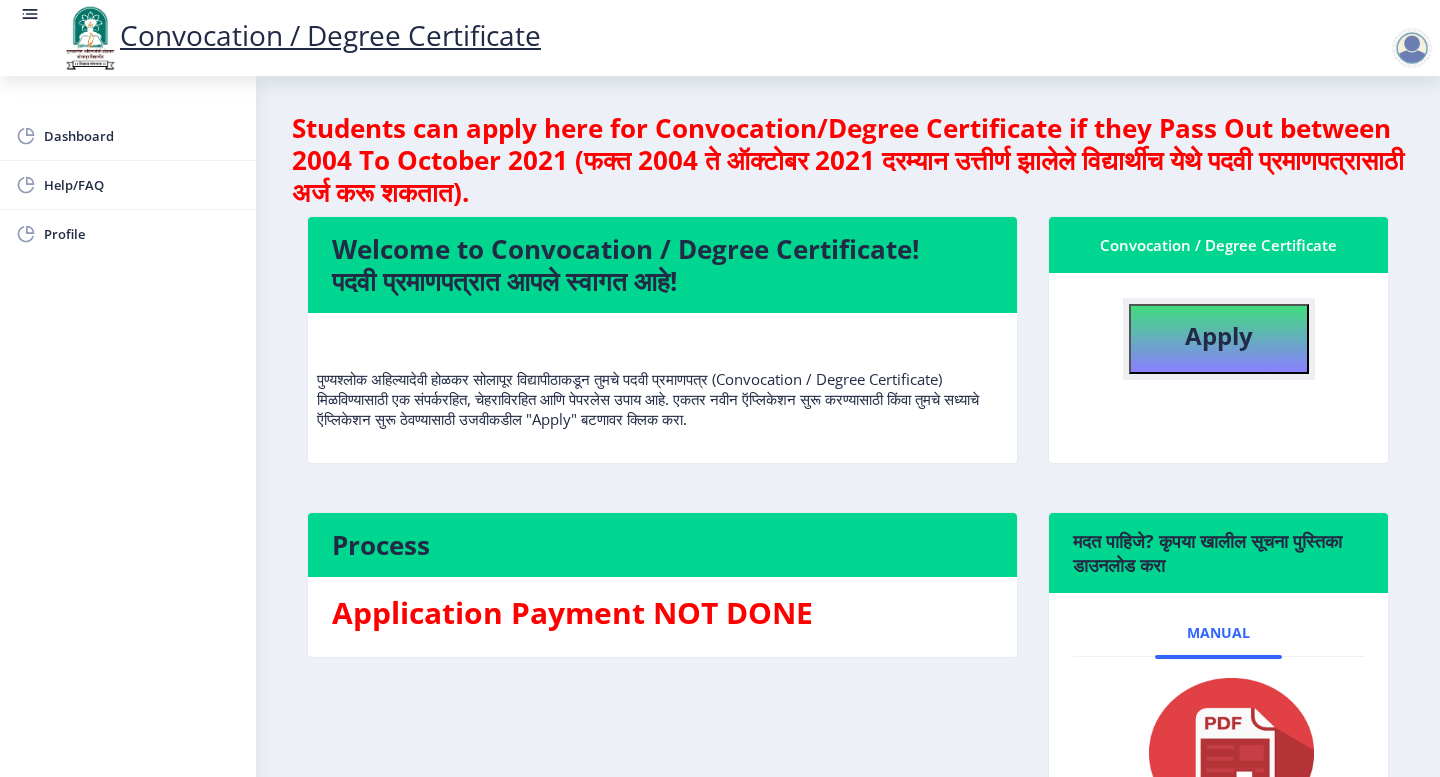 click on "Apply" 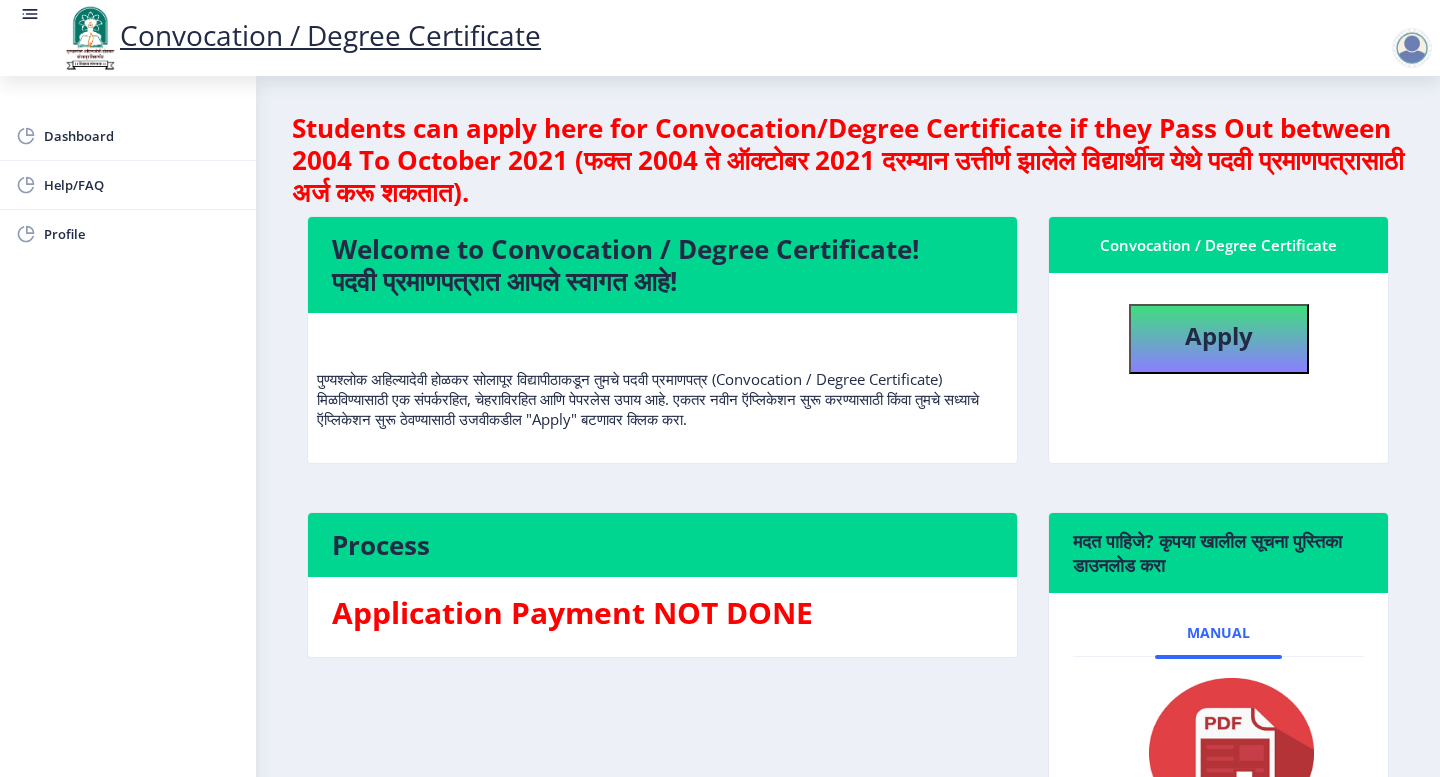 select 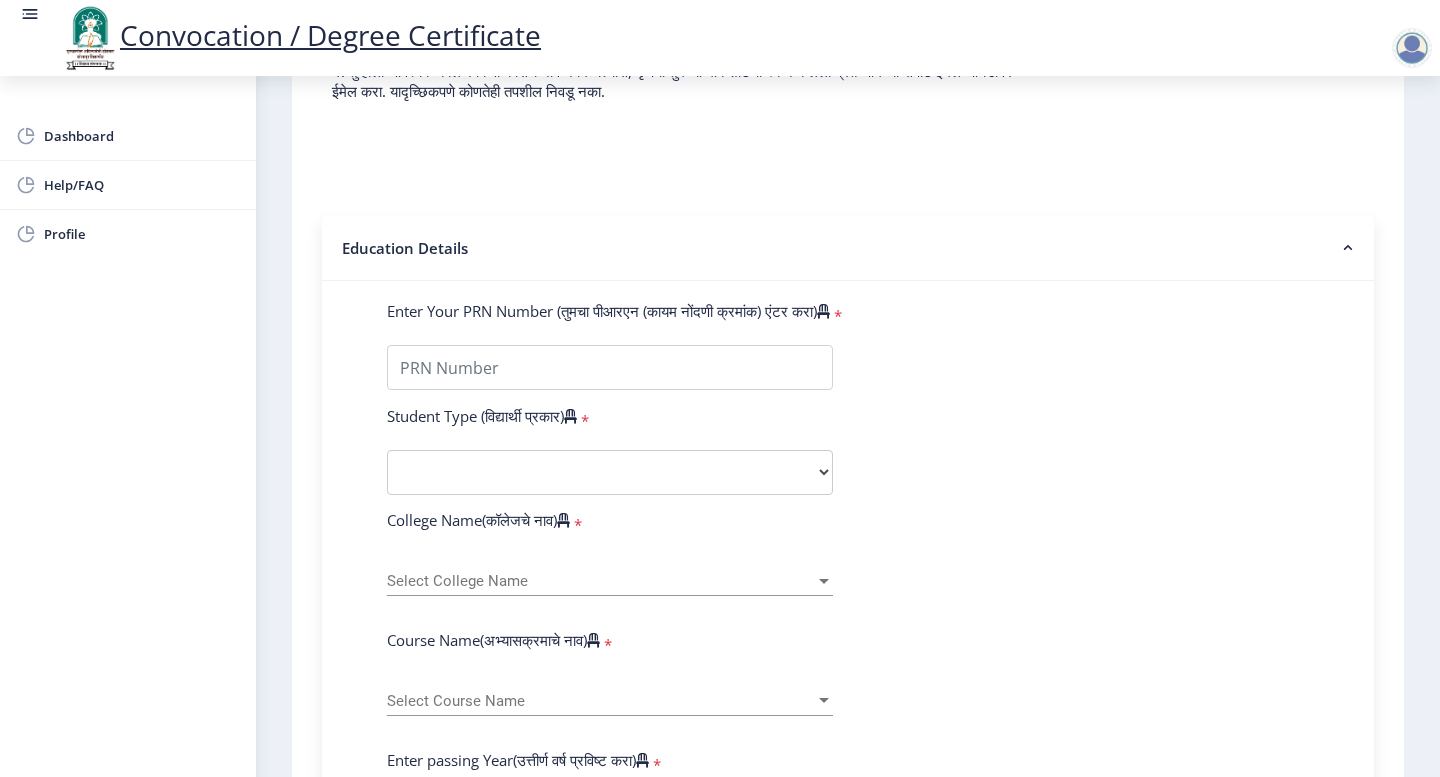 scroll, scrollTop: 349, scrollLeft: 0, axis: vertical 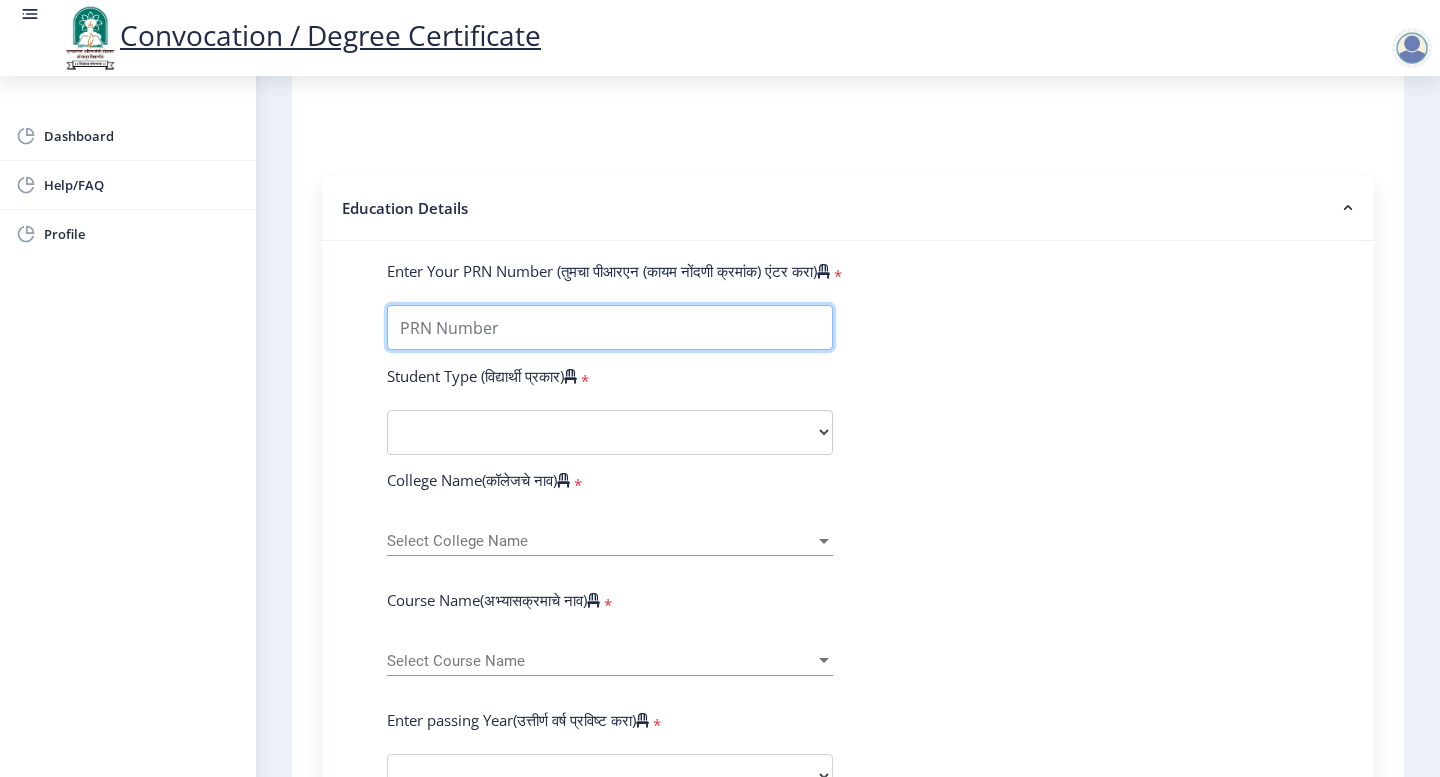 click on "Enter Your PRN Number (तुमचा पीआरएन (कायम नोंदणी क्रमांक) एंटर करा)" at bounding box center [610, 327] 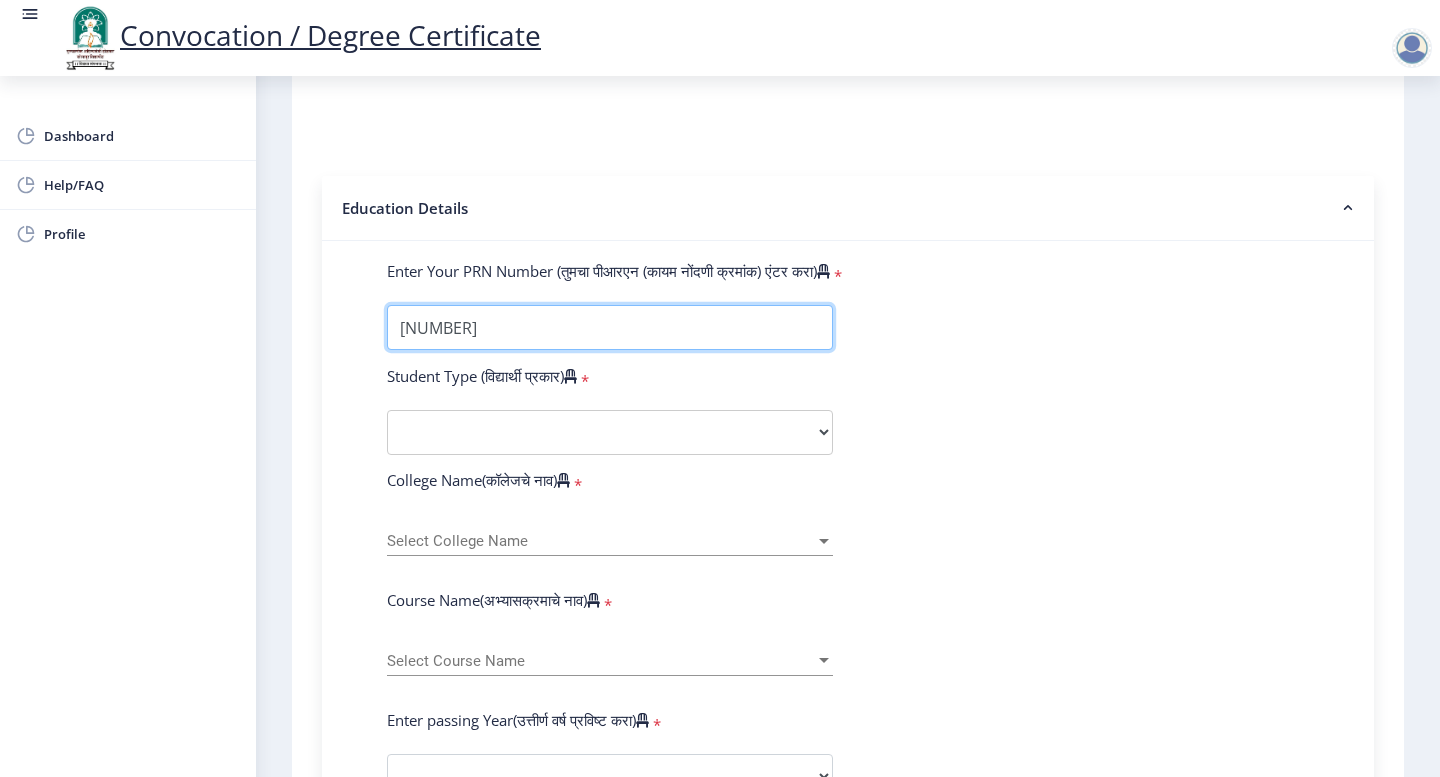 type on "[NUMBER]" 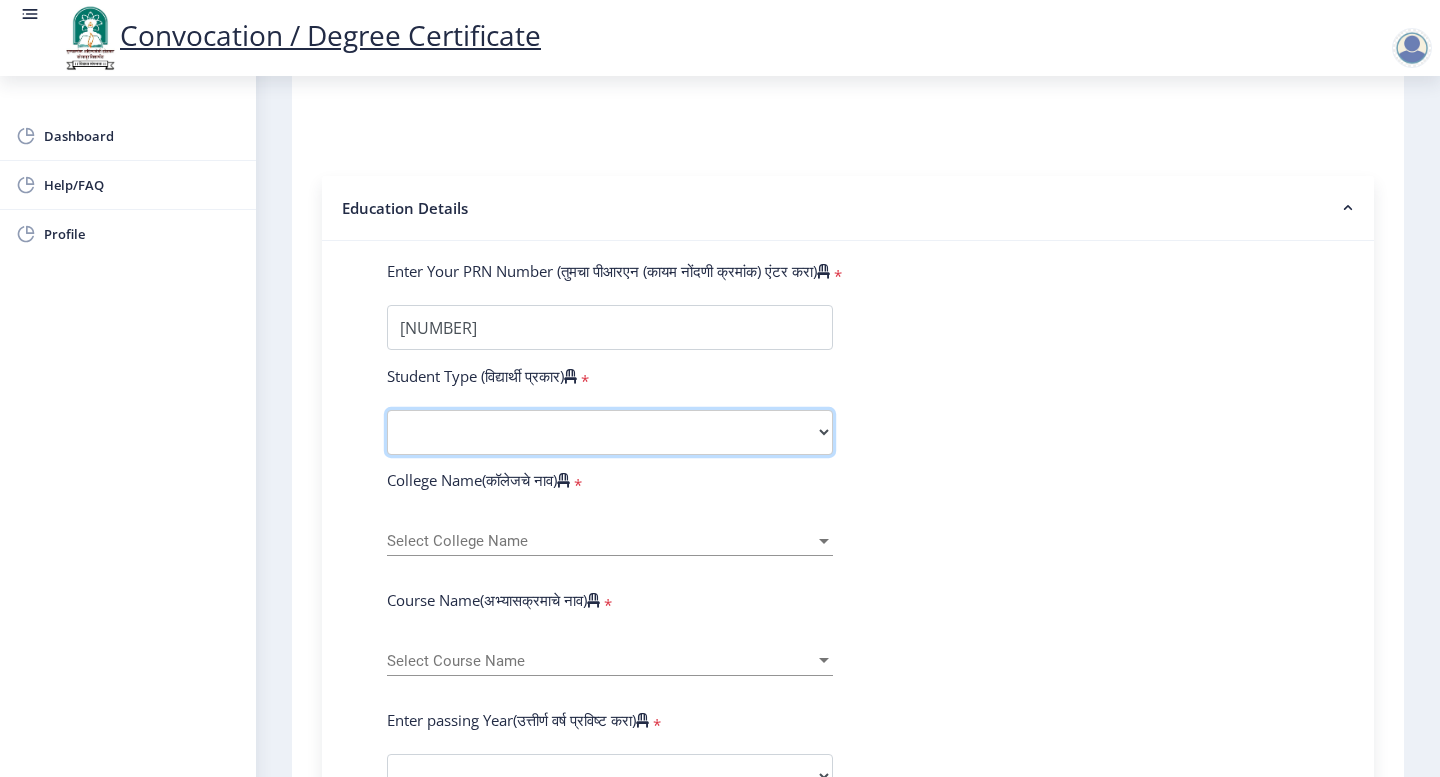 click on "Select Student Type Regular External" at bounding box center (610, 432) 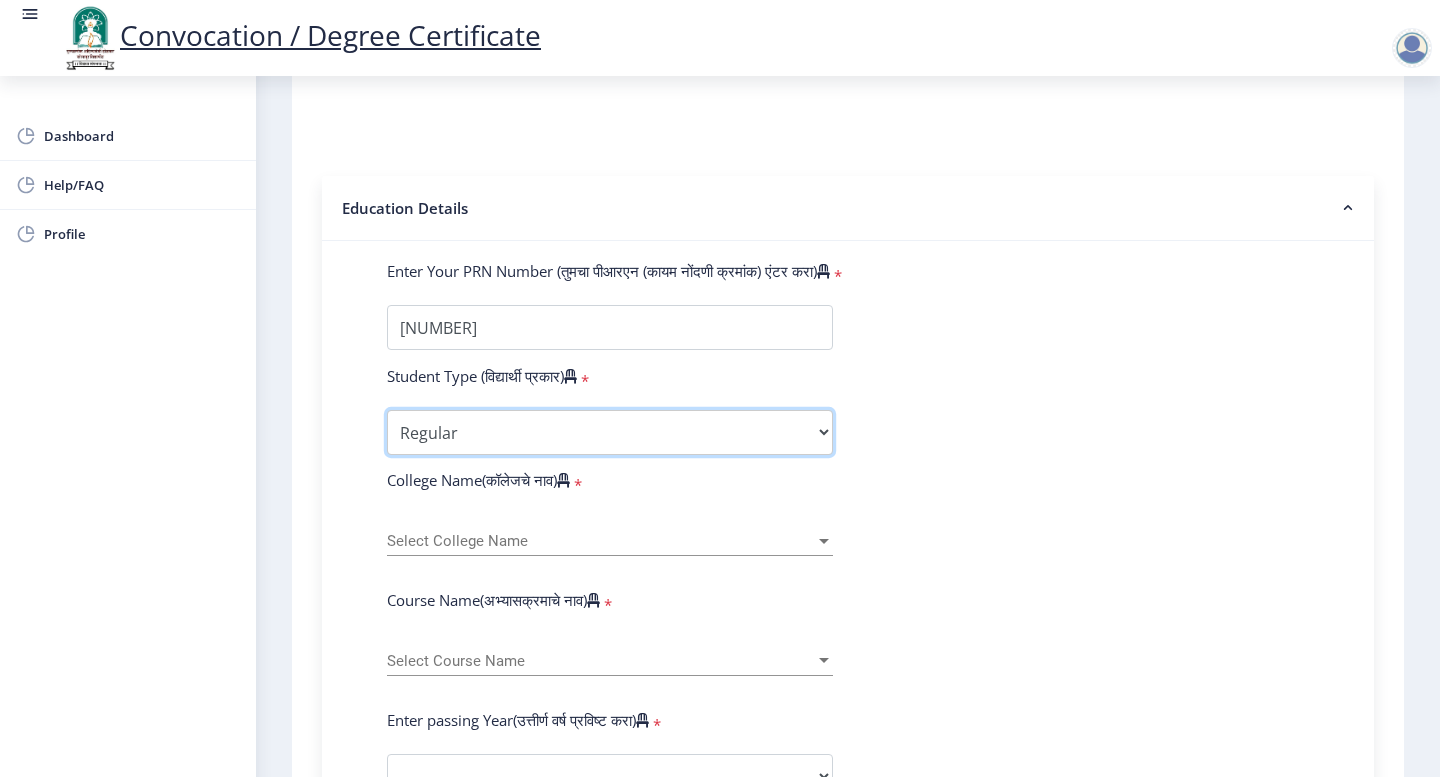 click on "Select Student Type Regular External" at bounding box center [610, 432] 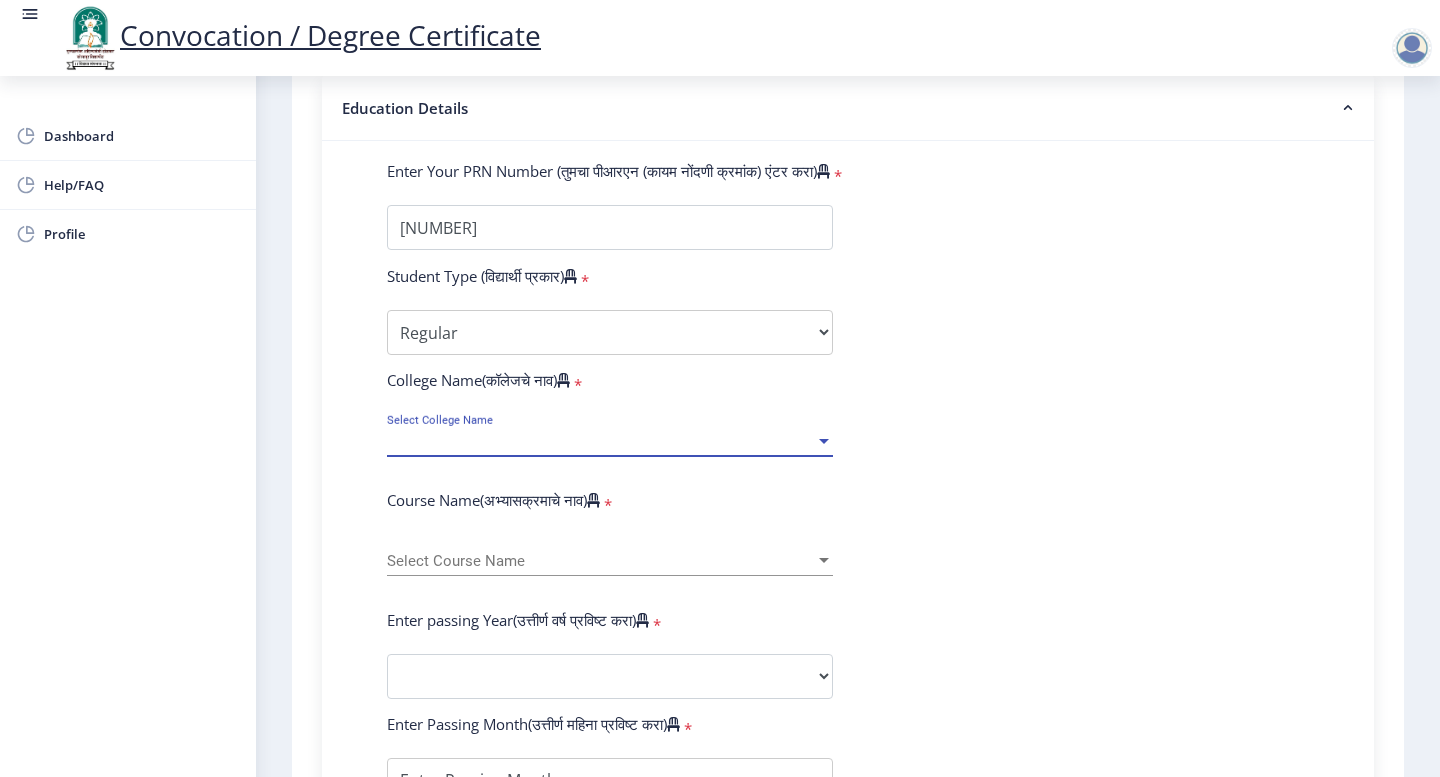 click on "Select College Name" at bounding box center [601, 441] 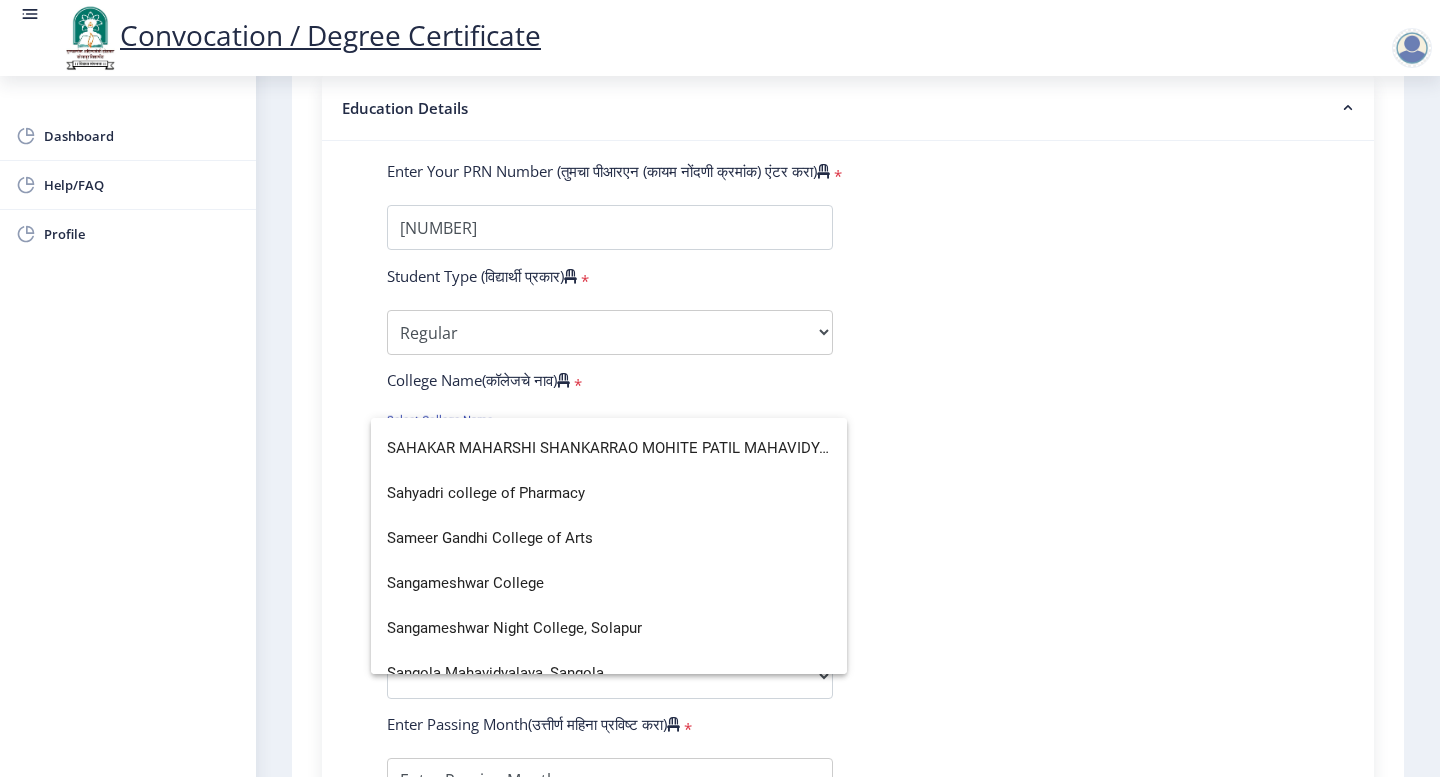 scroll, scrollTop: 3900, scrollLeft: 0, axis: vertical 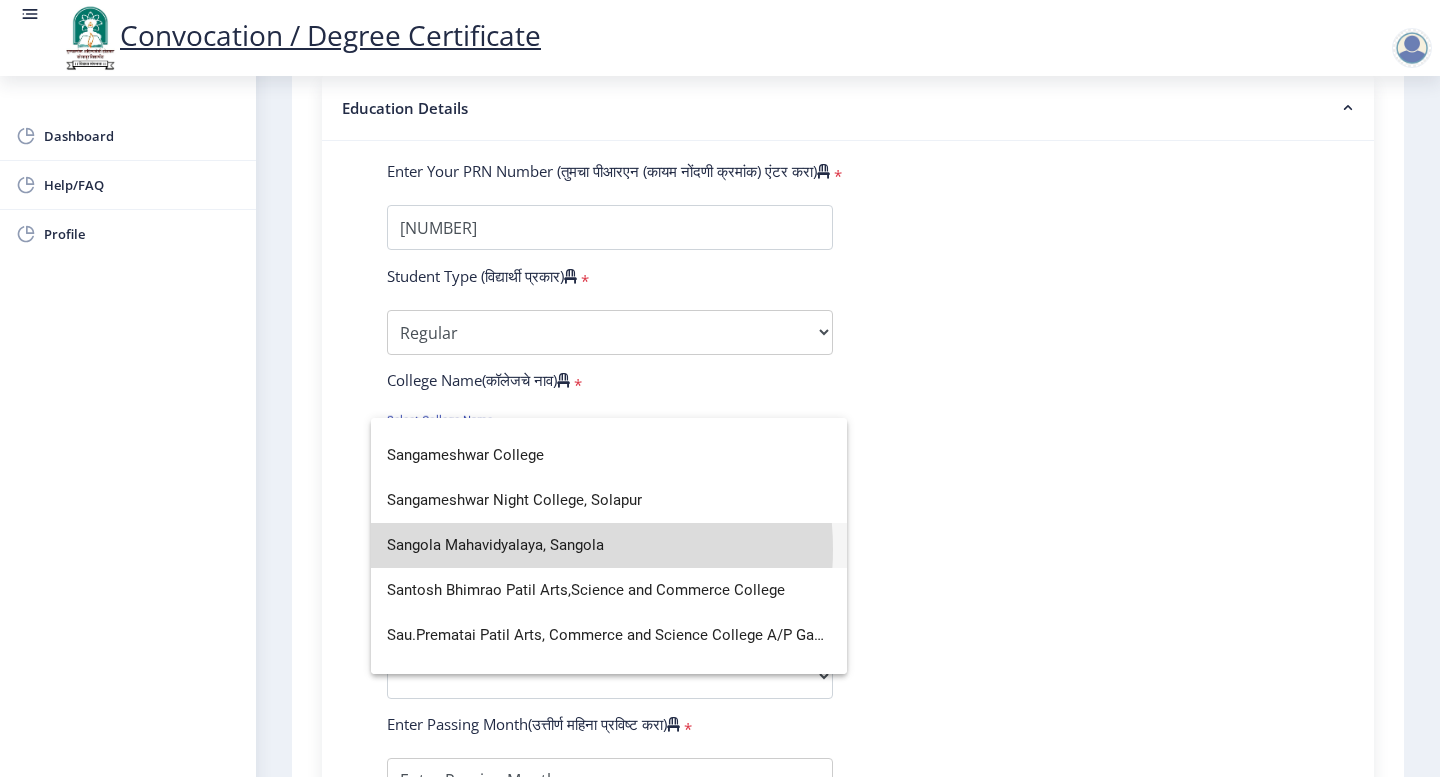 click on "Sangola Mahavidyalaya, Sangola" at bounding box center [609, 545] 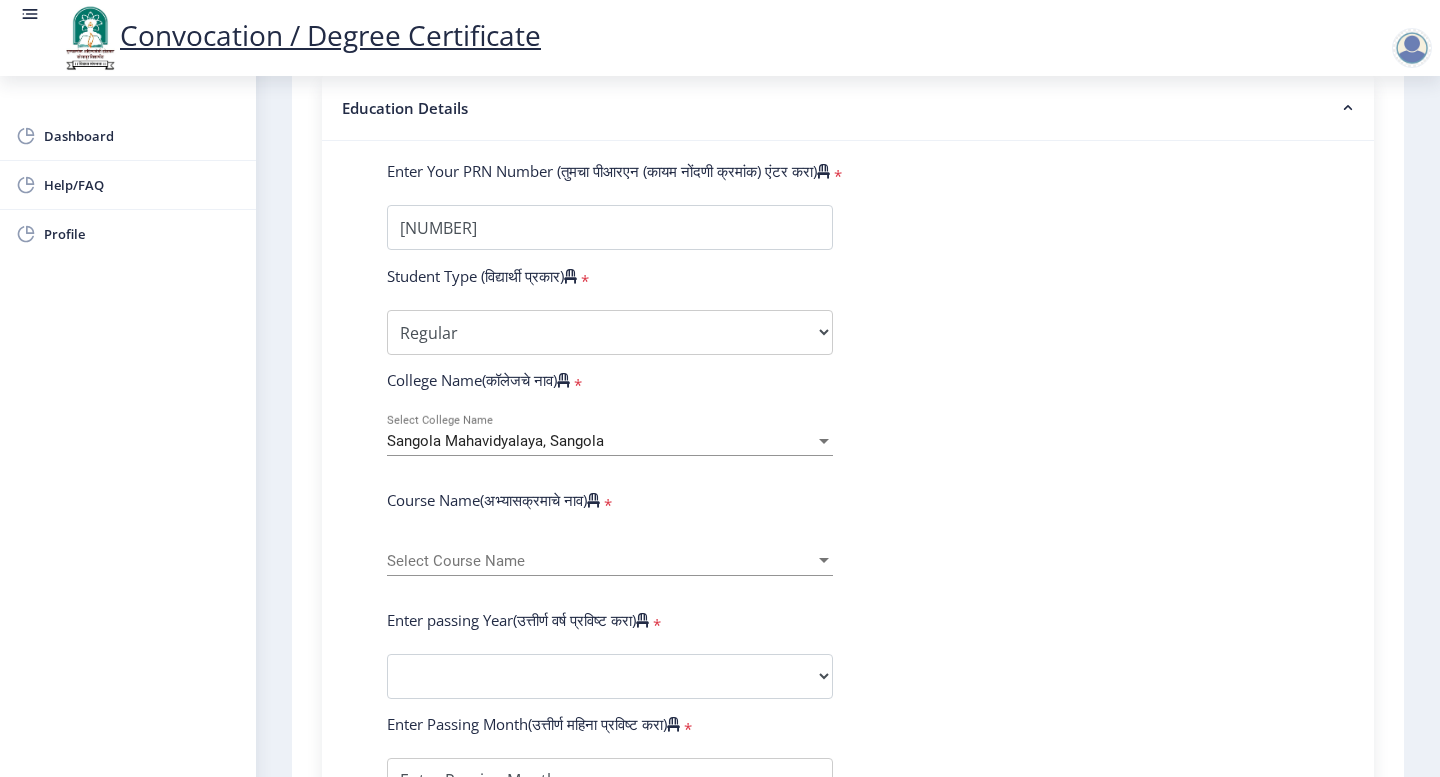 click on "Select Course Name Select Course Name" 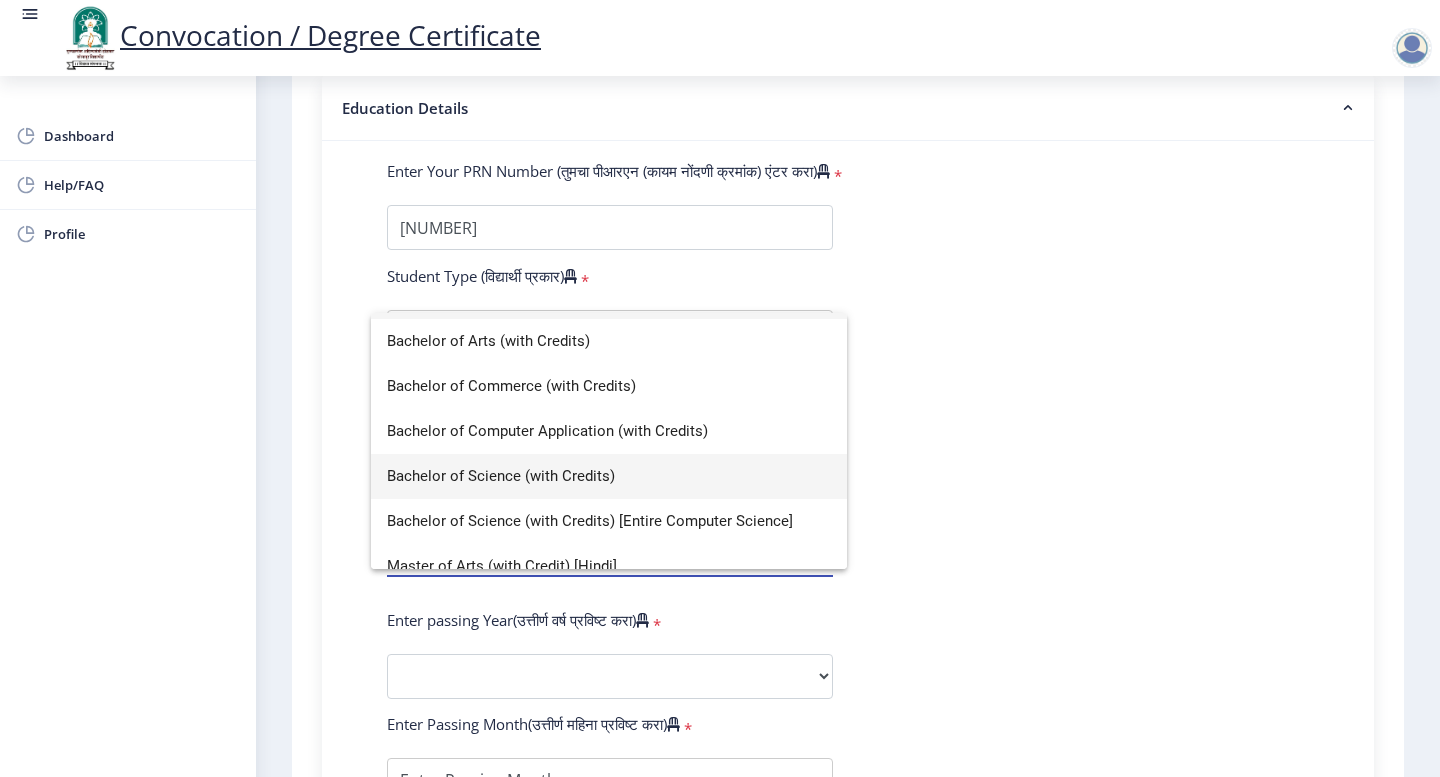 scroll, scrollTop: 0, scrollLeft: 0, axis: both 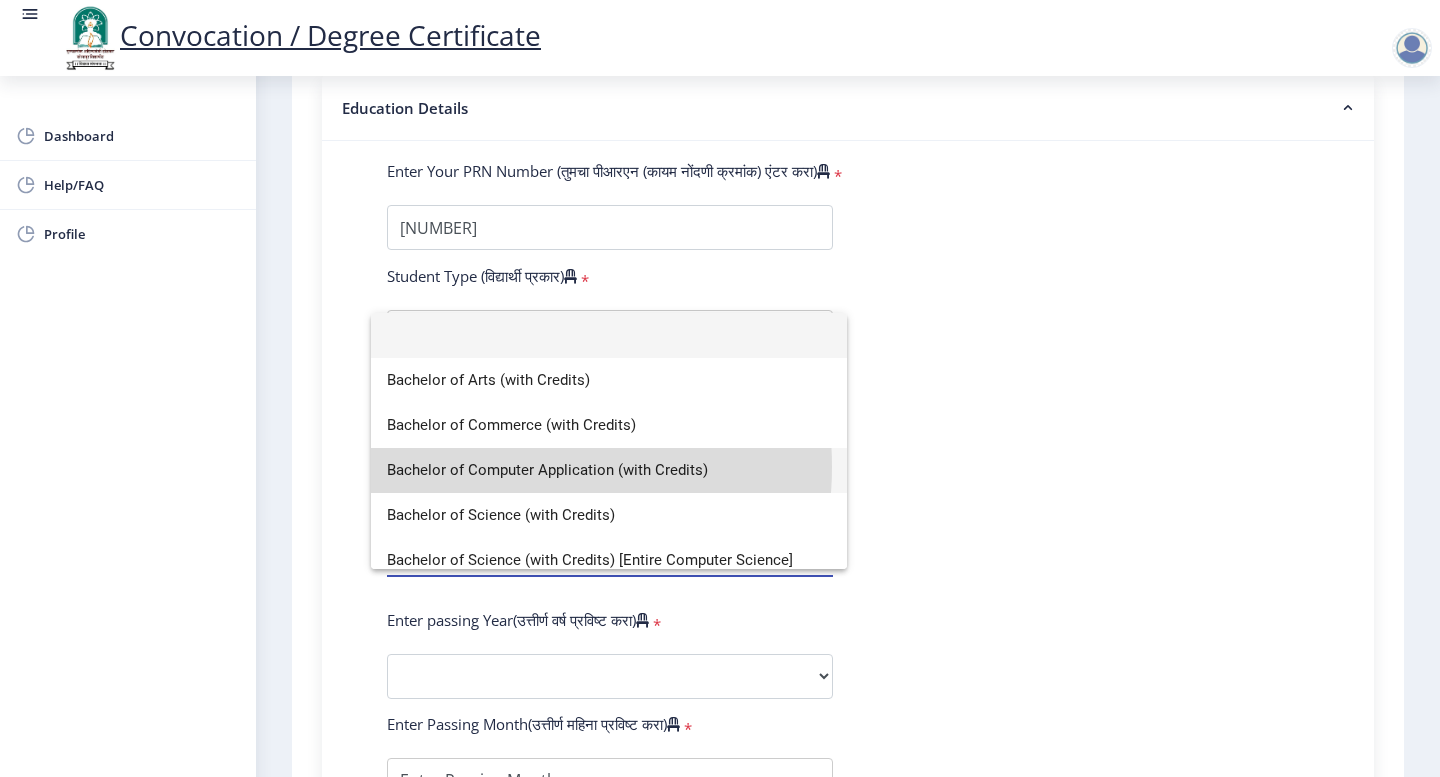 click on "Bachelor of Computer Application (with Credits)" at bounding box center [609, 470] 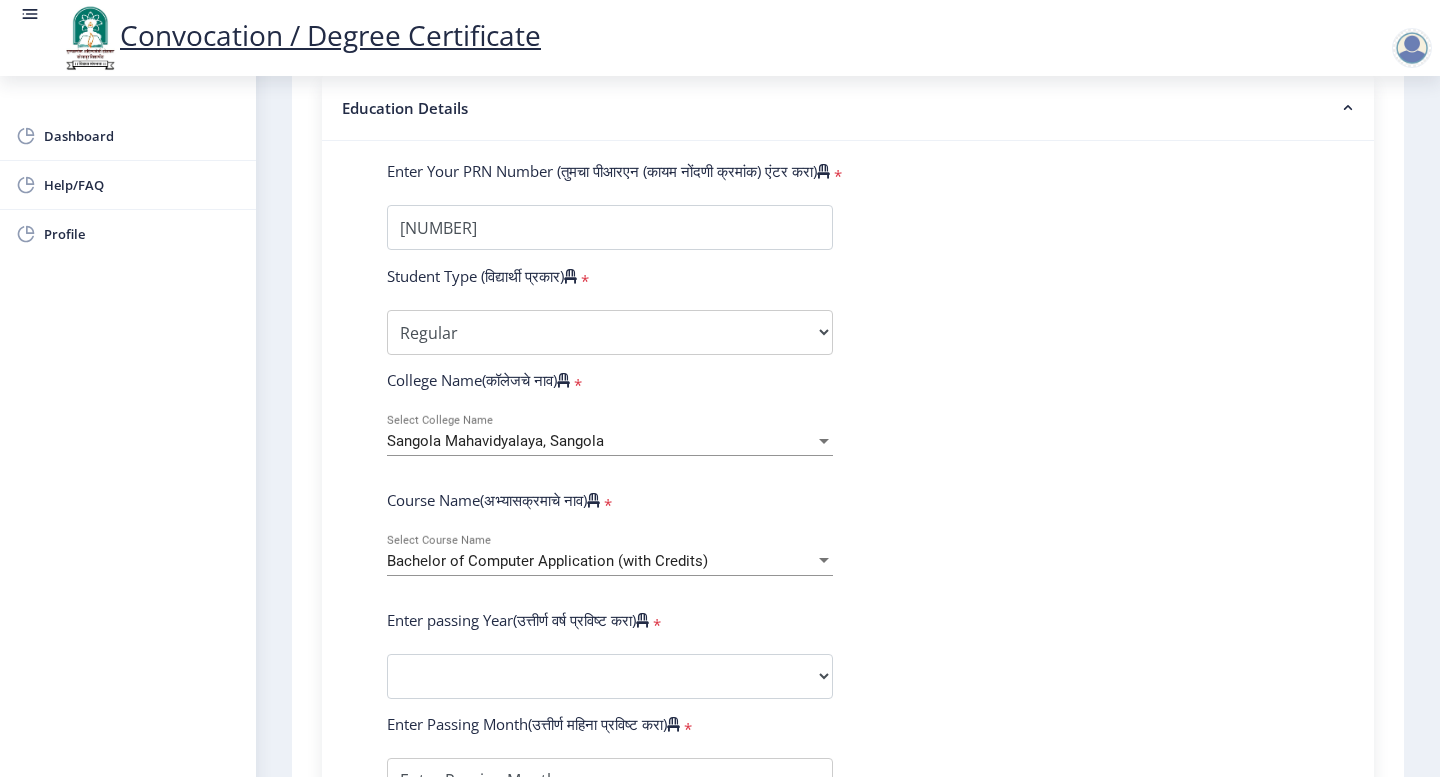 scroll, scrollTop: 549, scrollLeft: 0, axis: vertical 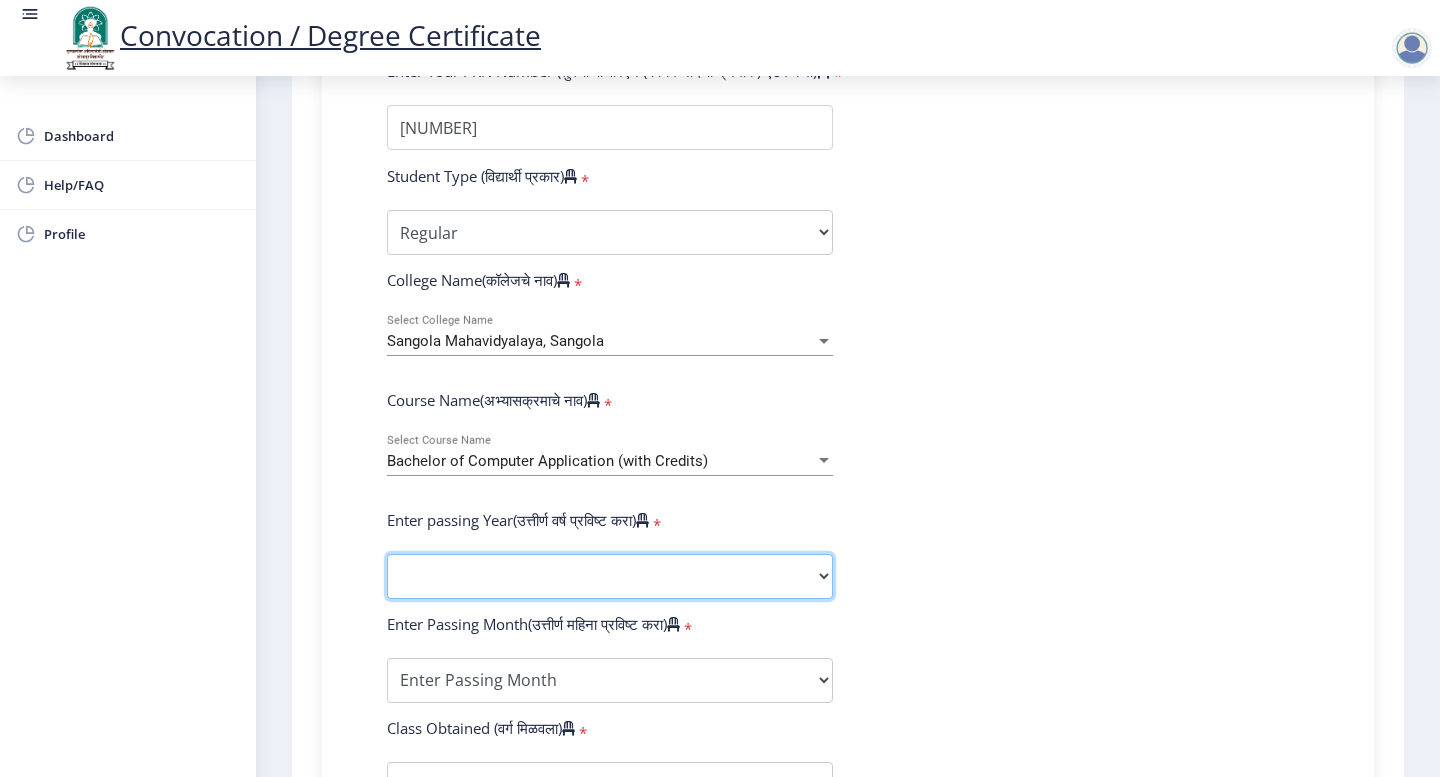 click on "2025   2024   2023   2022   2021   2020   2019   2018   2017   2016   2015   2014   2013   2012   2011   2010   2009   2008   2007   2006   2005   2004   2003   2002   2001   2000   1999   1998   1997   1996   1995   1994   1993   1992   1991   1990   1989   1988   1987   1986   1985   1984   1983   1982   1981   1980   1979   1978   1977   1976" 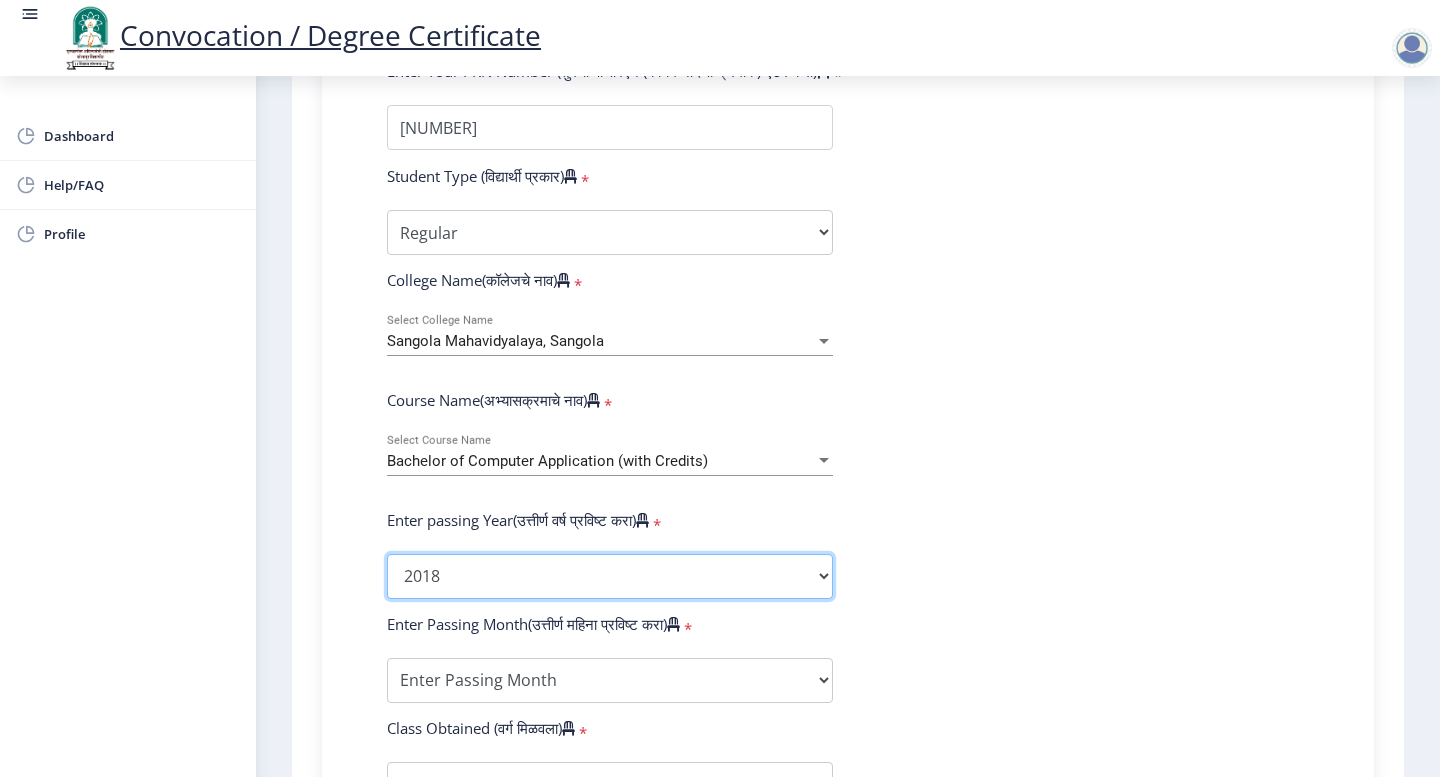 click on "2025   2024   2023   2022   2021   2020   2019   2018   2017   2016   2015   2014   2013   2012   2011   2010   2009   2008   2007   2006   2005   2004   2003   2002   2001   2000   1999   1998   1997   1996   1995   1994   1993   1992   1991   1990   1989   1988   1987   1986   1985   1984   1983   1982   1981   1980   1979   1978   1977   1976" 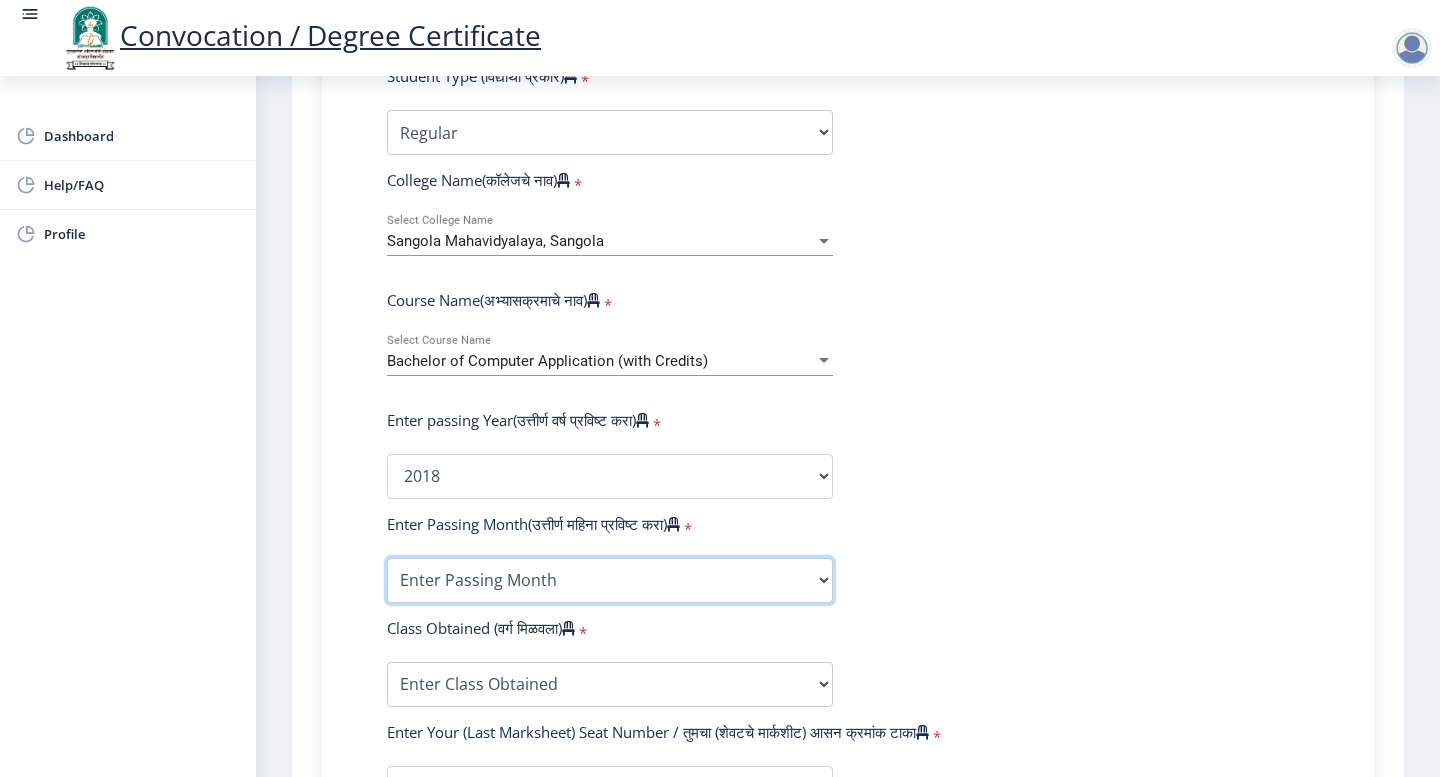 click on "Enter Passing Month March April May October November December" at bounding box center (610, 580) 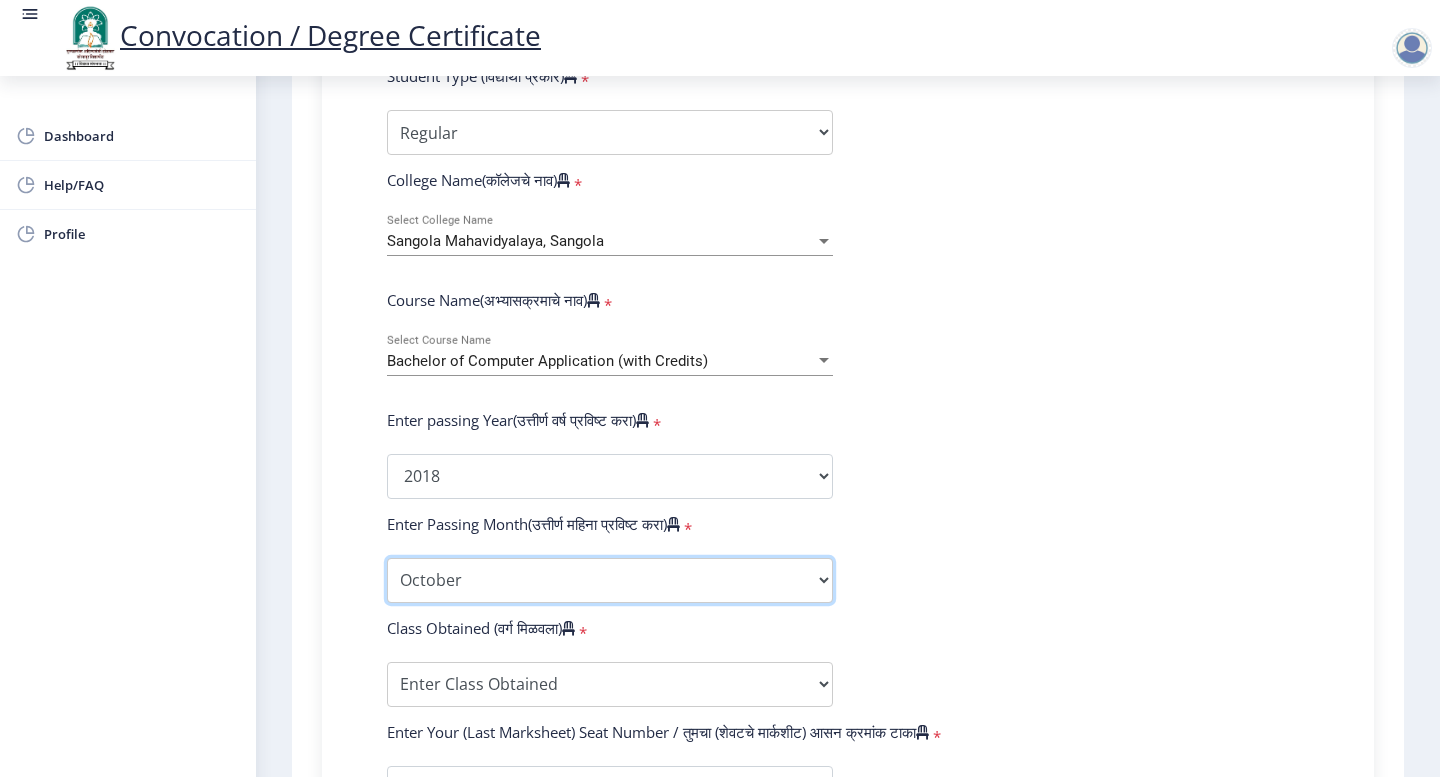 click on "Enter Passing Month March April May October November December" at bounding box center [610, 580] 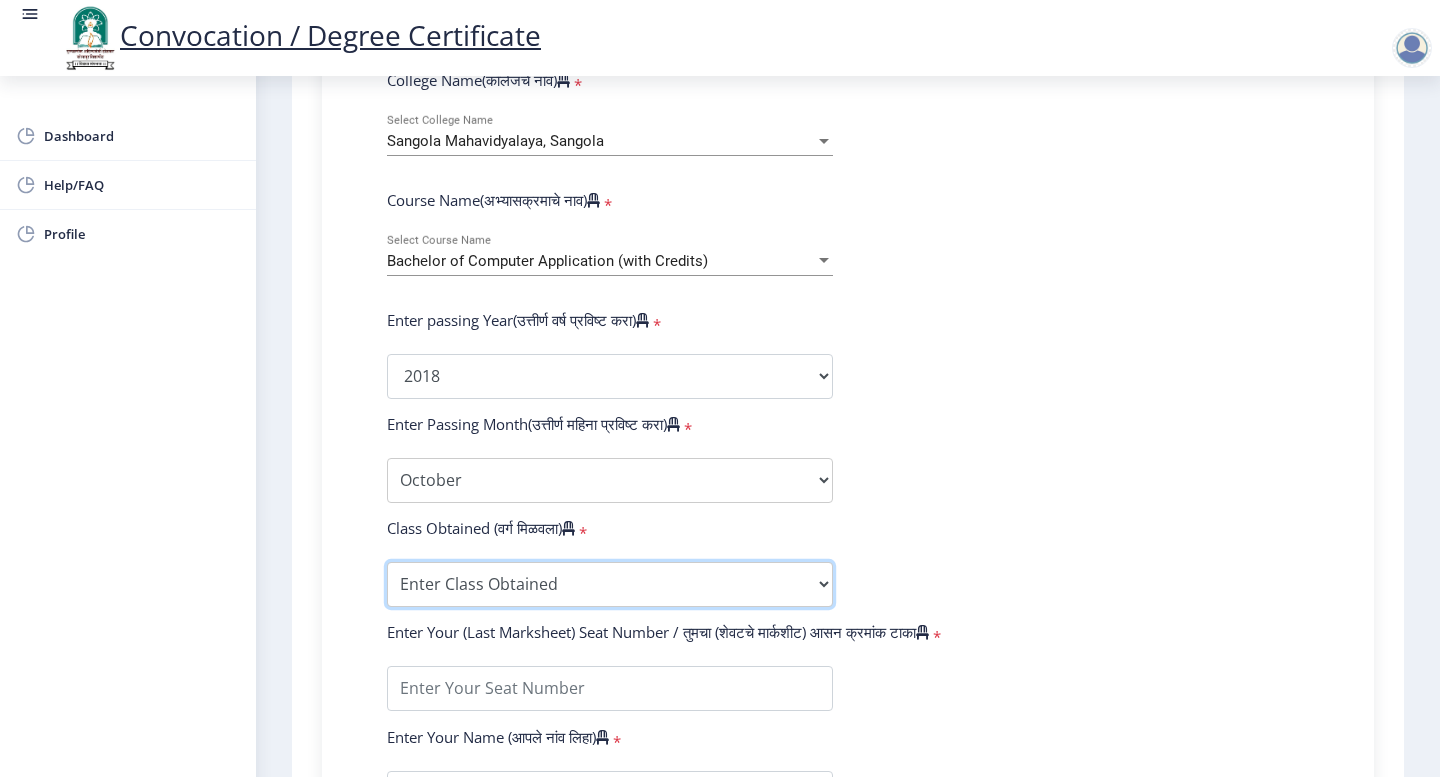 click on "Enter Class Obtained FIRST CLASS WITH DISTINCTION FIRST CLASS HIGHER SECOND CLASS SECOND CLASS PASS CLASS Grade O Grade A+ Grade A Grade B+ Grade B Grade C+ Grade C Grade D Grade E" at bounding box center (610, 584) 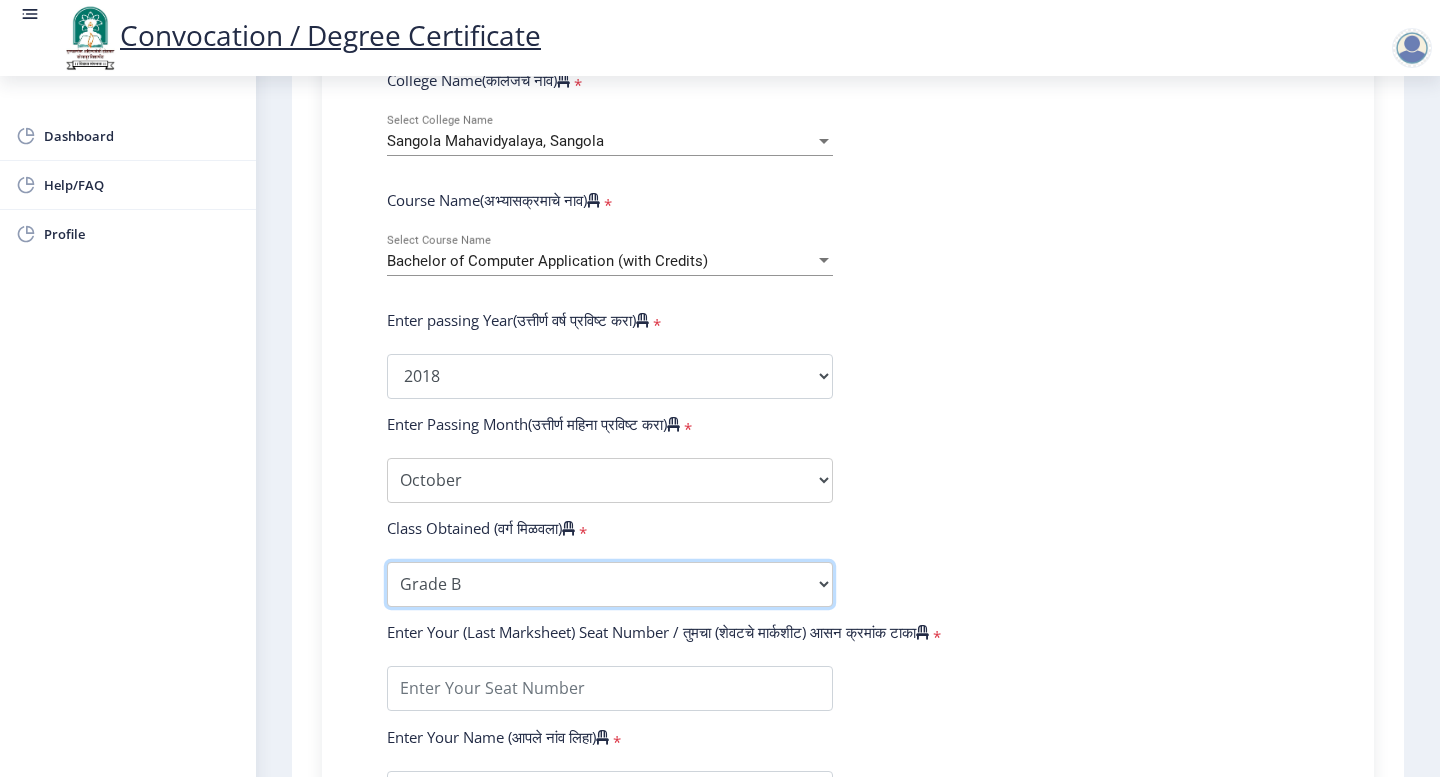 click on "Enter Class Obtained FIRST CLASS WITH DISTINCTION FIRST CLASS HIGHER SECOND CLASS SECOND CLASS PASS CLASS Grade O Grade A+ Grade A Grade B+ Grade B Grade C+ Grade C Grade D Grade E" at bounding box center [610, 584] 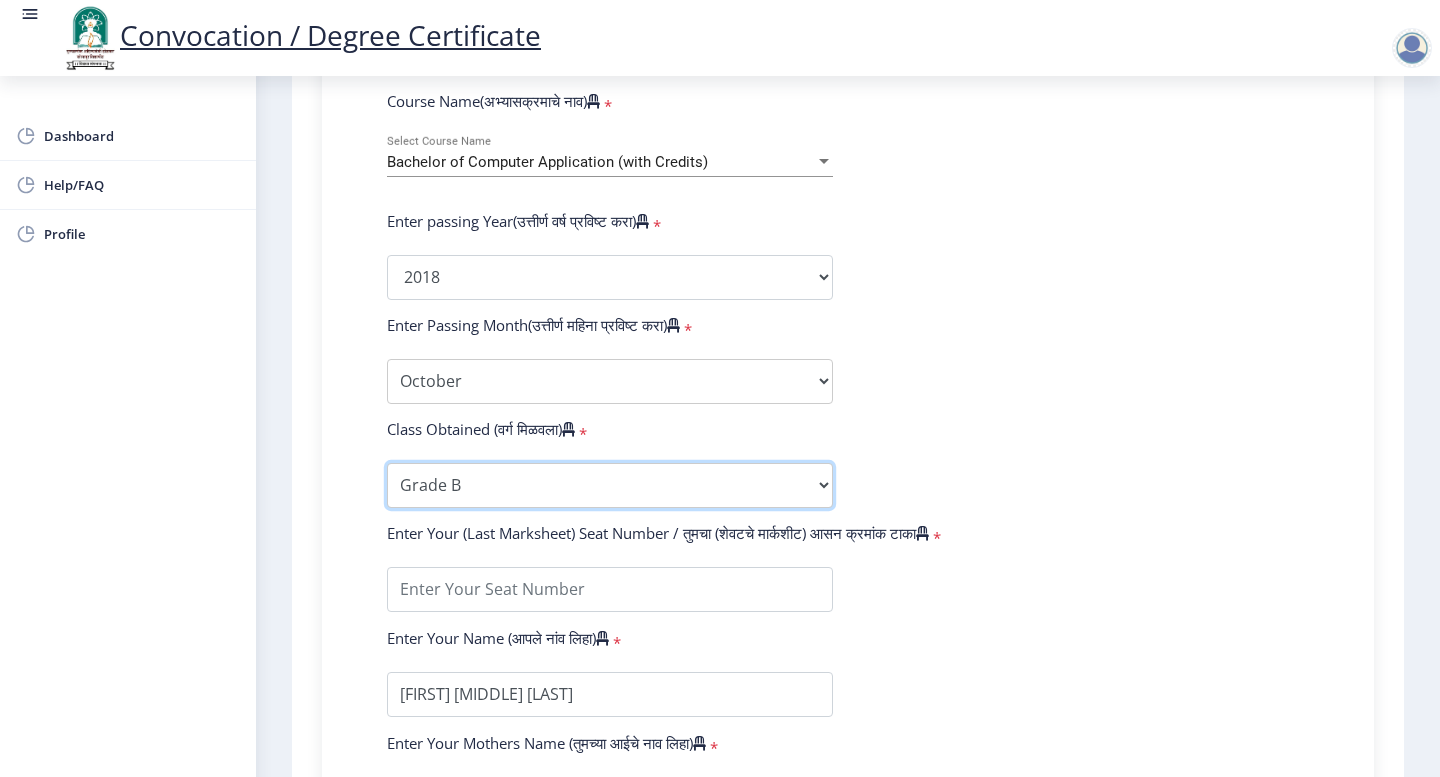 scroll, scrollTop: 849, scrollLeft: 0, axis: vertical 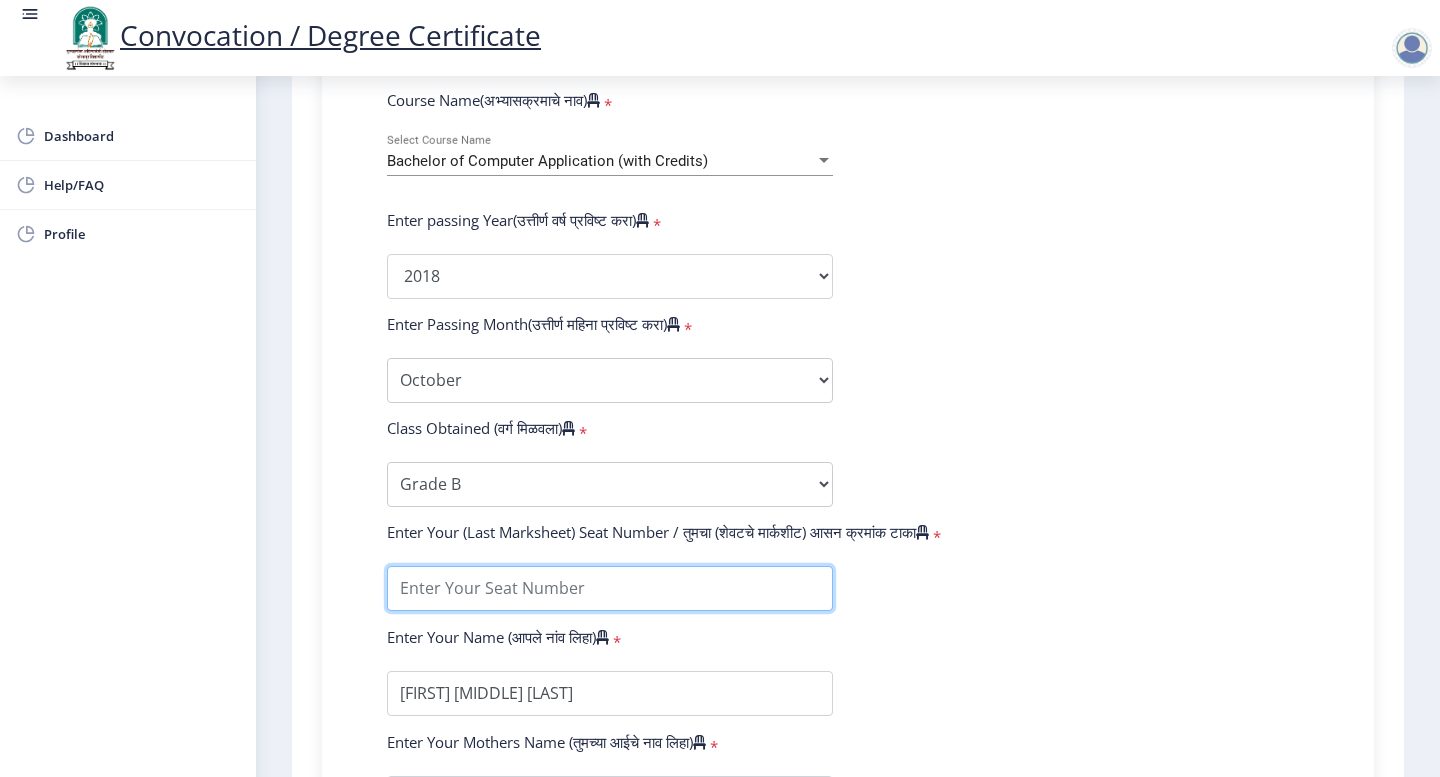 click at bounding box center (610, 588) 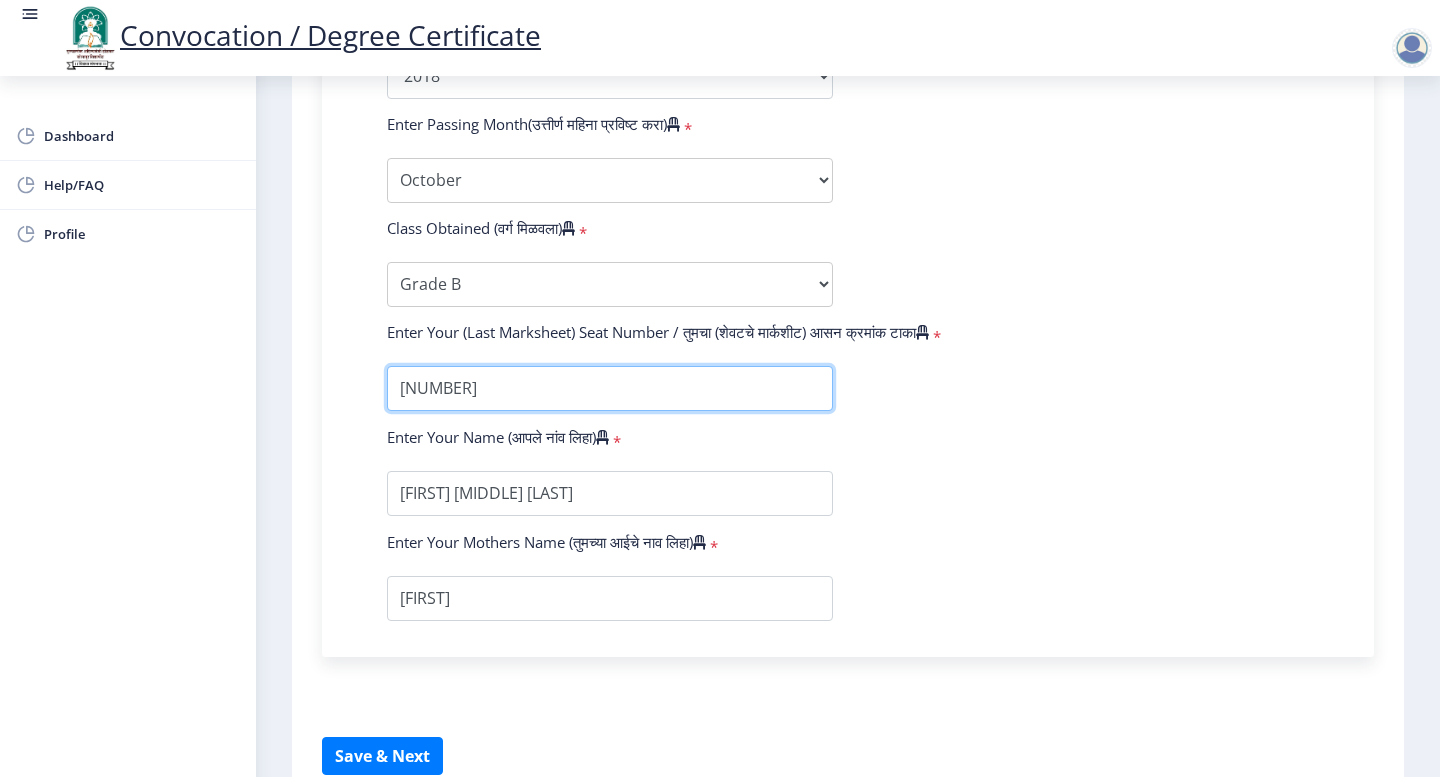 scroll, scrollTop: 1149, scrollLeft: 0, axis: vertical 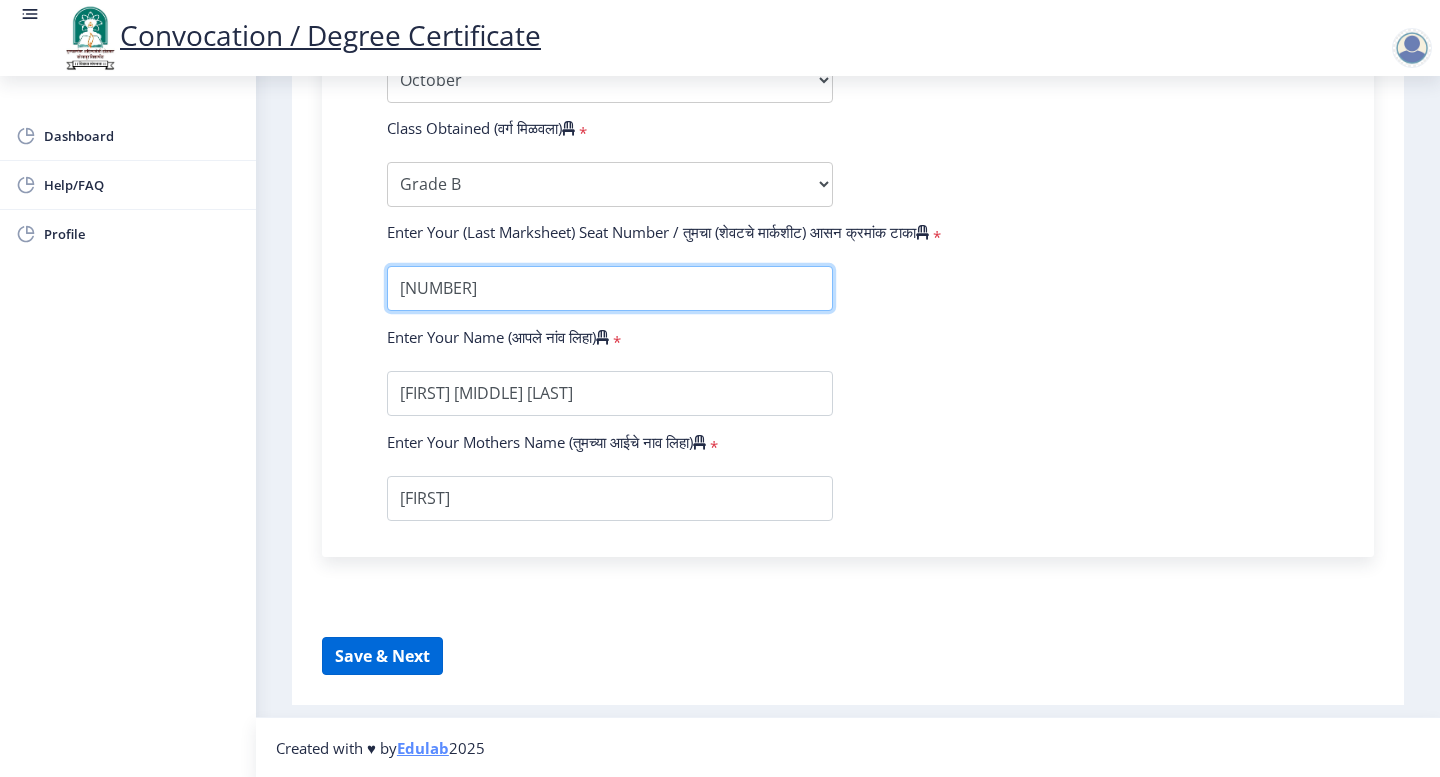 type on "[NUMBER]" 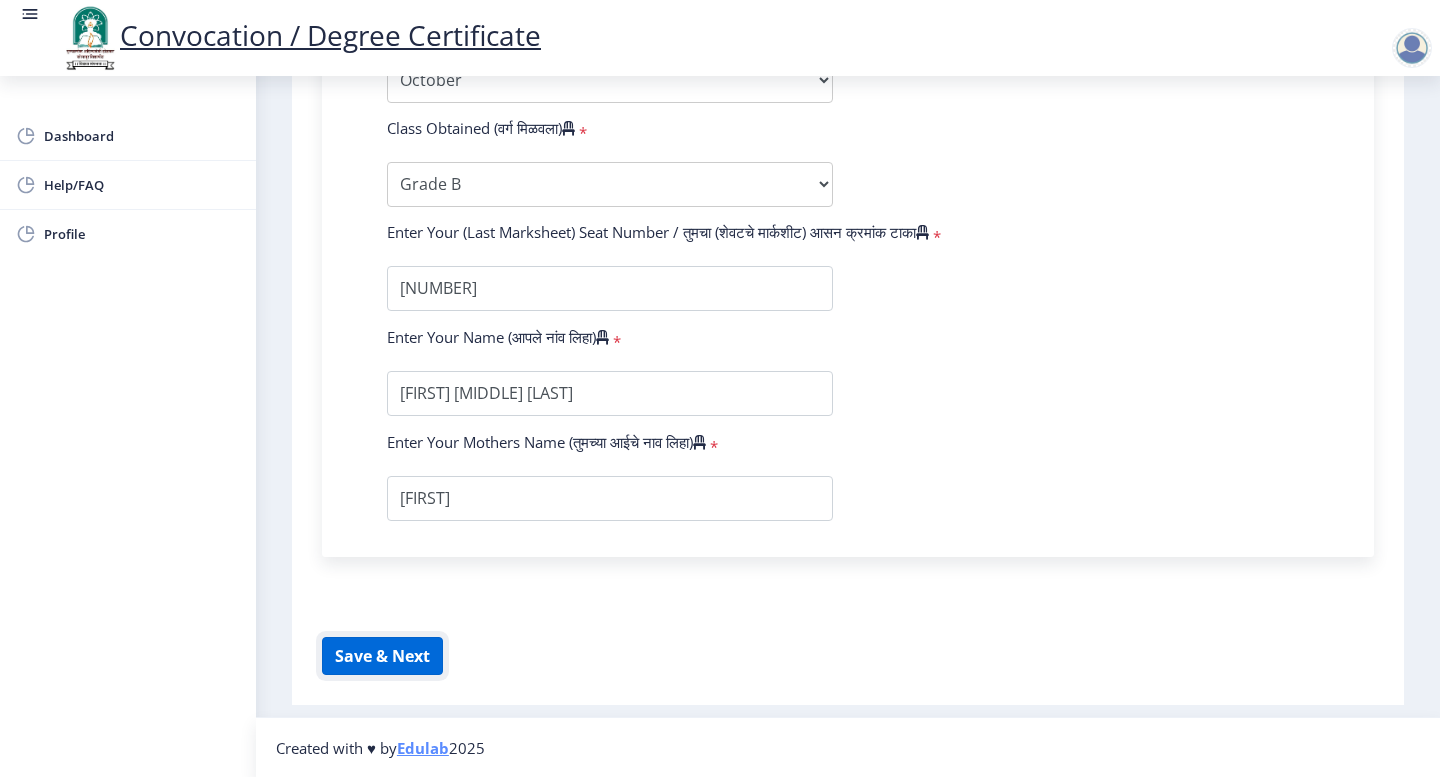 click on "Save & Next" 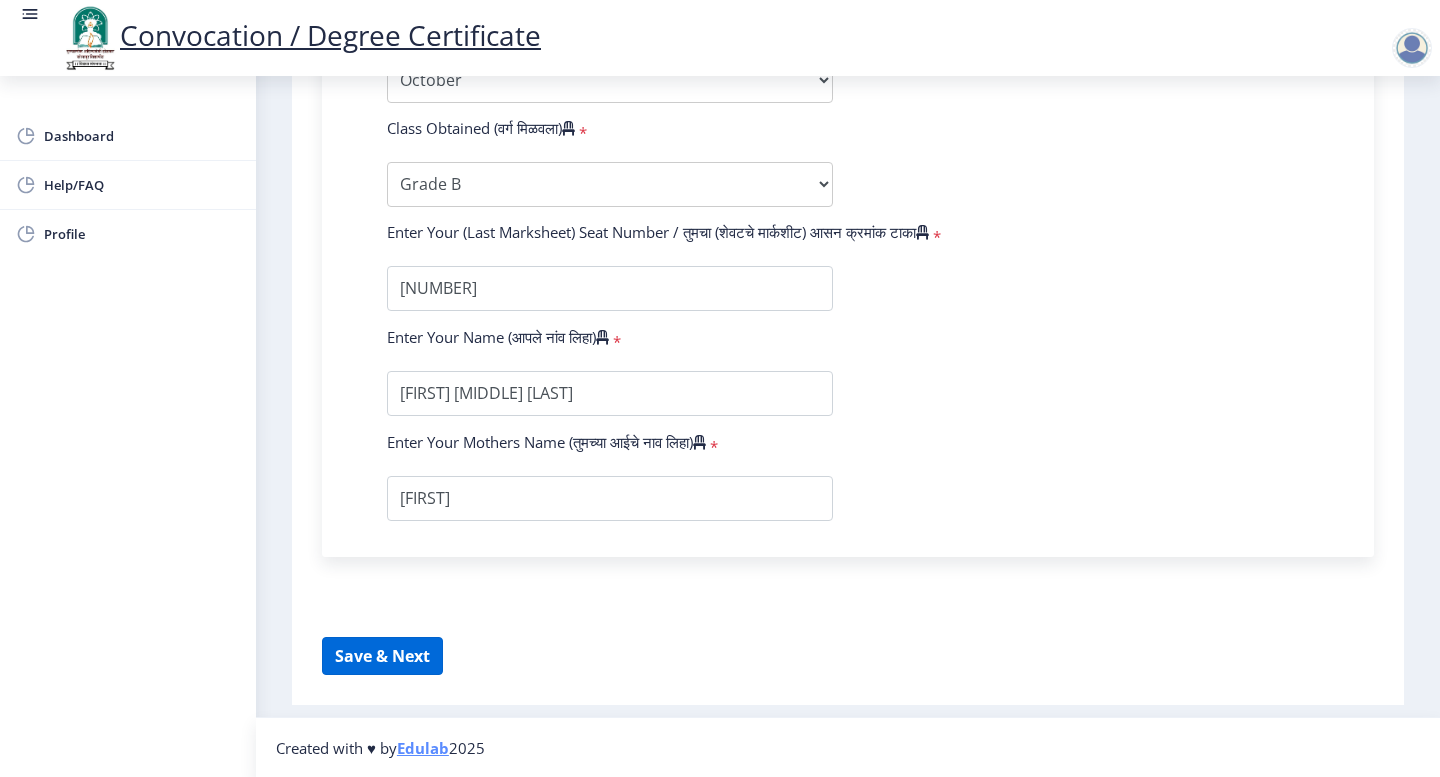 select 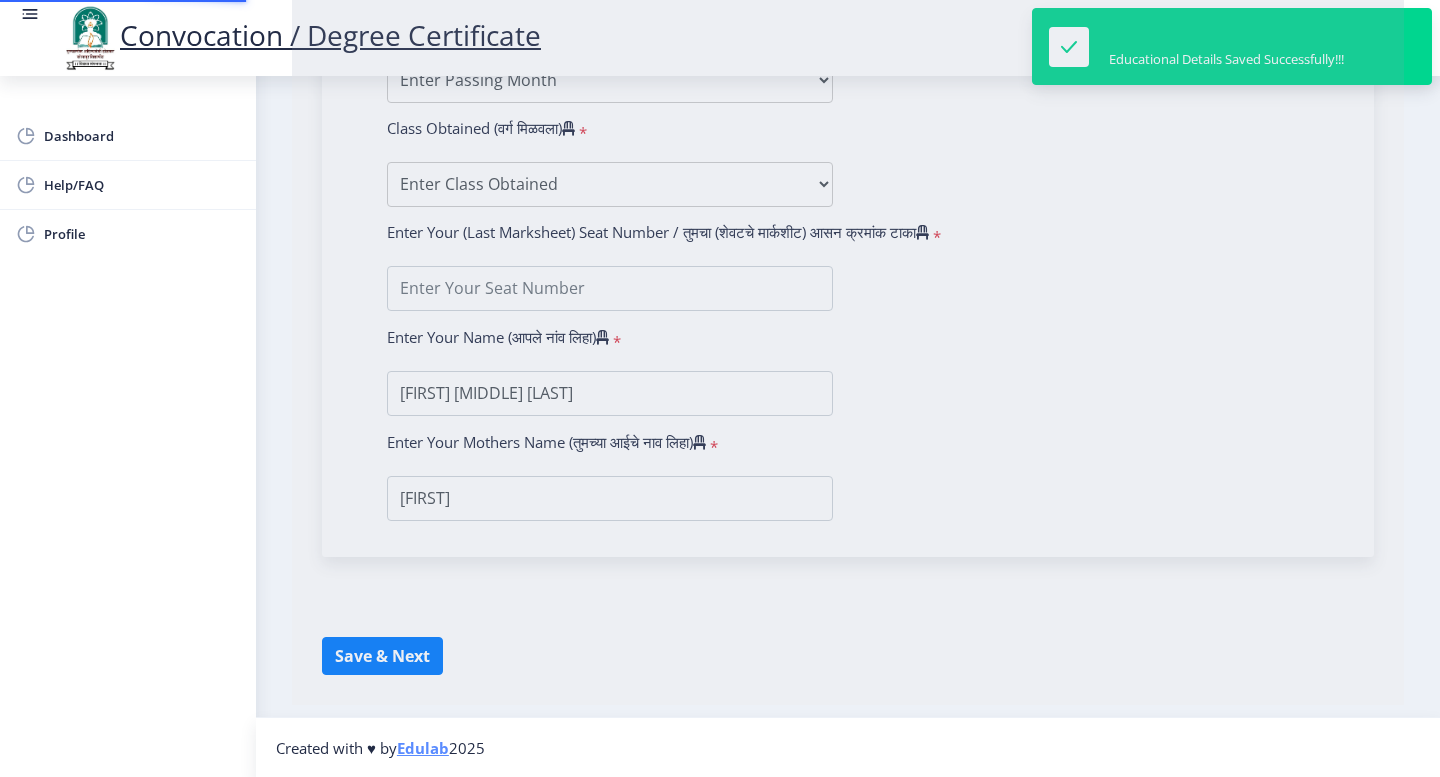 scroll, scrollTop: 0, scrollLeft: 0, axis: both 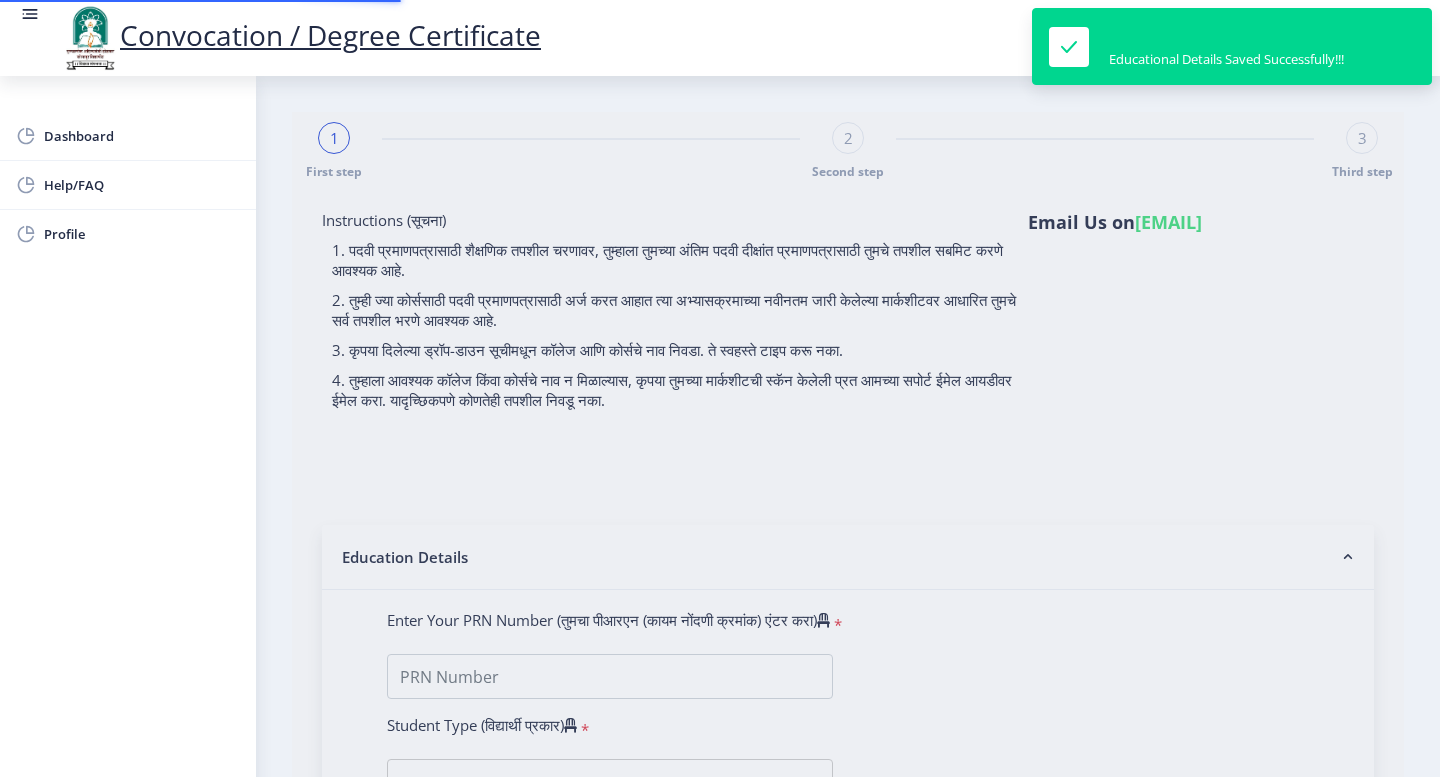 type on "[NUMBER]" 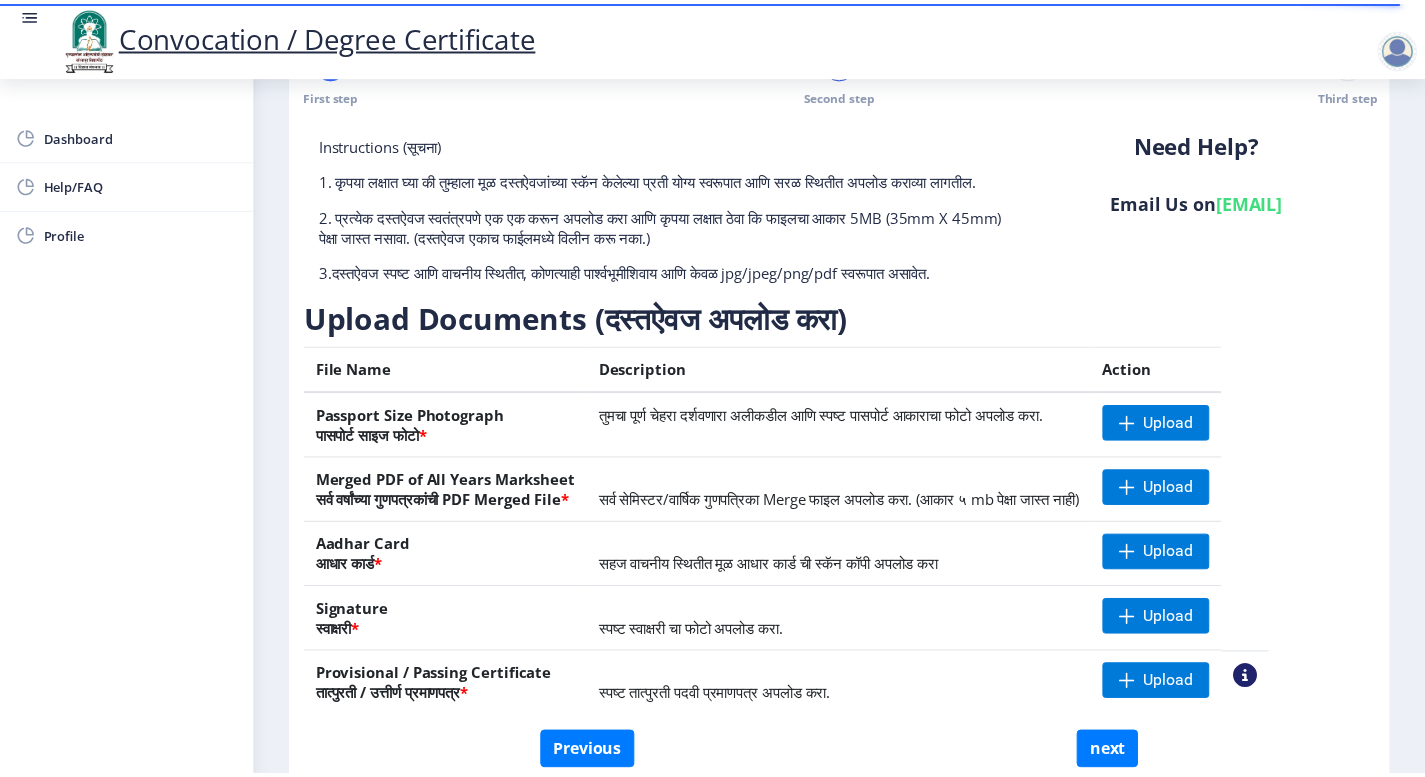 scroll, scrollTop: 100, scrollLeft: 0, axis: vertical 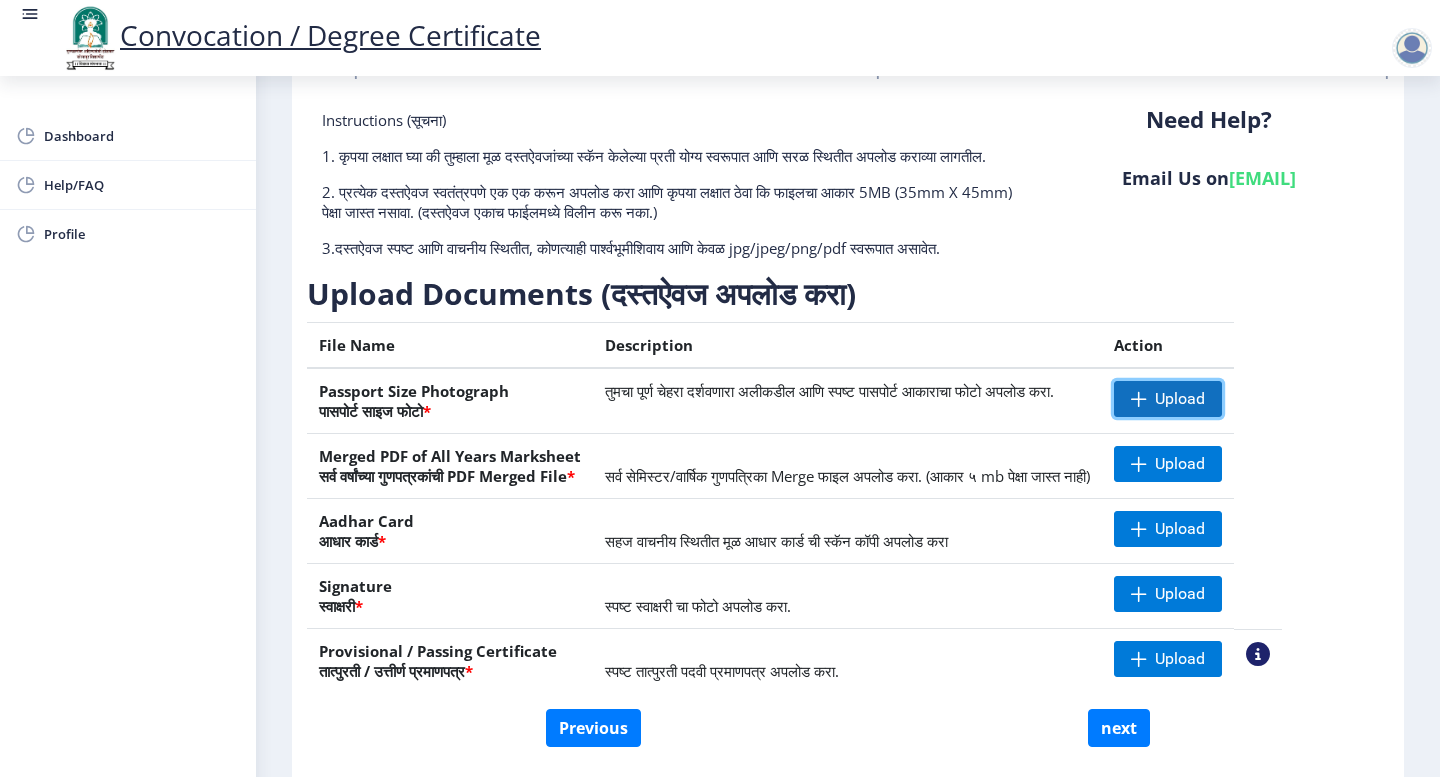click on "Upload" 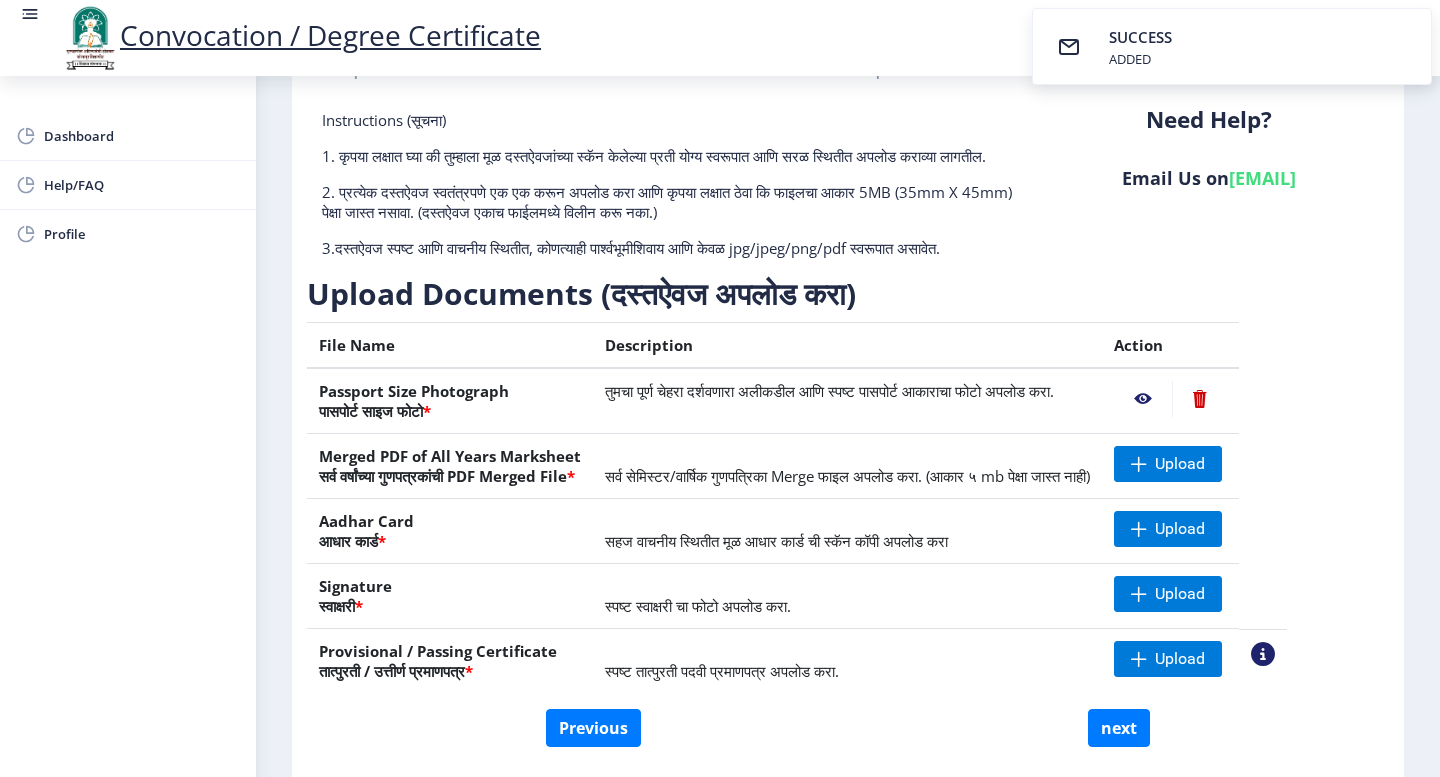 click 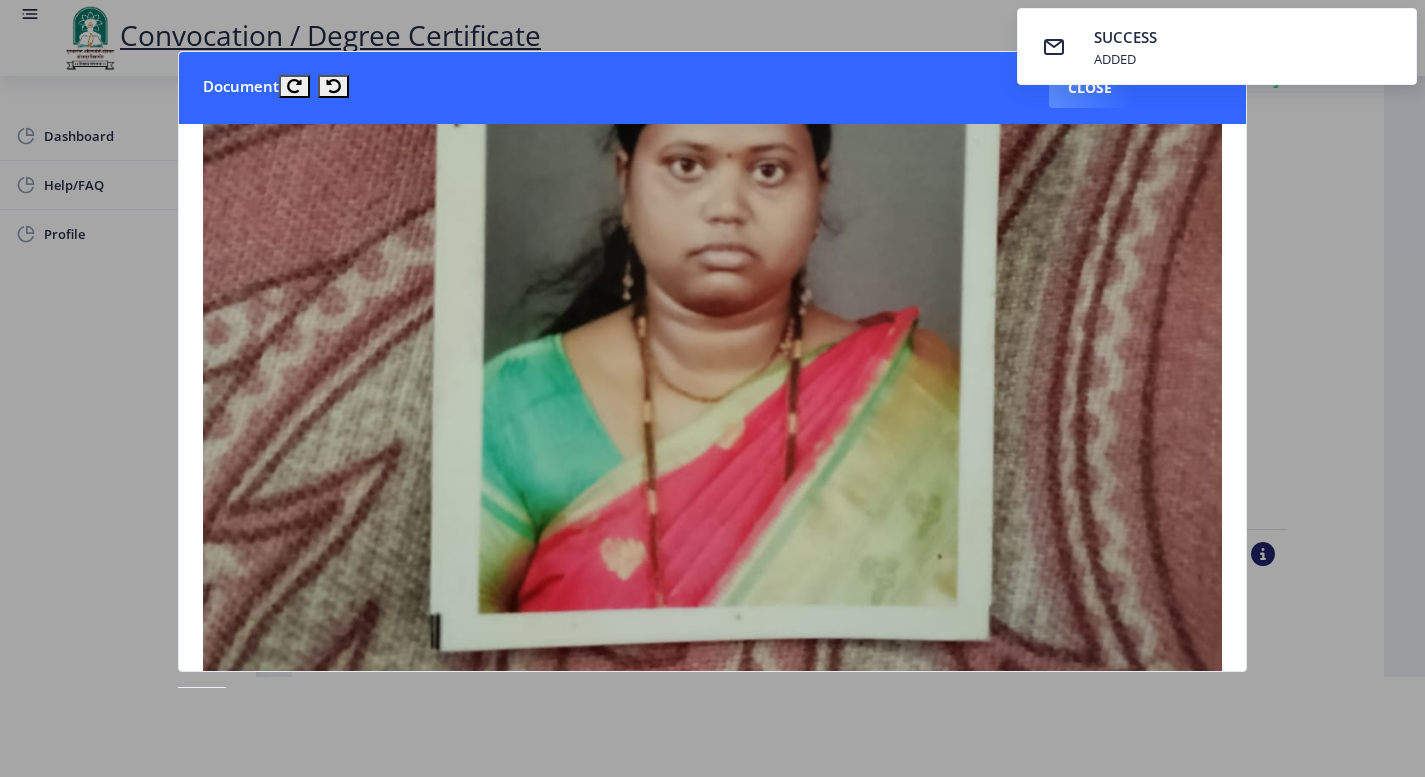 scroll, scrollTop: 600, scrollLeft: 0, axis: vertical 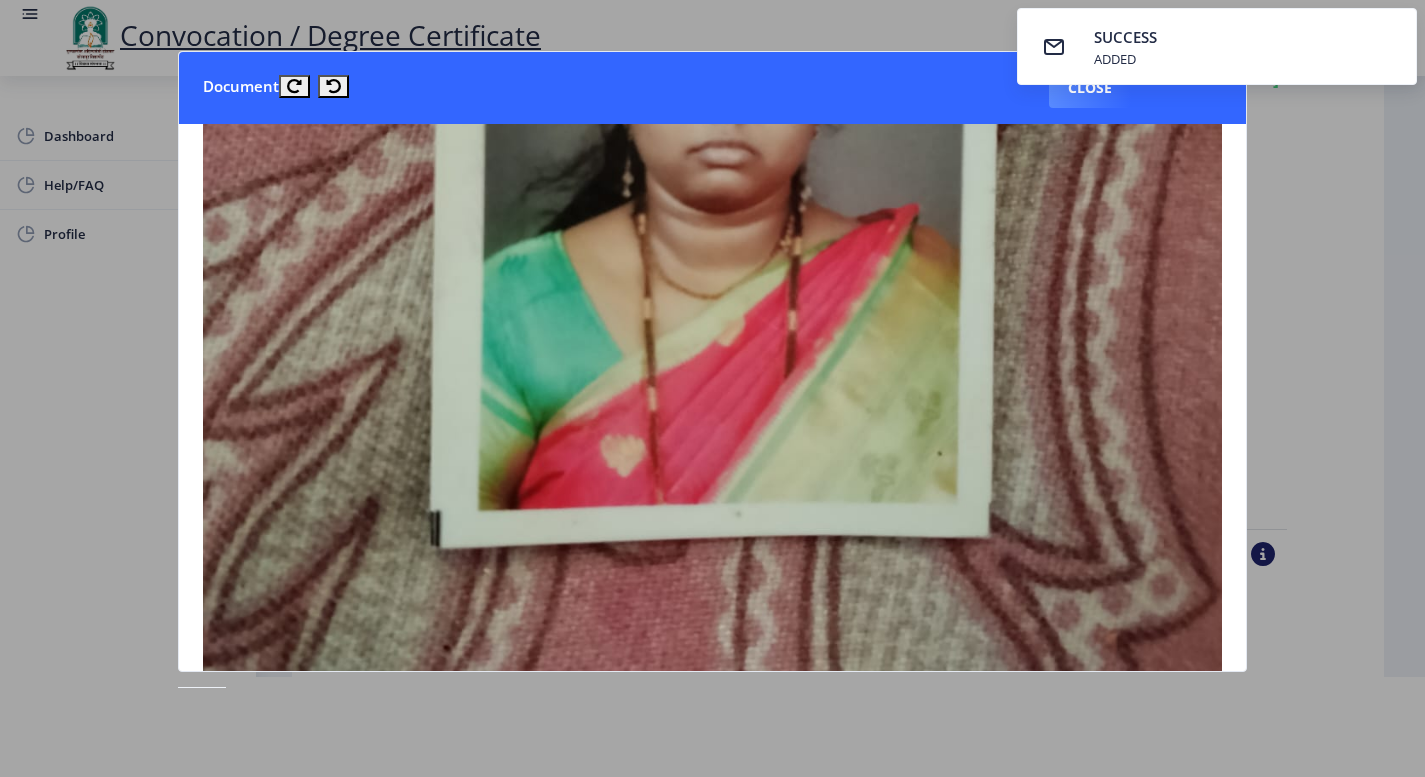 click 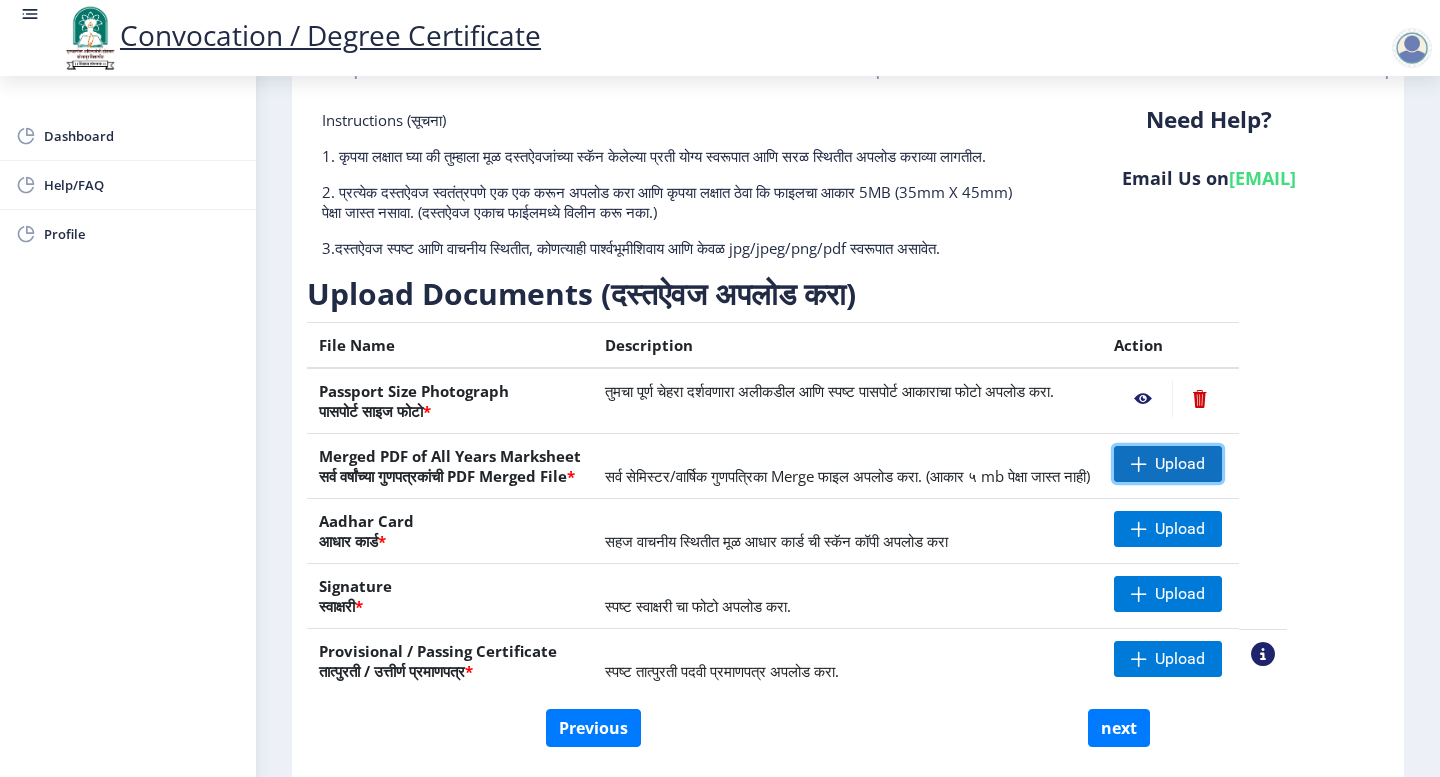 click on "Upload" 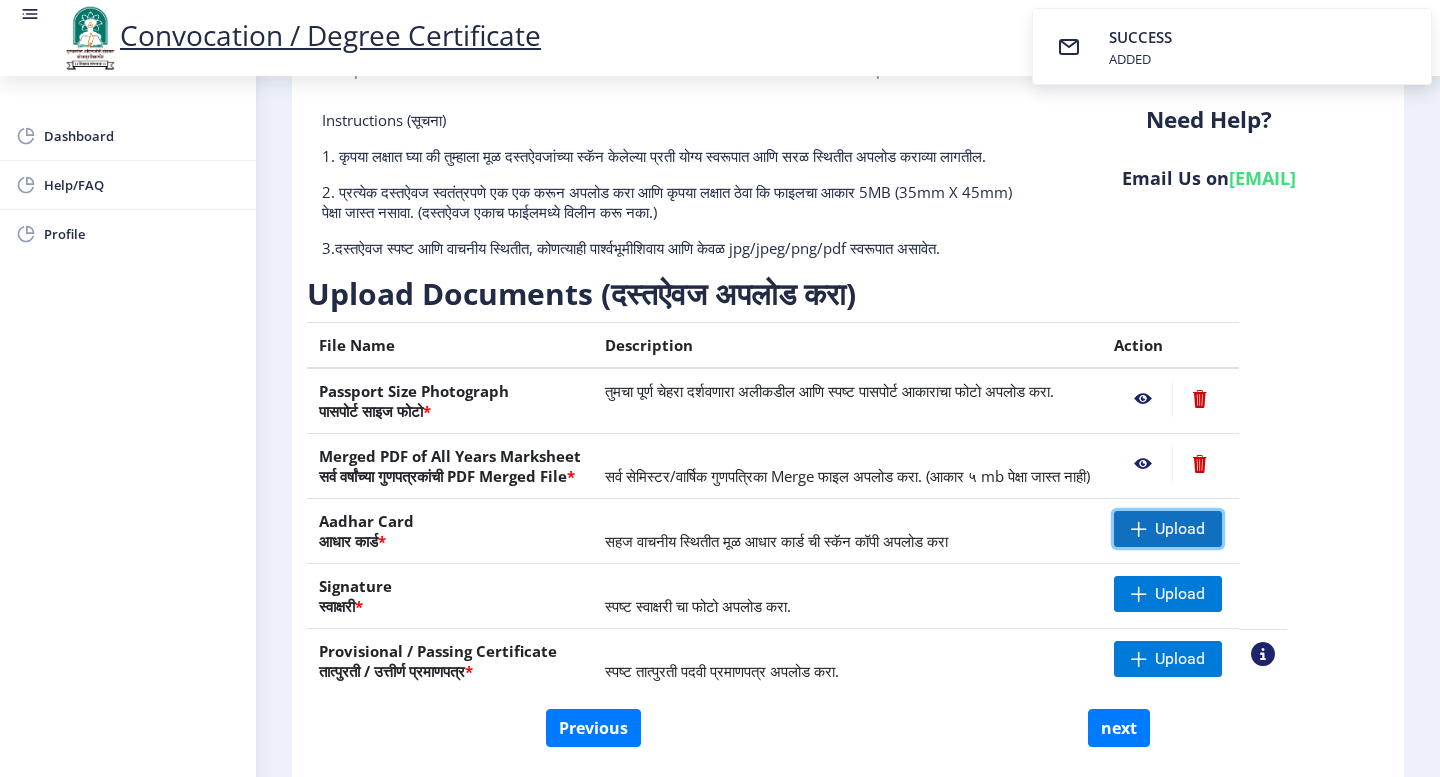 click on "Upload" 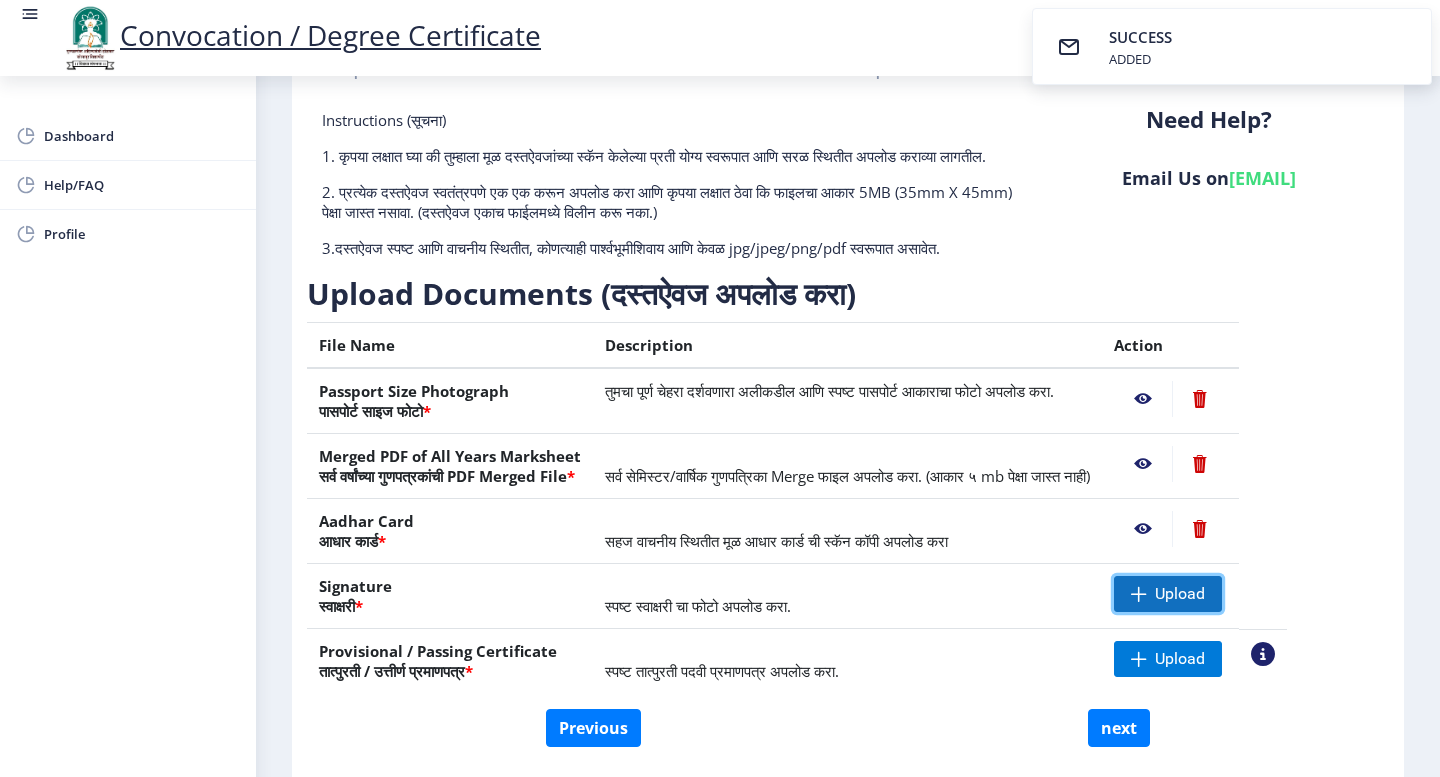 click on "Upload" 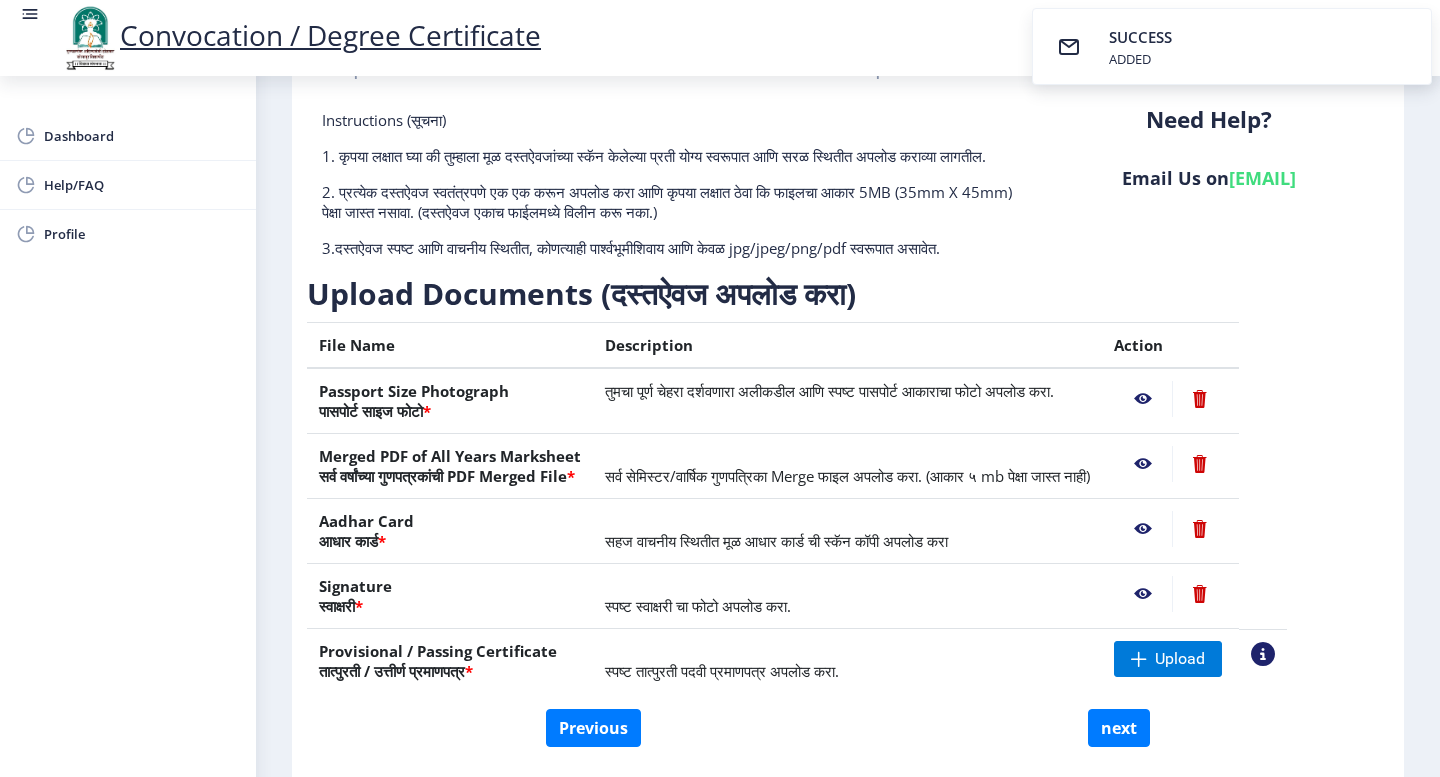 click 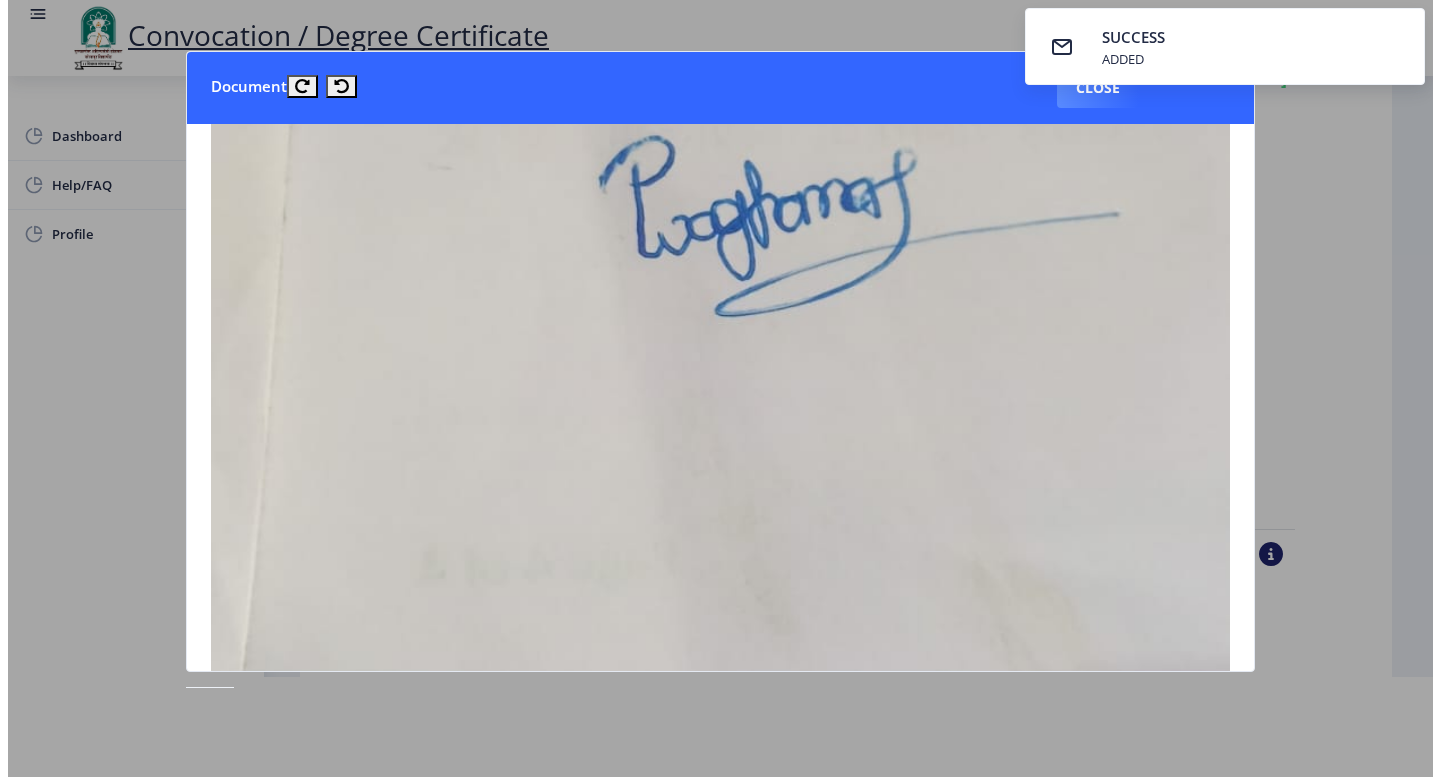 scroll, scrollTop: 1000, scrollLeft: 0, axis: vertical 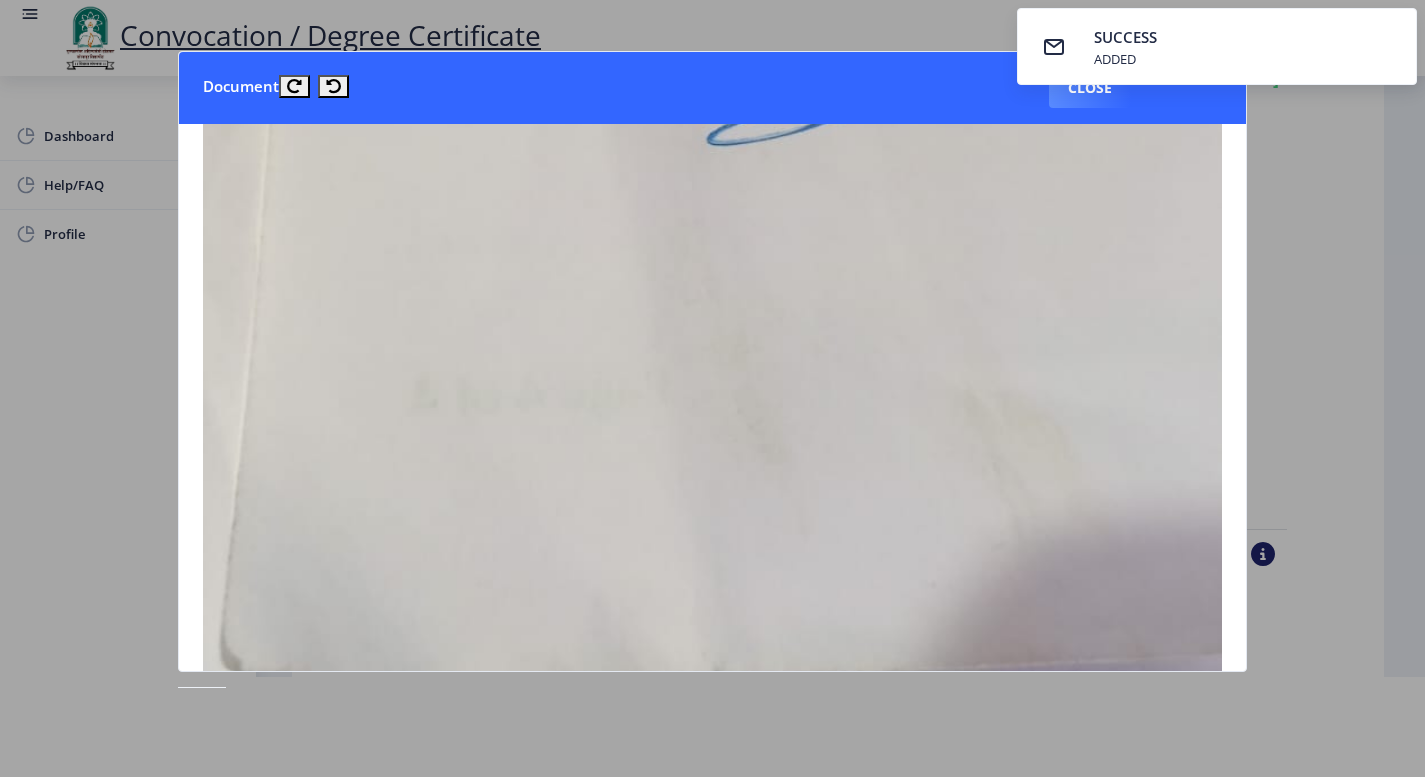 click 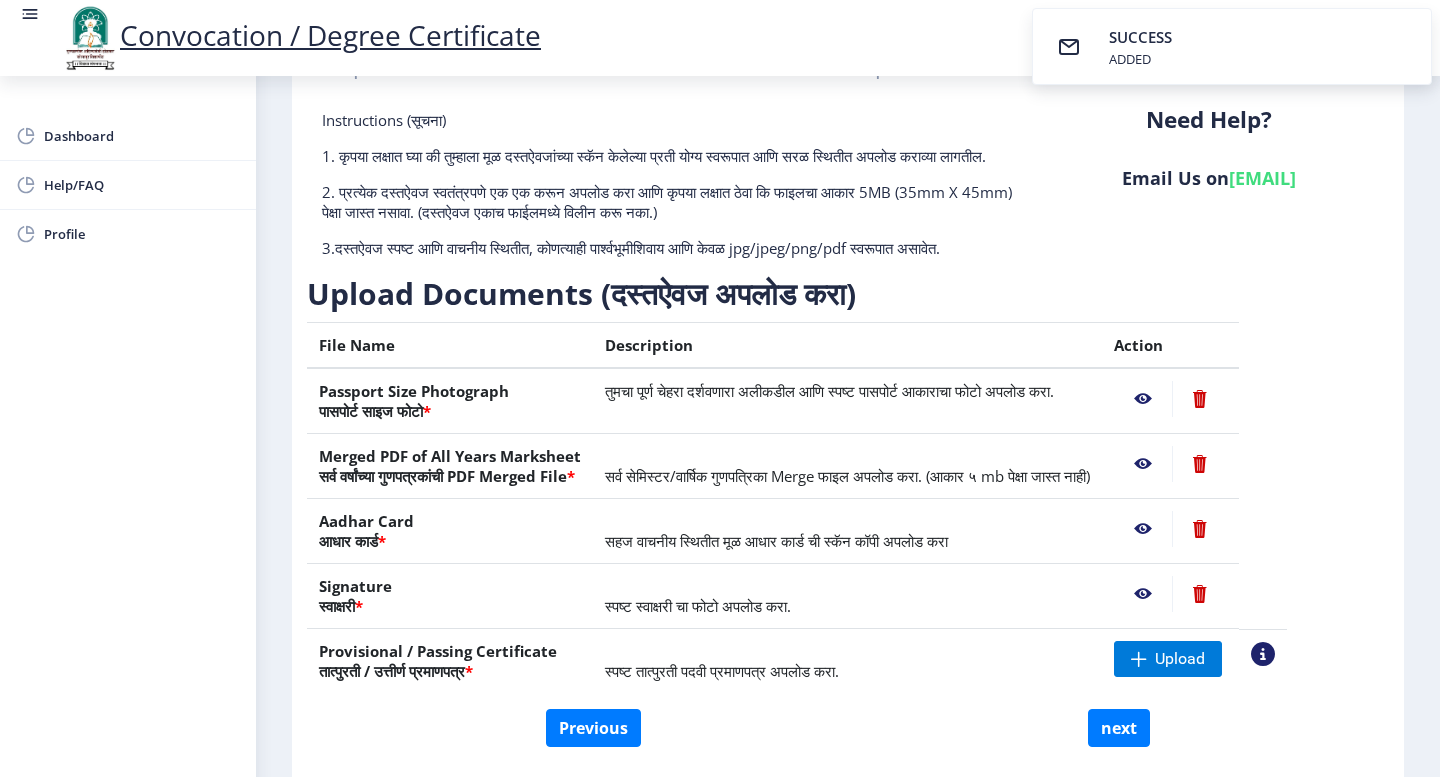 scroll, scrollTop: 193, scrollLeft: 0, axis: vertical 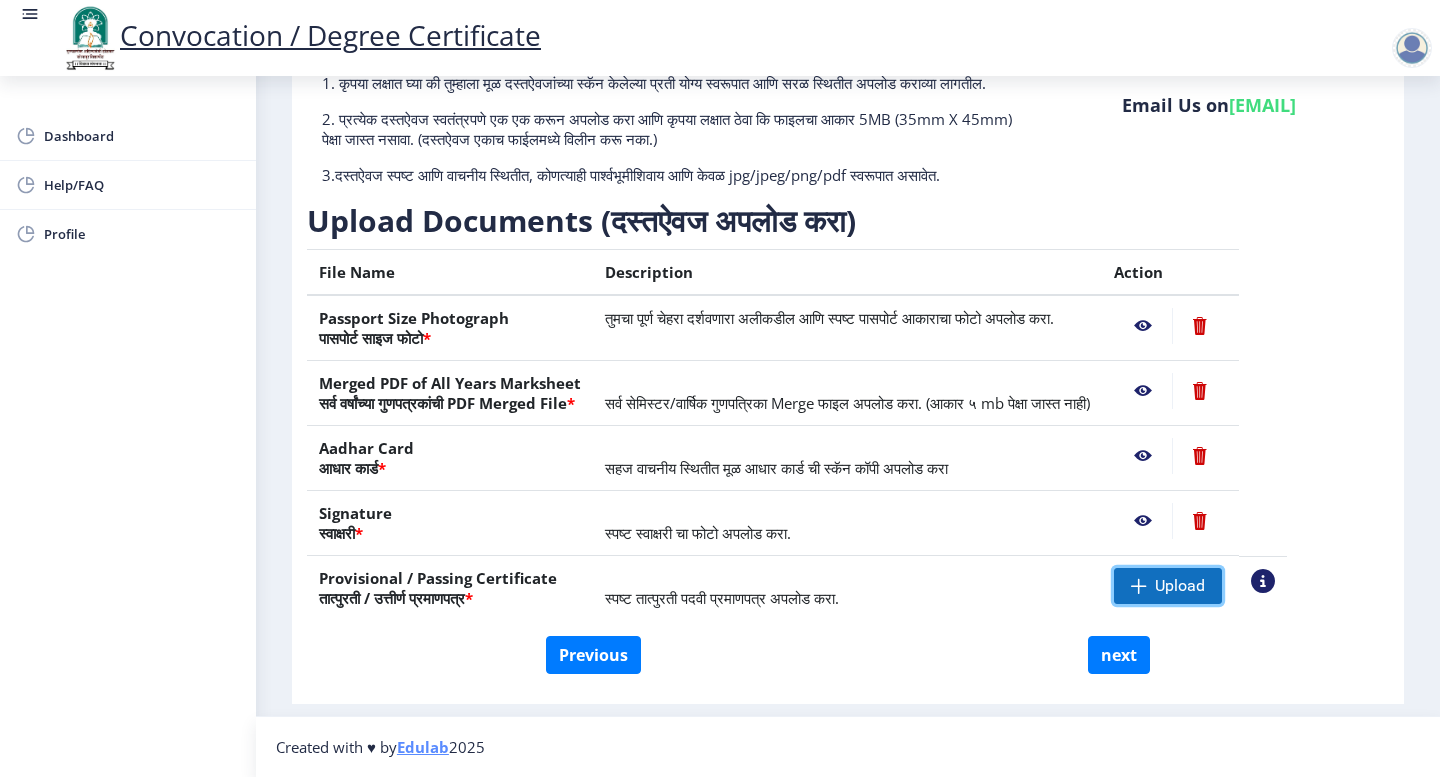 click on "Upload" 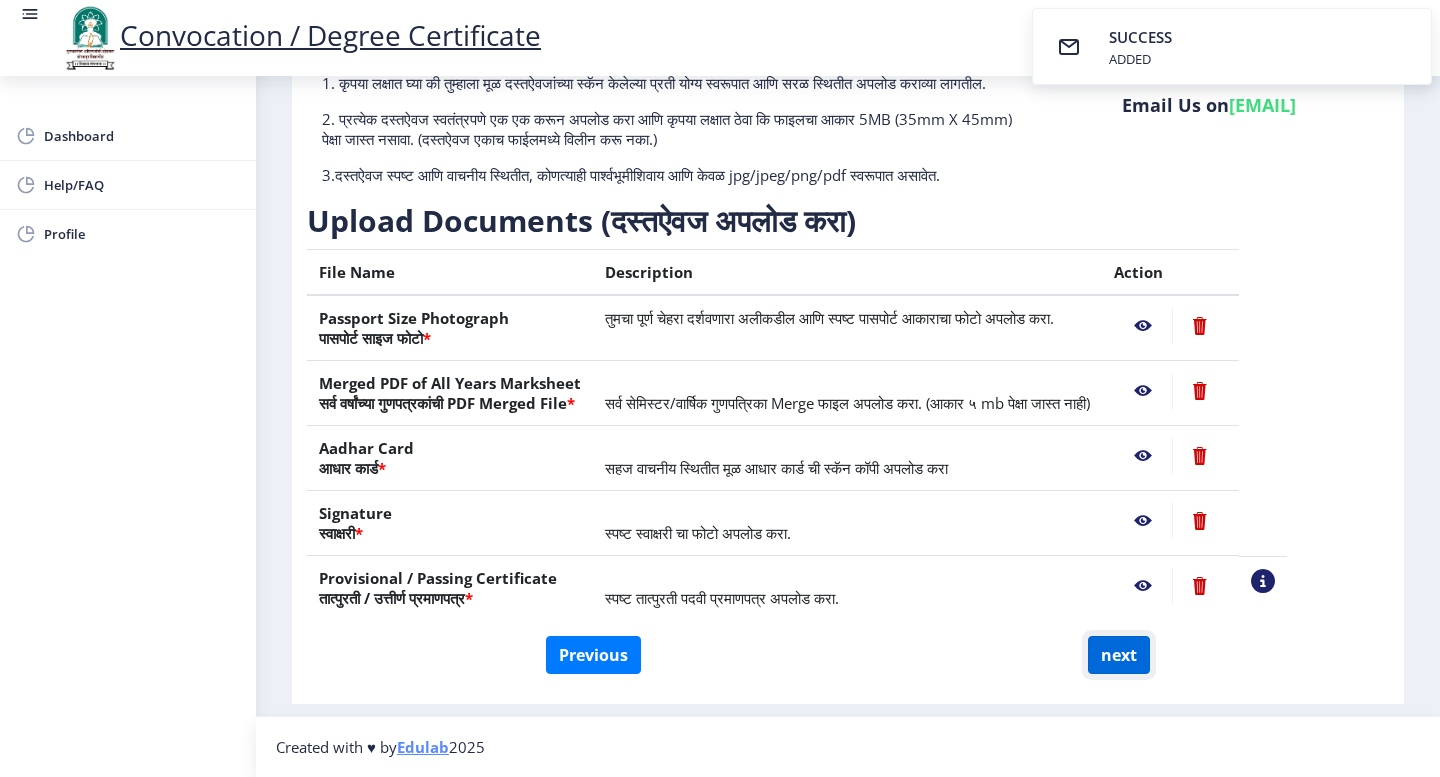 click on "next" 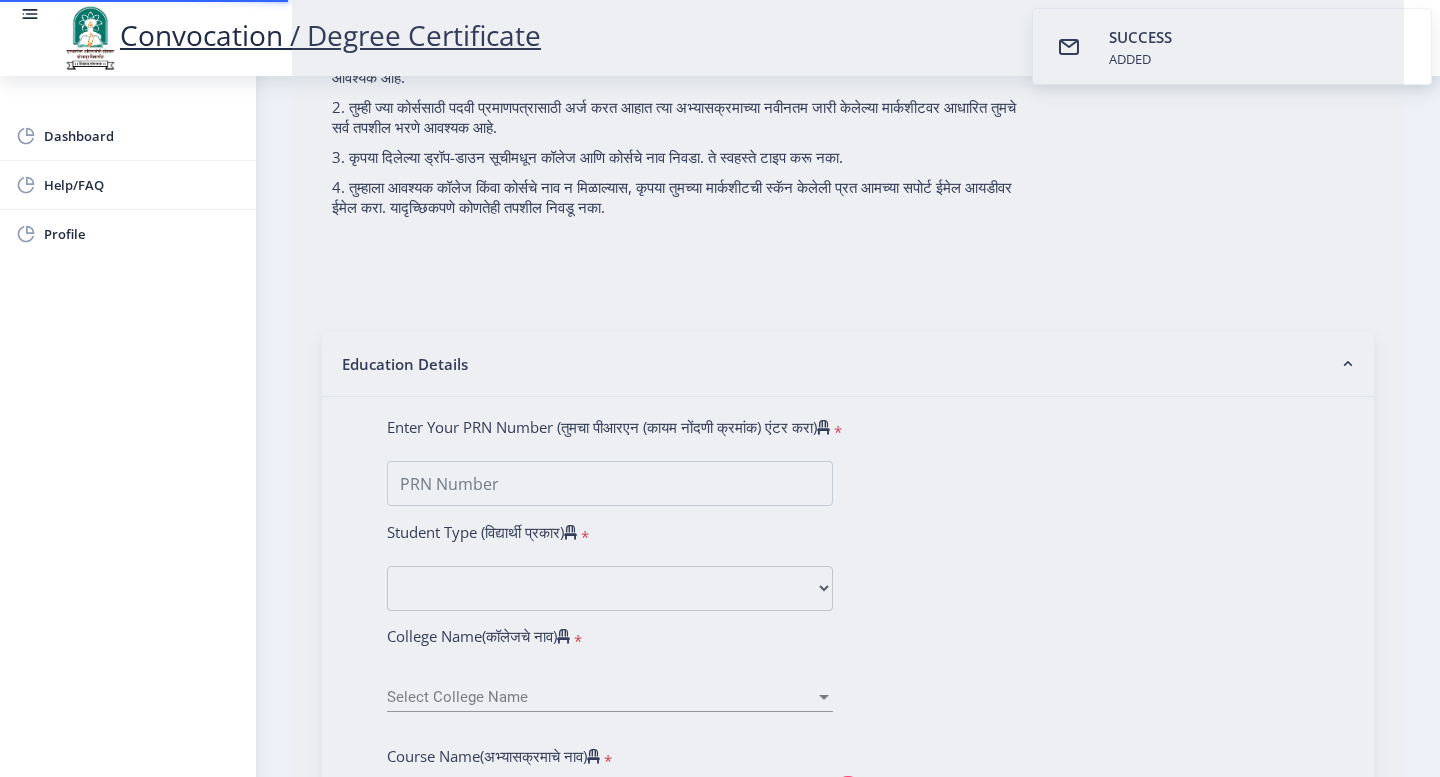 select 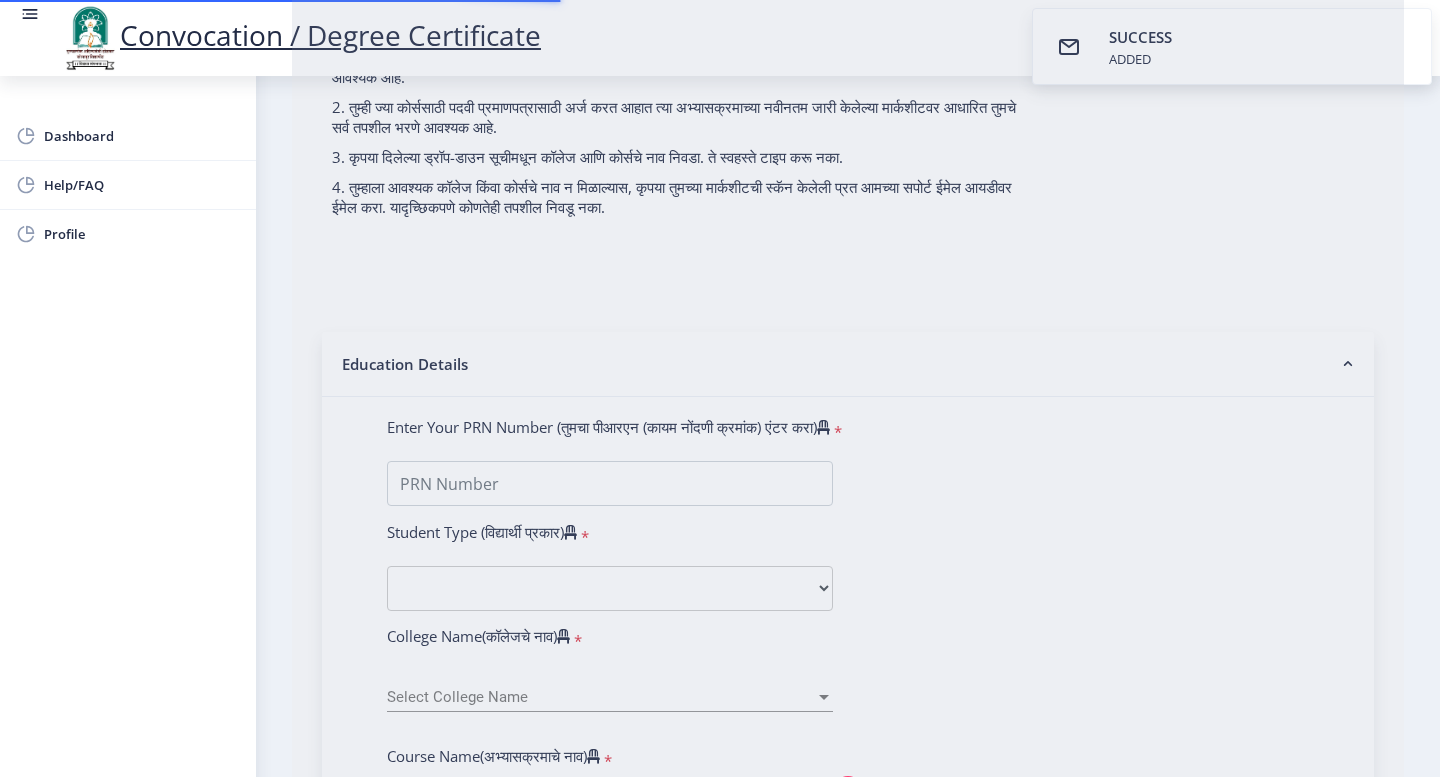 scroll, scrollTop: 0, scrollLeft: 0, axis: both 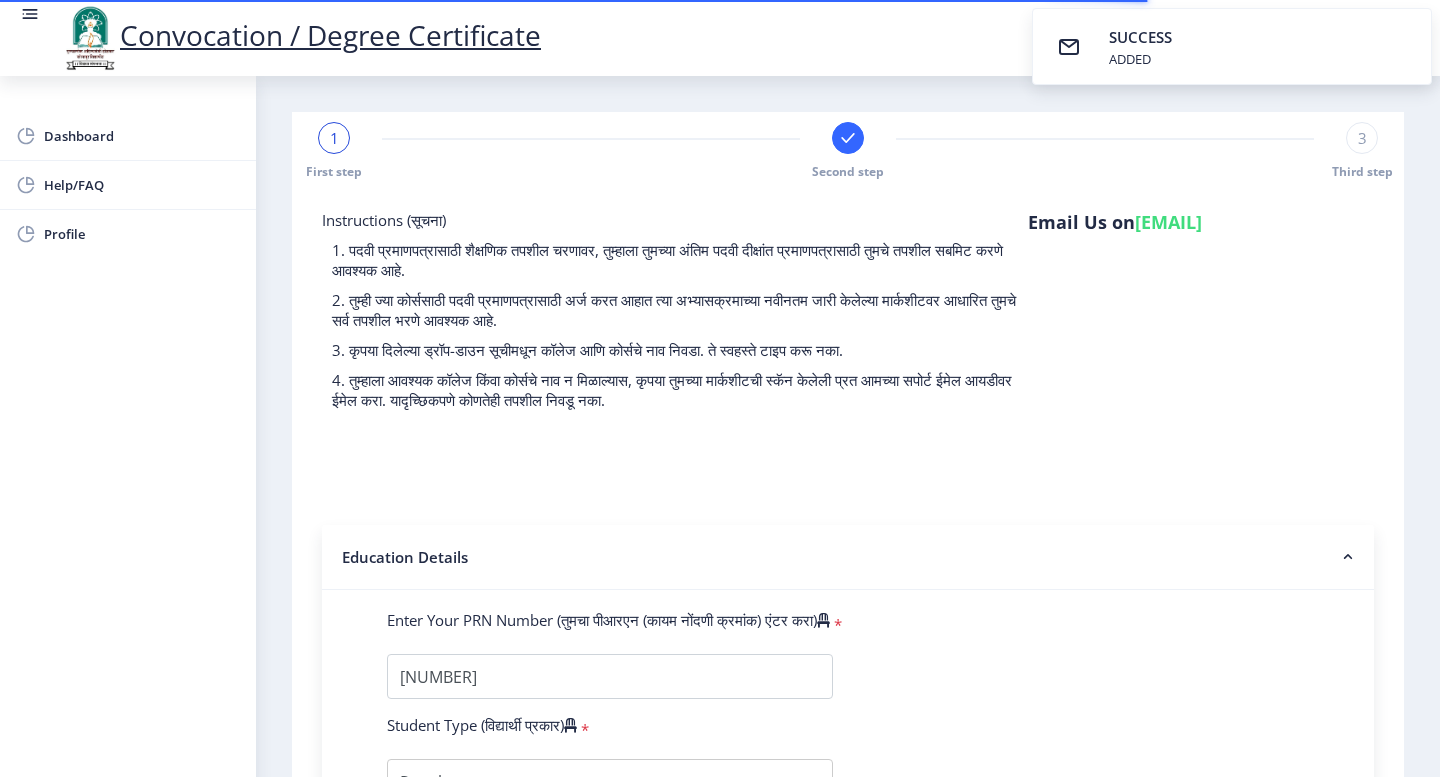 select 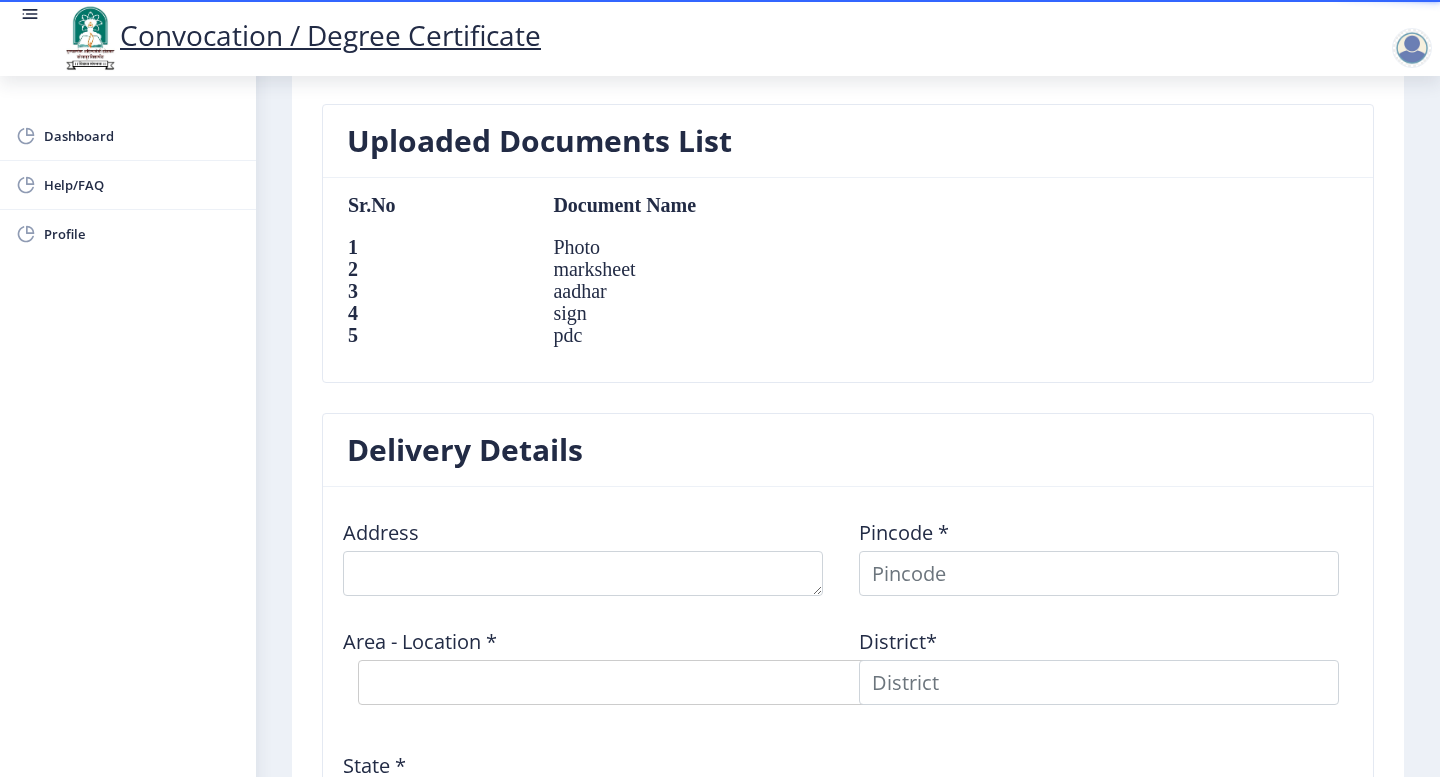 scroll, scrollTop: 1300, scrollLeft: 0, axis: vertical 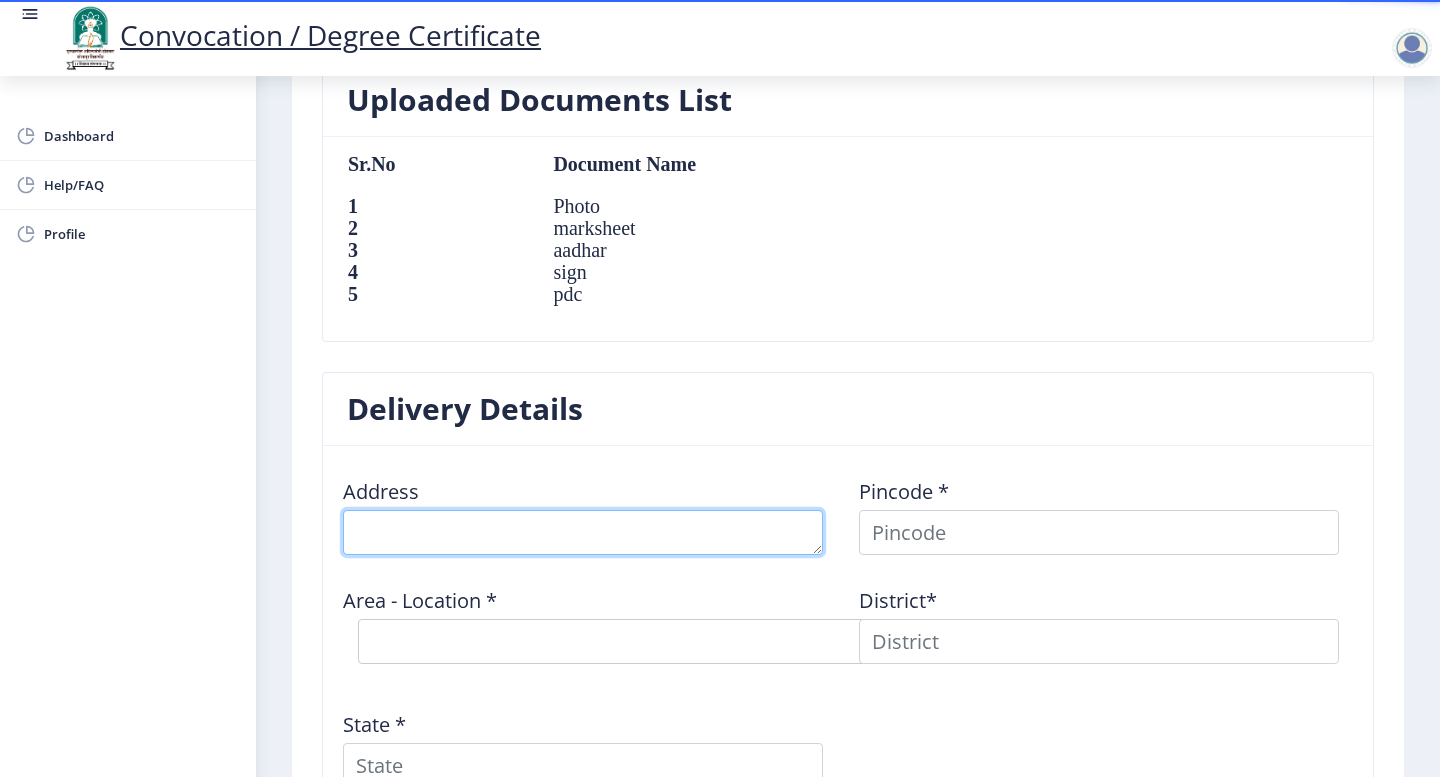 click at bounding box center (583, 532) 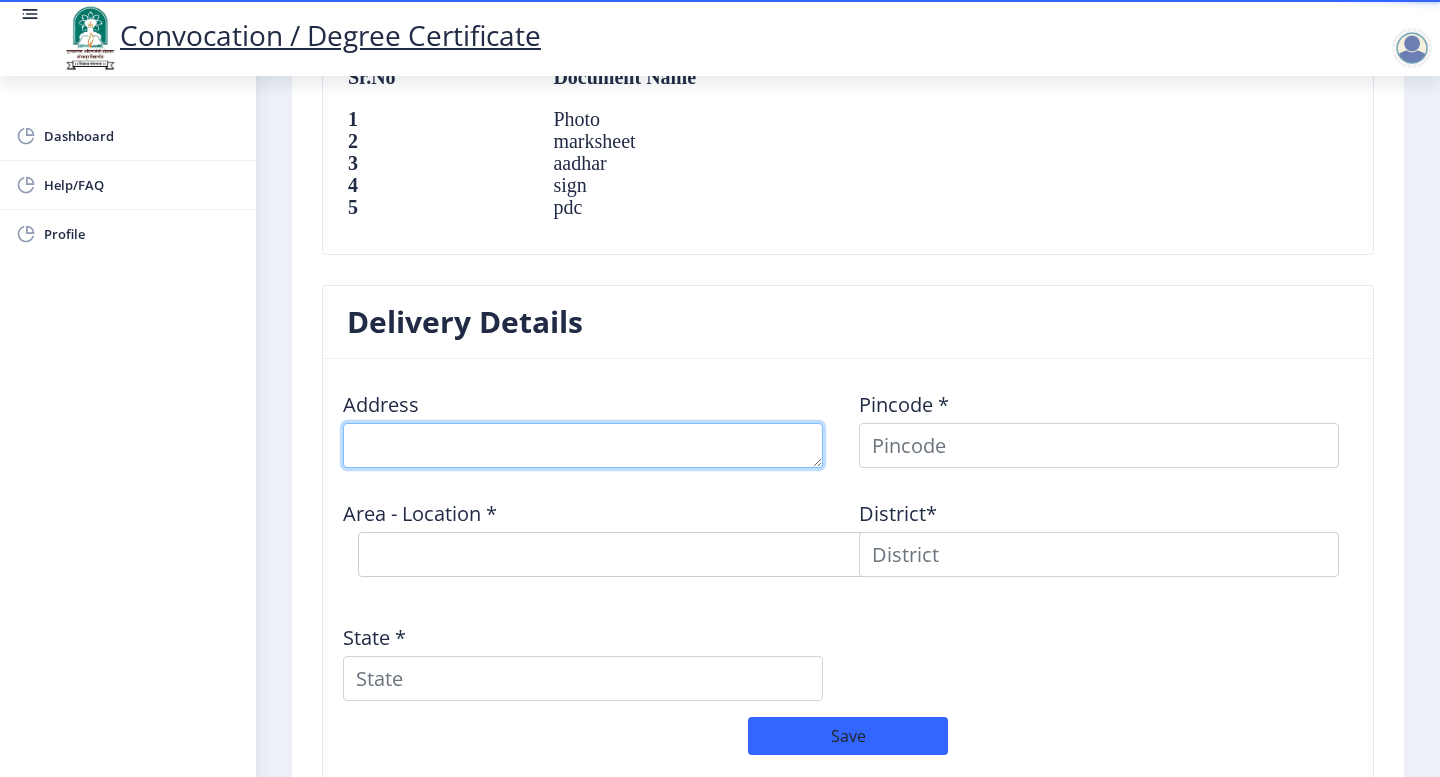 scroll, scrollTop: 1400, scrollLeft: 0, axis: vertical 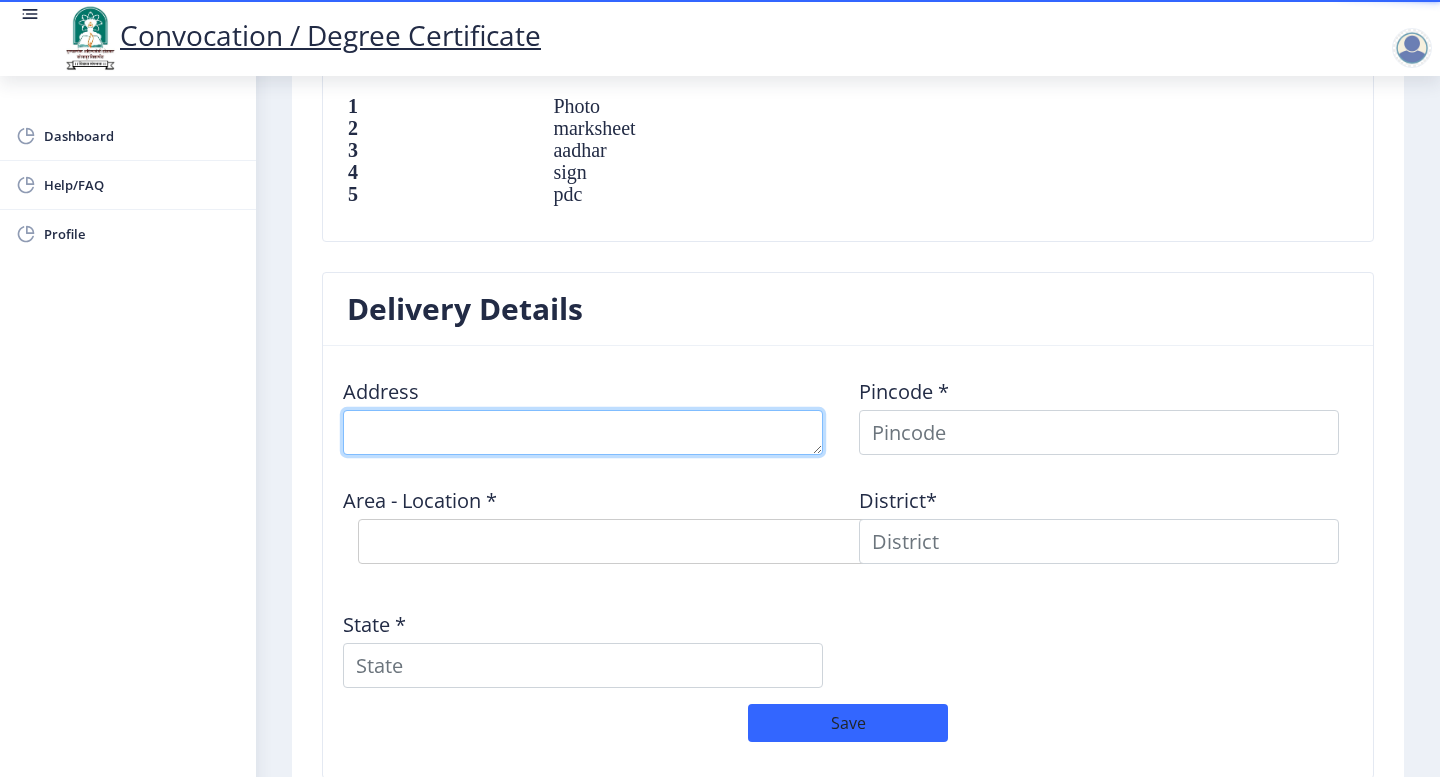 click at bounding box center (583, 432) 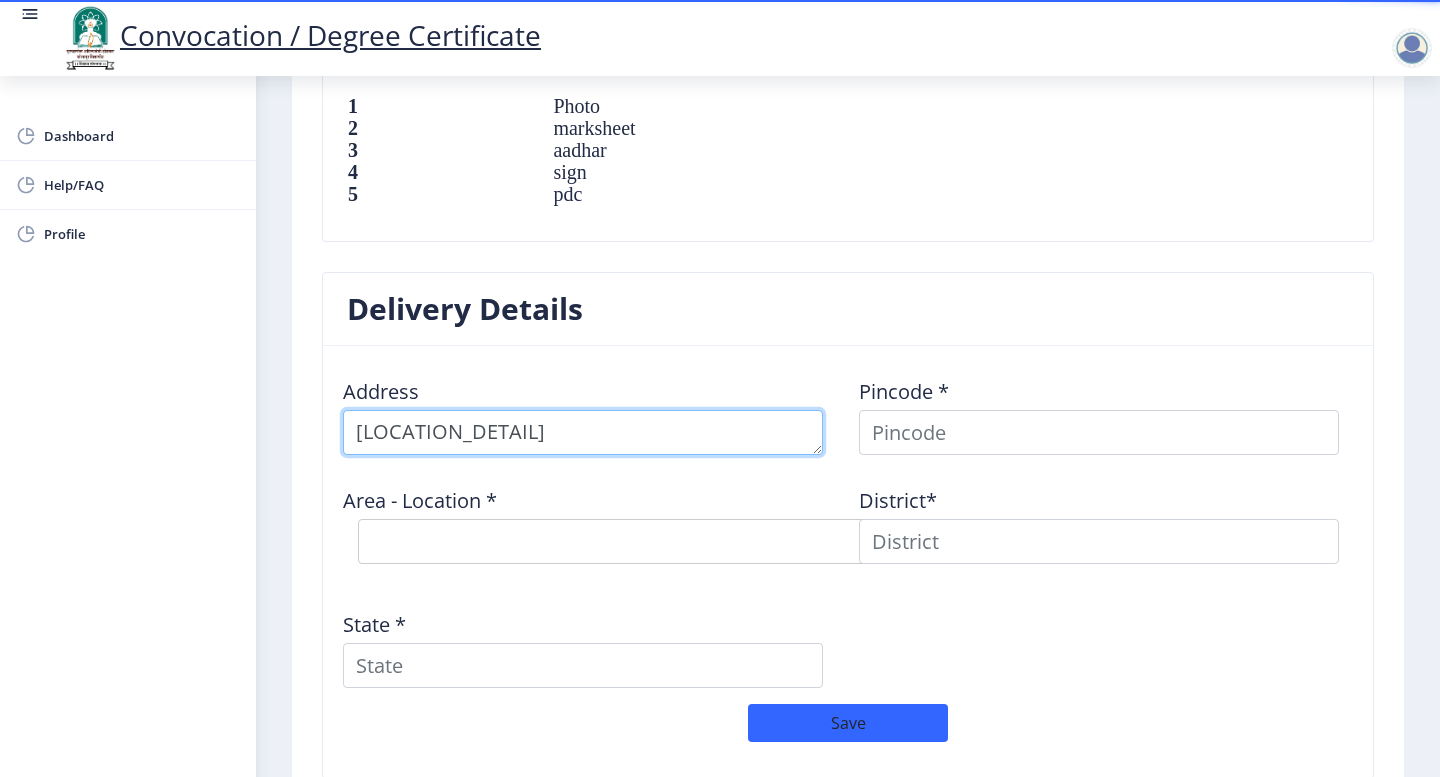 type on "[LOCATION_DETAIL]" 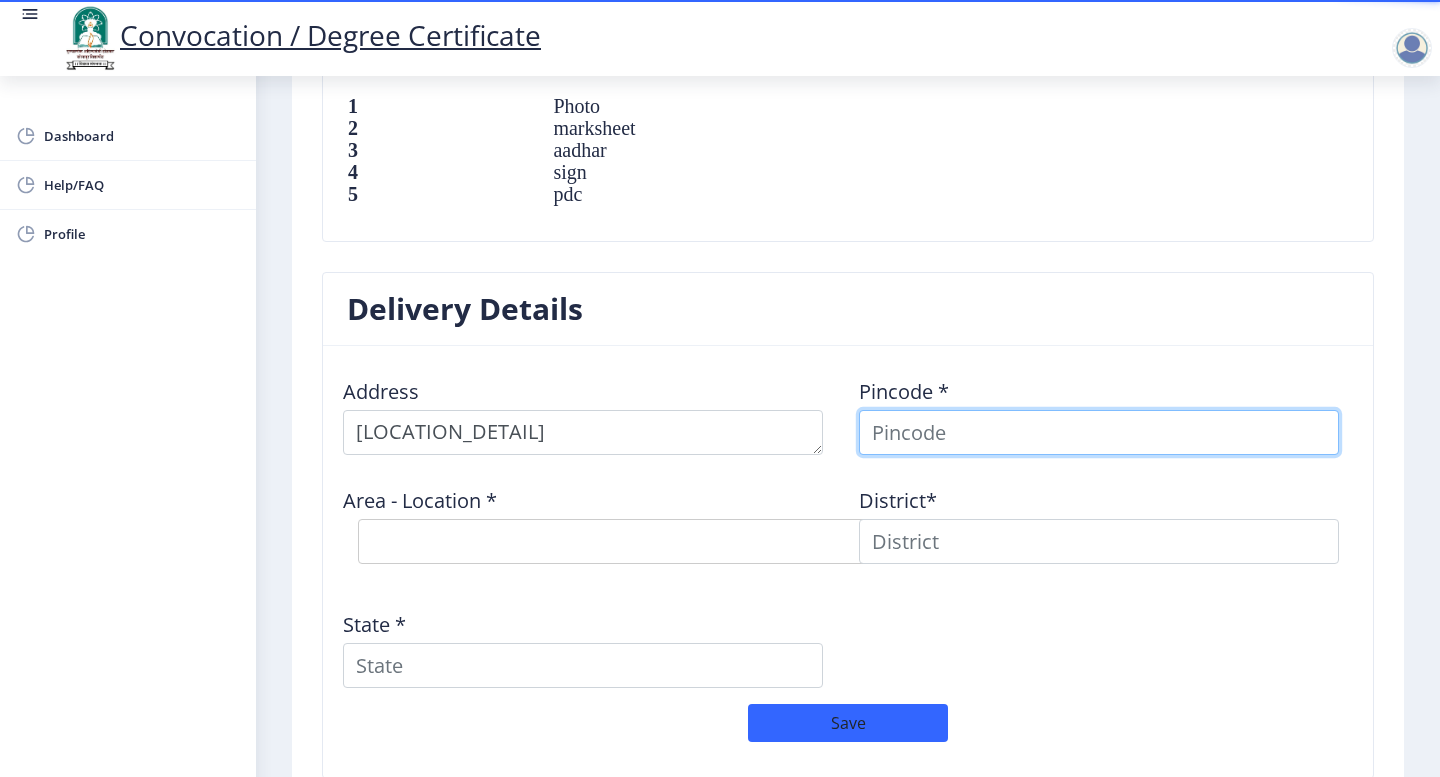 click at bounding box center [1099, 432] 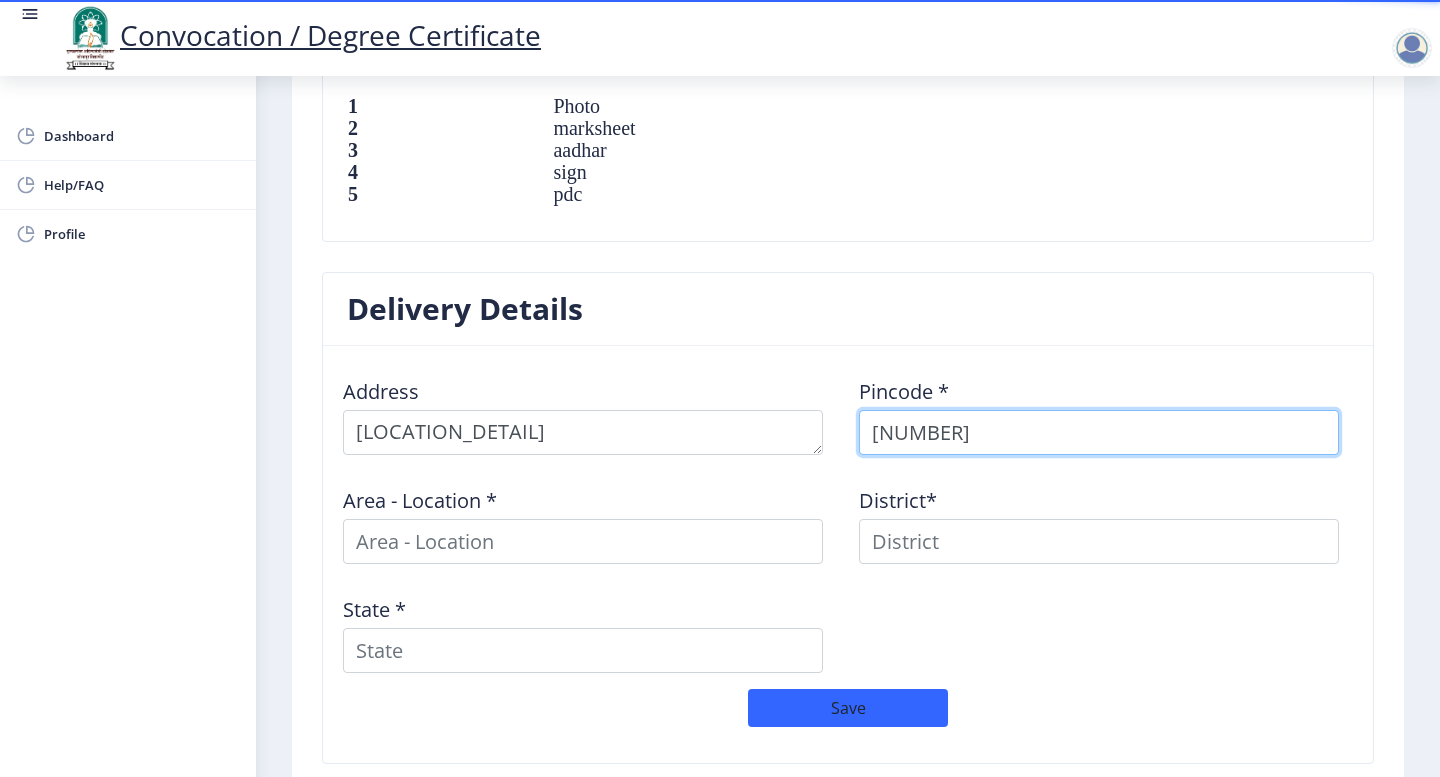 type on "[NUMBER]" 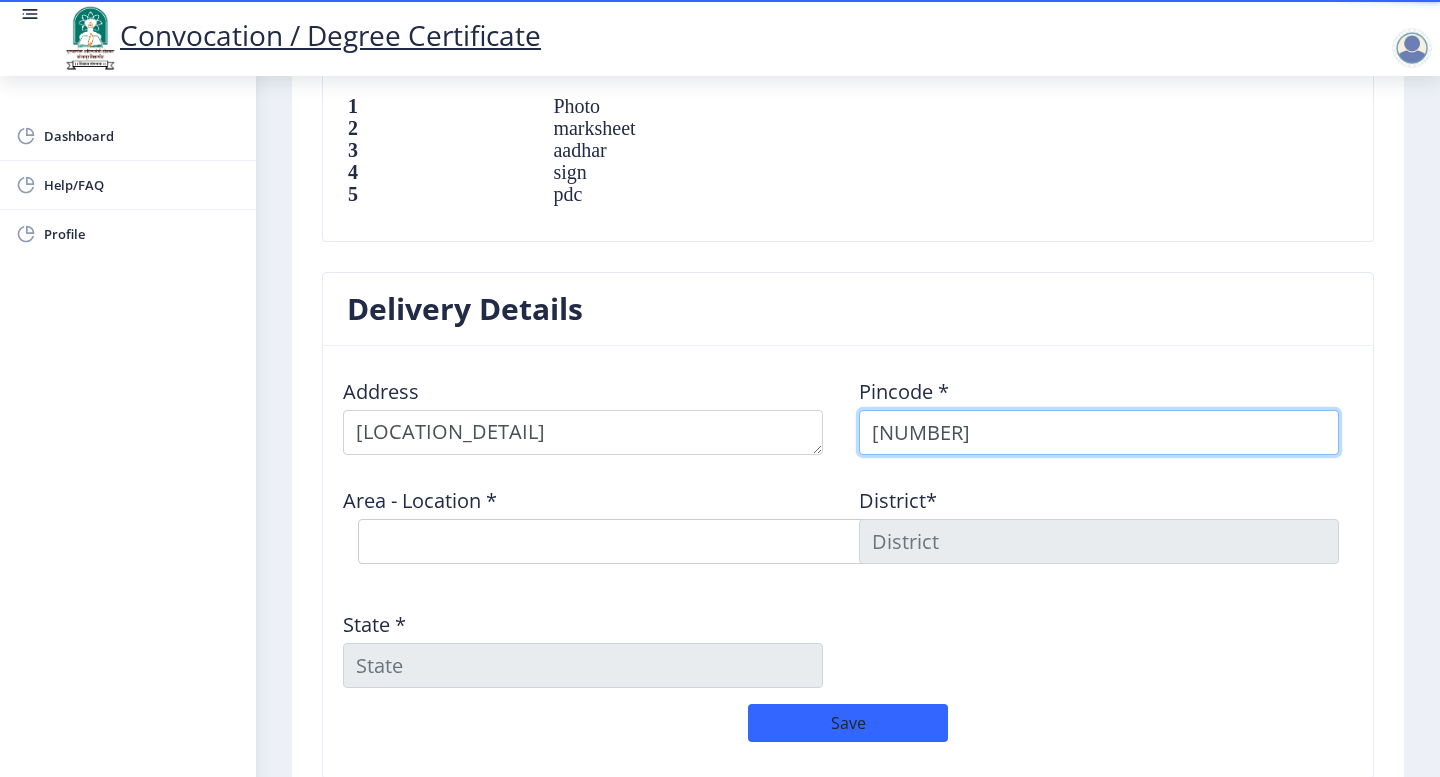 type on "[NUMBER]" 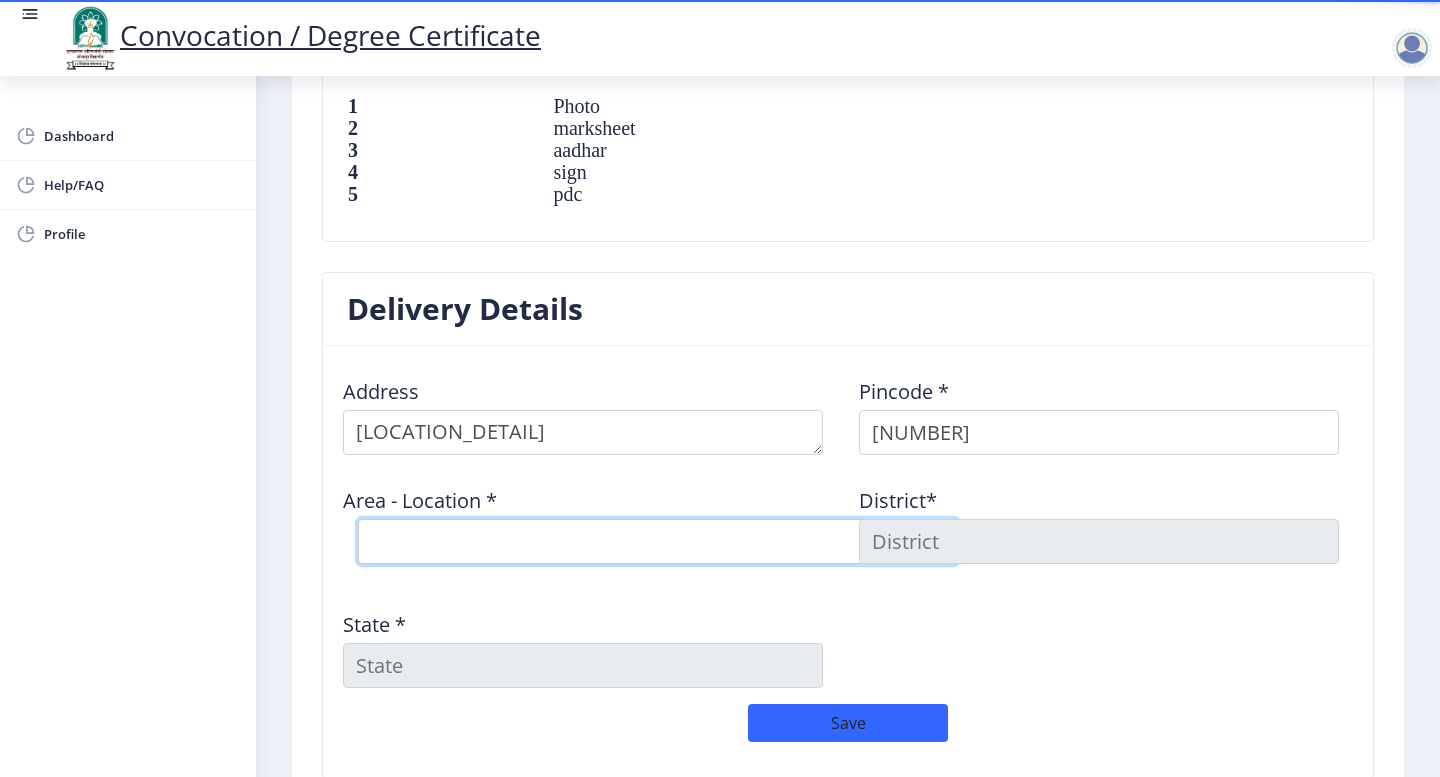 click on "Select Area Location [LOCATION_DETAIL] [LOCATION_DETAIL] [LOCATION_DETAIL] [LOCATION_DETAIL] [LOCATION_DETAIL] [LOCATION_DETAIL]" at bounding box center (658, 541) 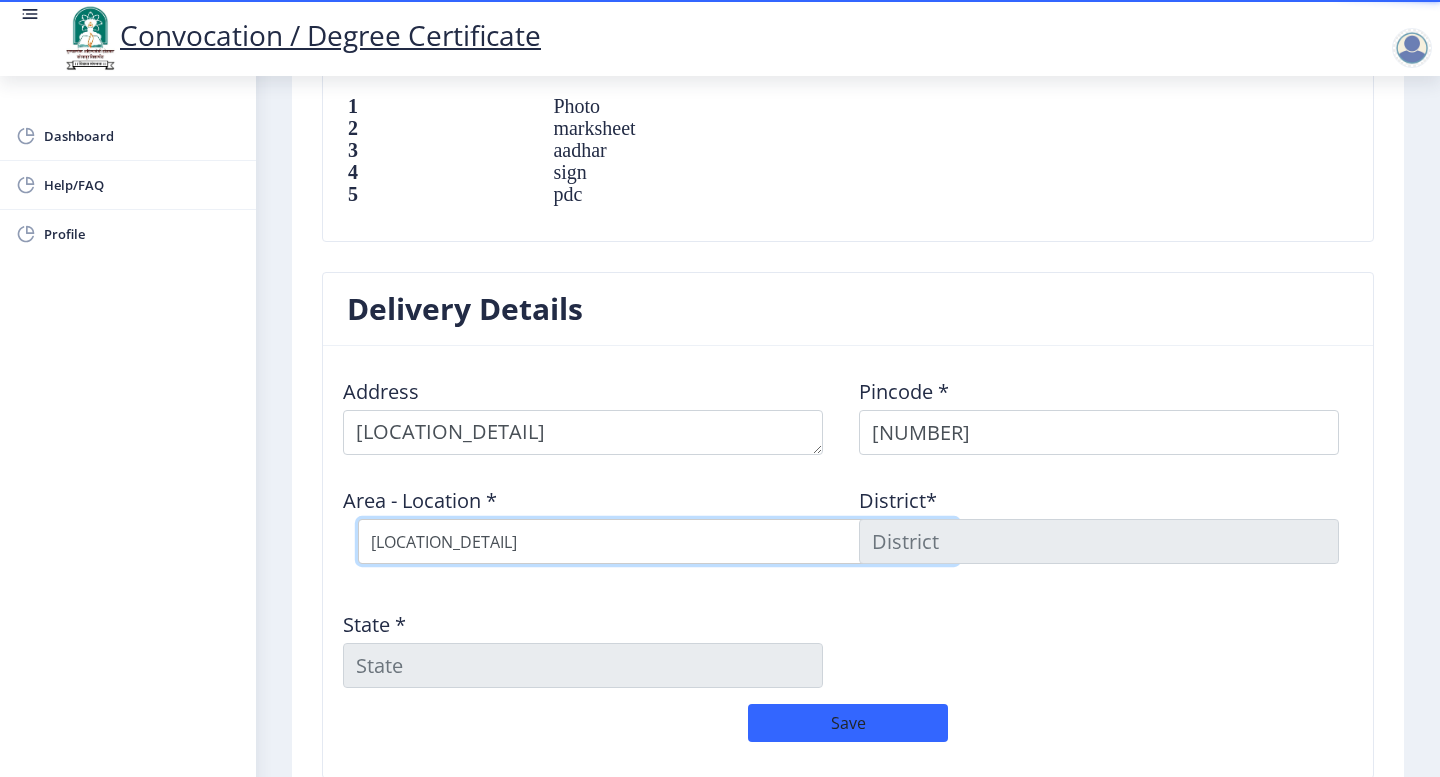 click on "Select Area Location [LOCATION_DETAIL] [LOCATION_DETAIL] [LOCATION_DETAIL] [LOCATION_DETAIL] [LOCATION_DETAIL] [LOCATION_DETAIL]" at bounding box center [658, 541] 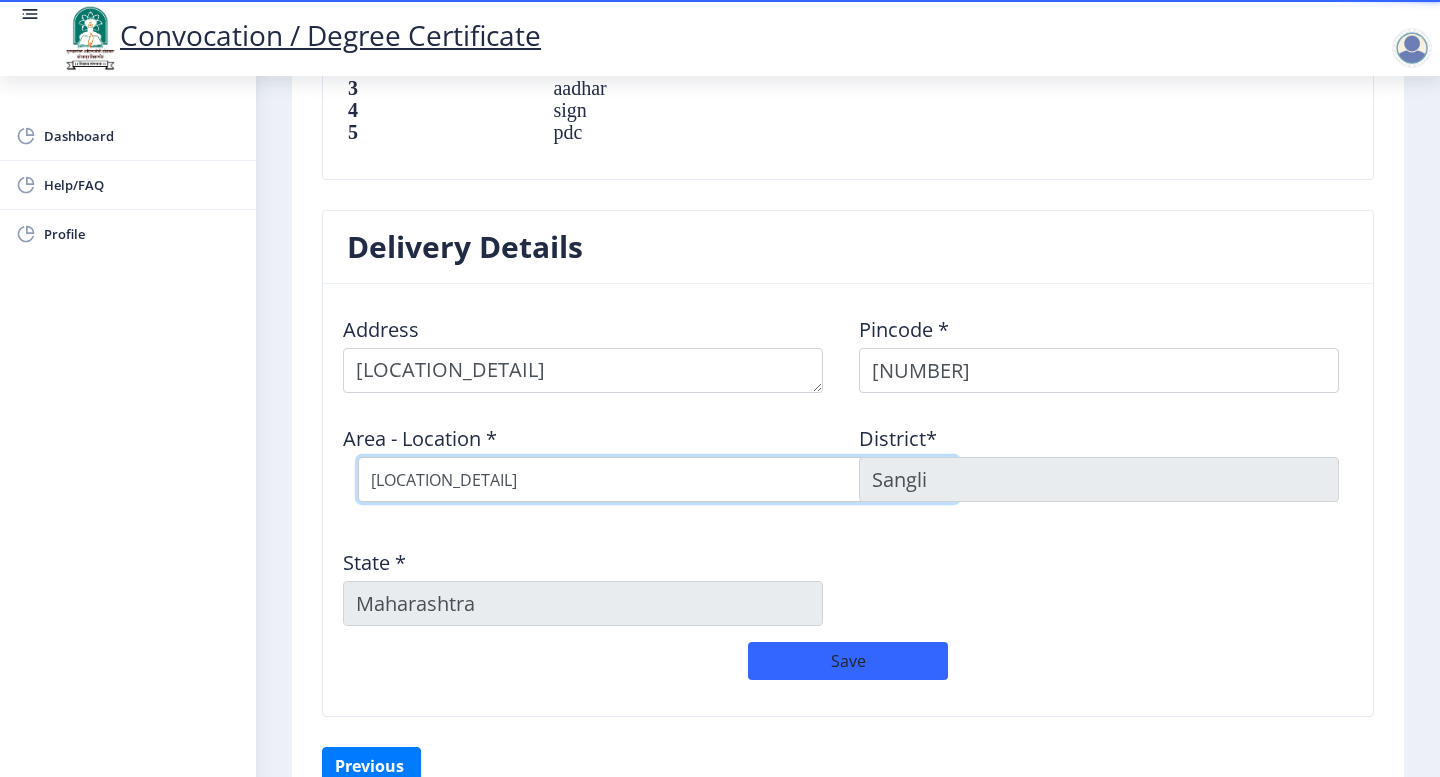 scroll, scrollTop: 1500, scrollLeft: 0, axis: vertical 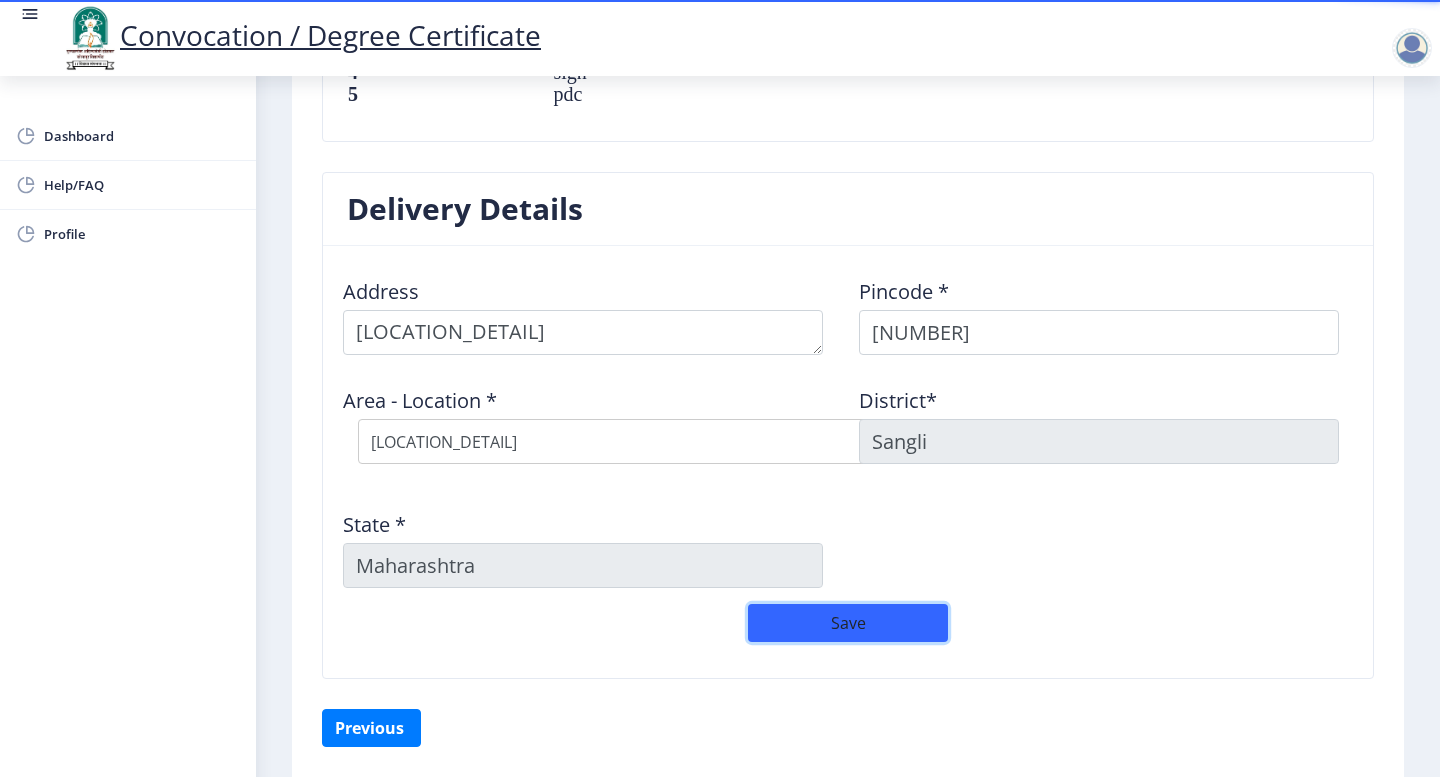 click on "Save" 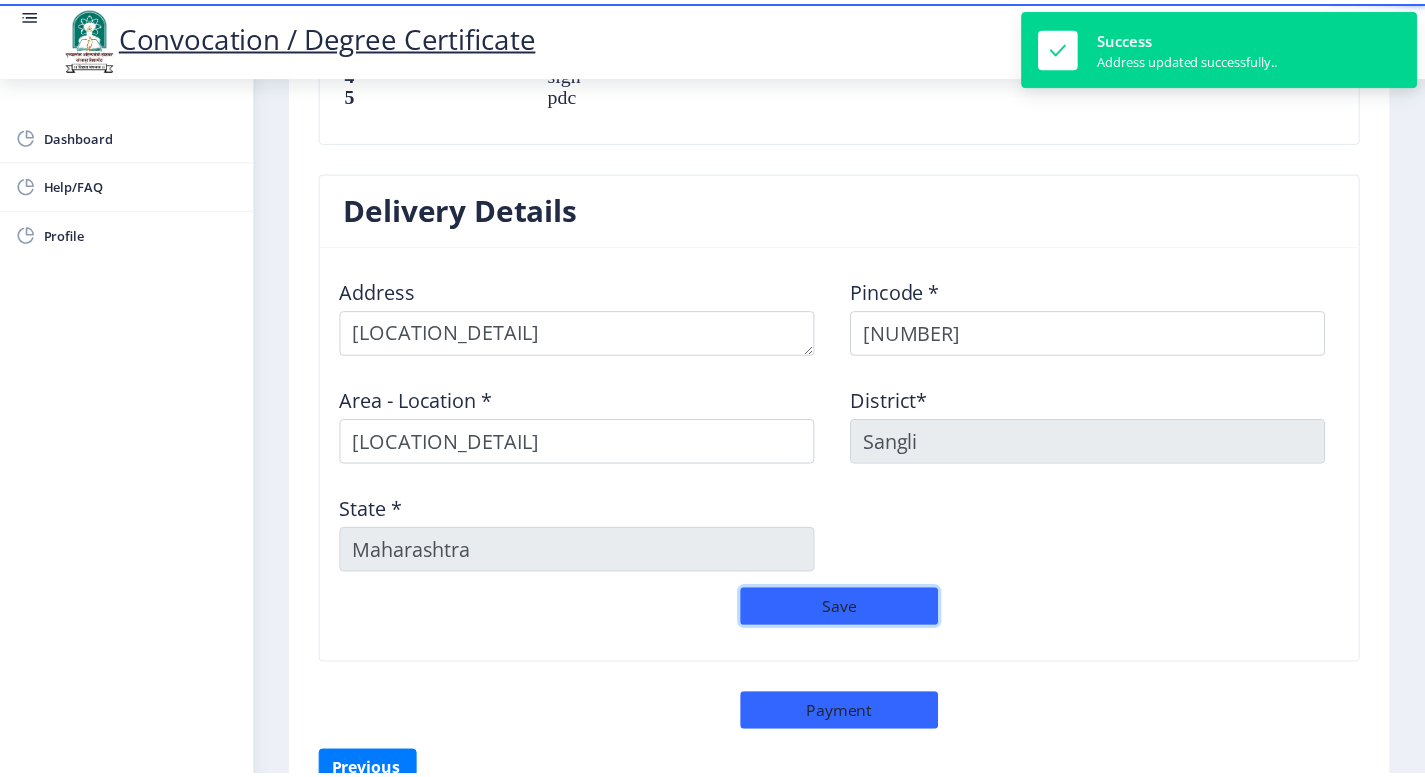 scroll, scrollTop: 1600, scrollLeft: 0, axis: vertical 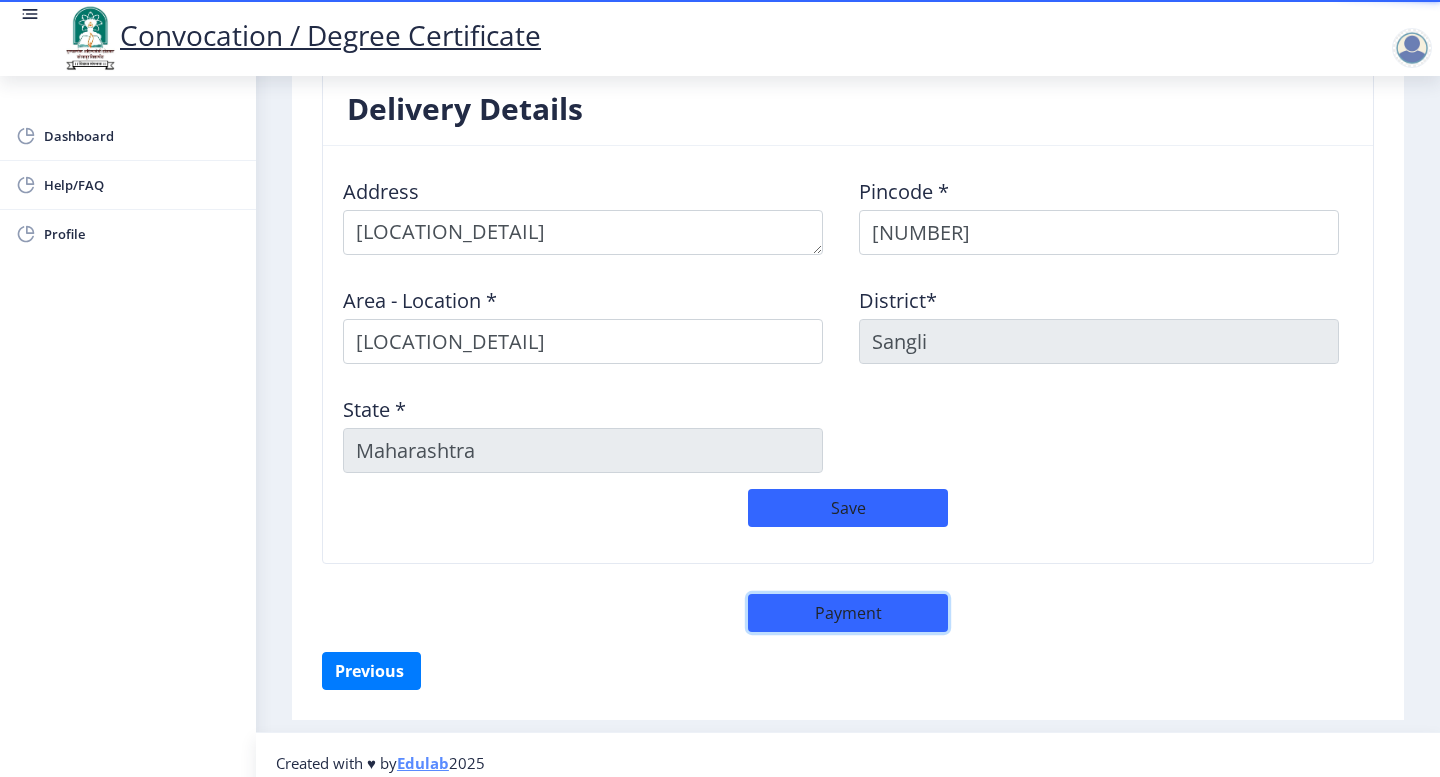 click on "Payment" 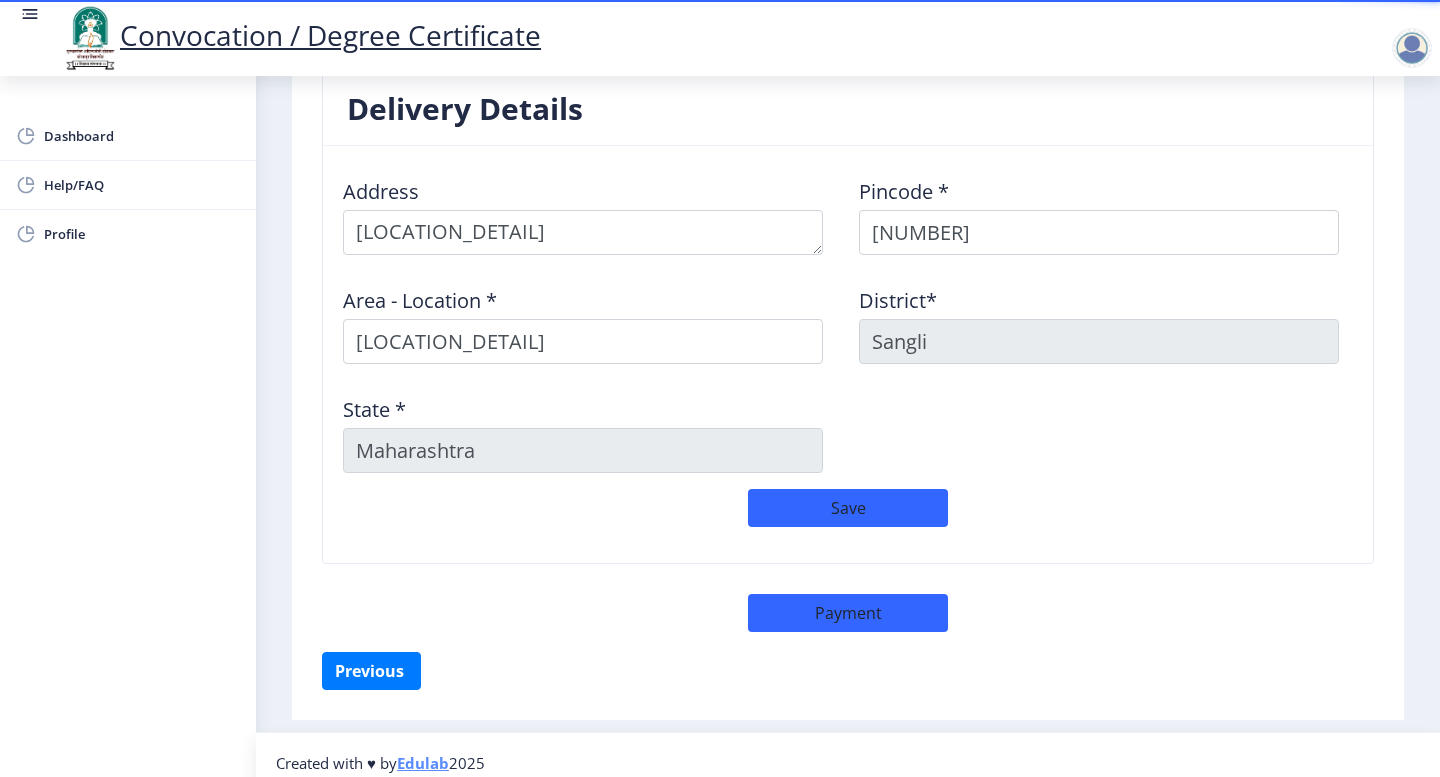 select on "sealed" 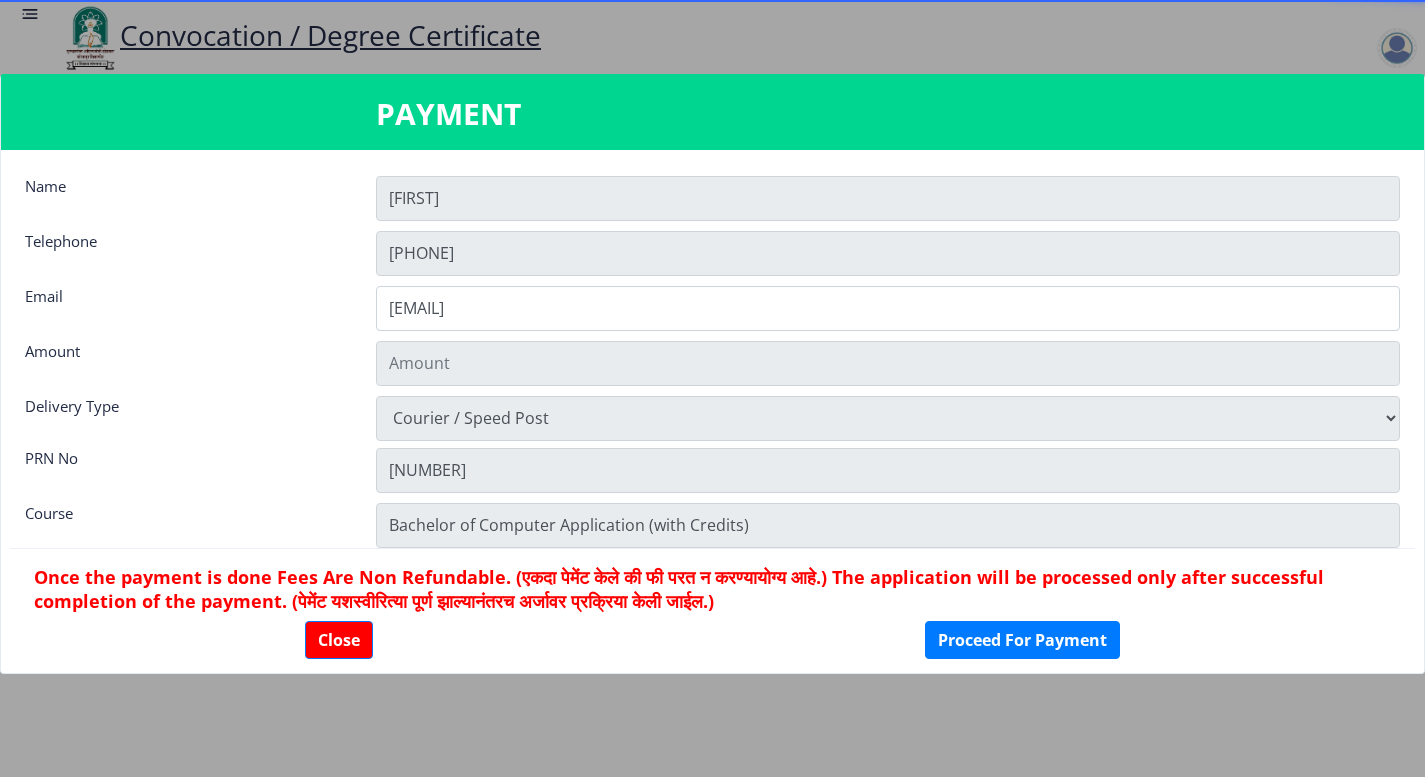type on "2885" 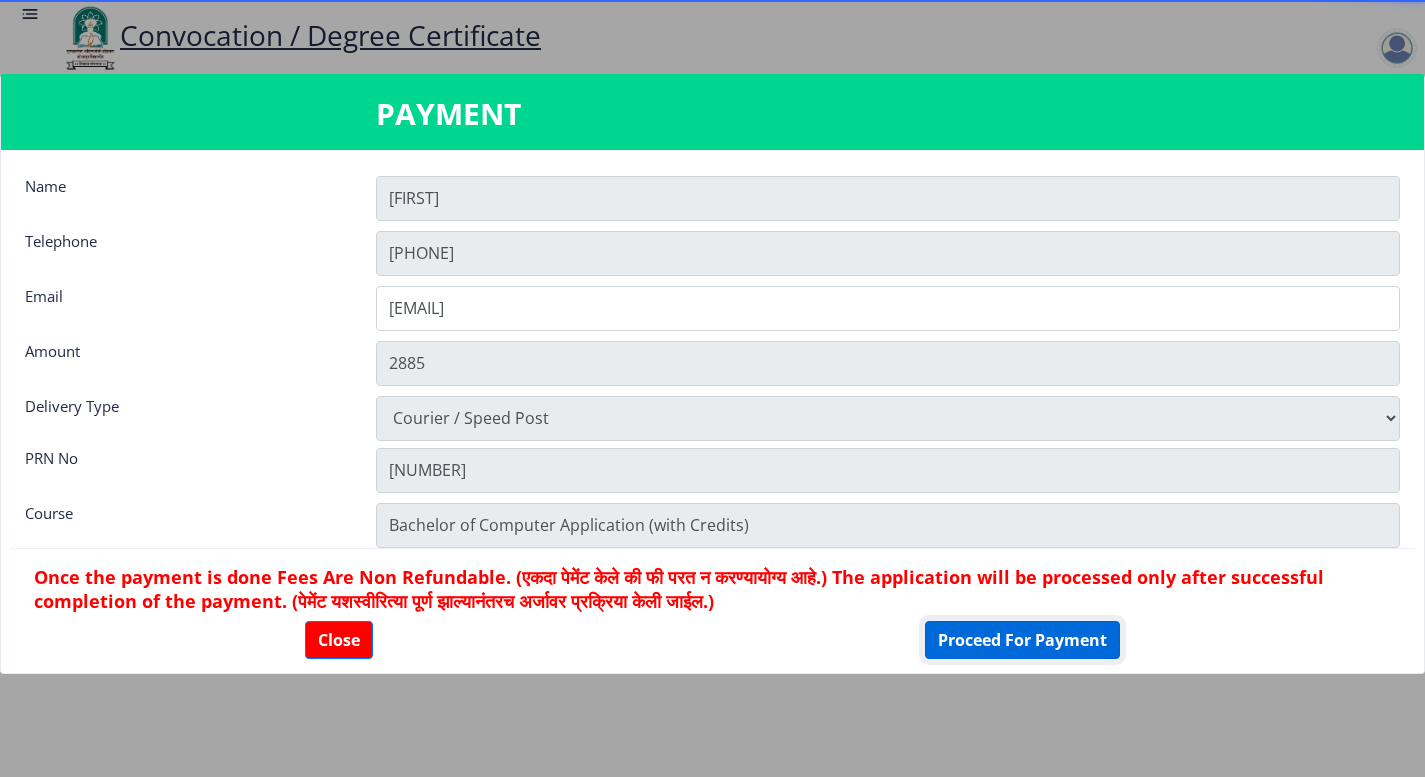 click on "Proceed For Payment" 